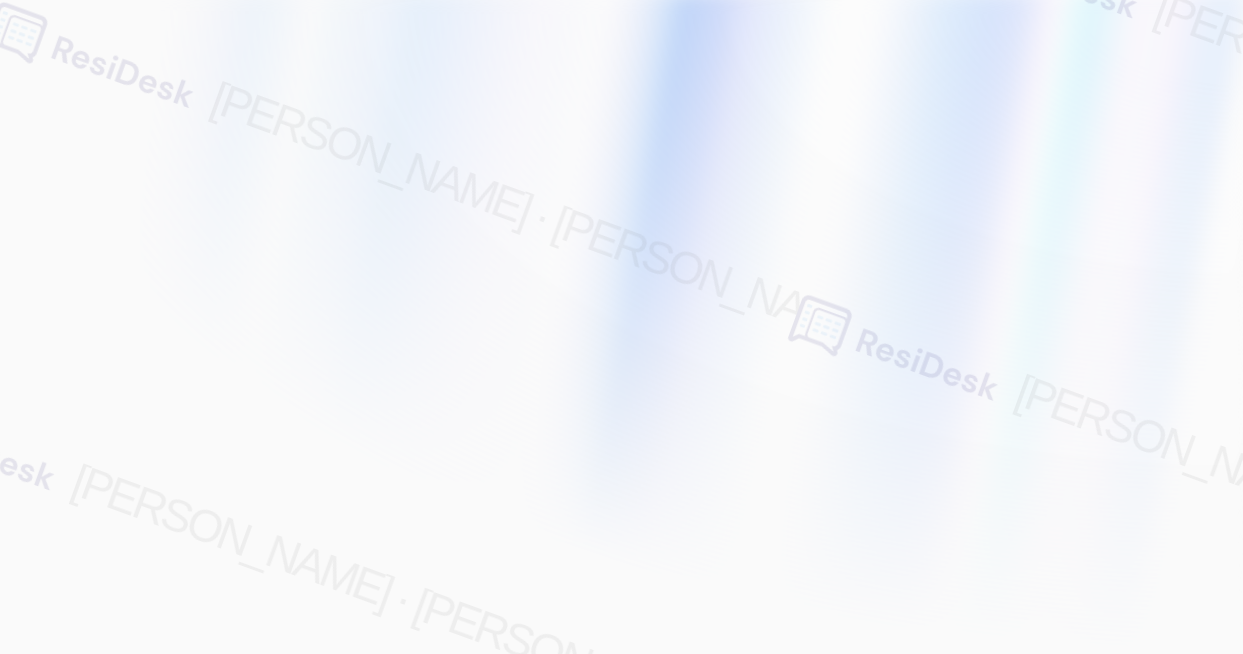 scroll, scrollTop: 0, scrollLeft: 0, axis: both 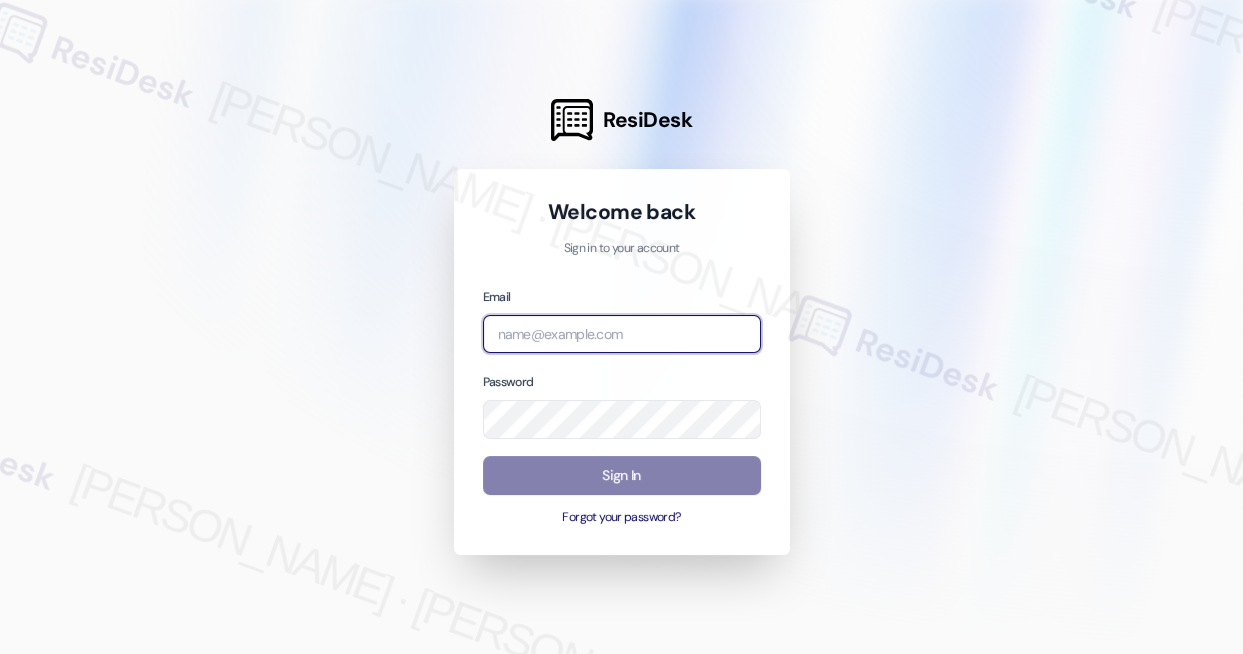 click at bounding box center [622, 334] 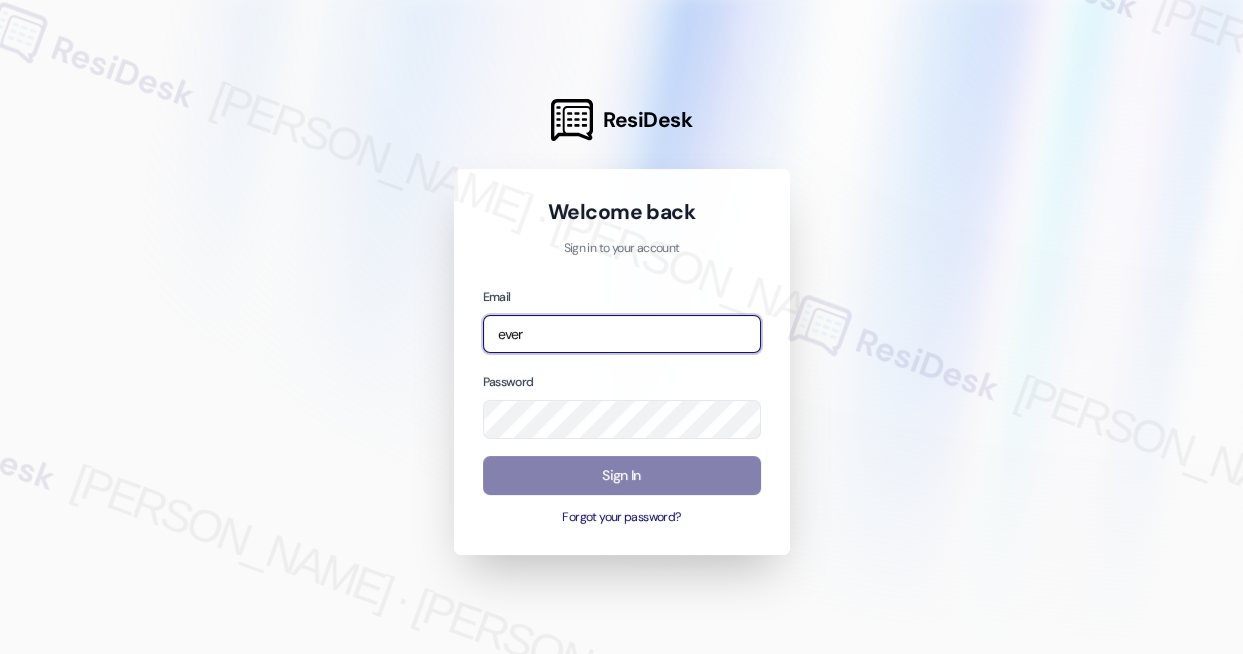 type on "[EMAIL_ADDRESS][PERSON_NAME][PERSON_NAME][DOMAIN_NAME]" 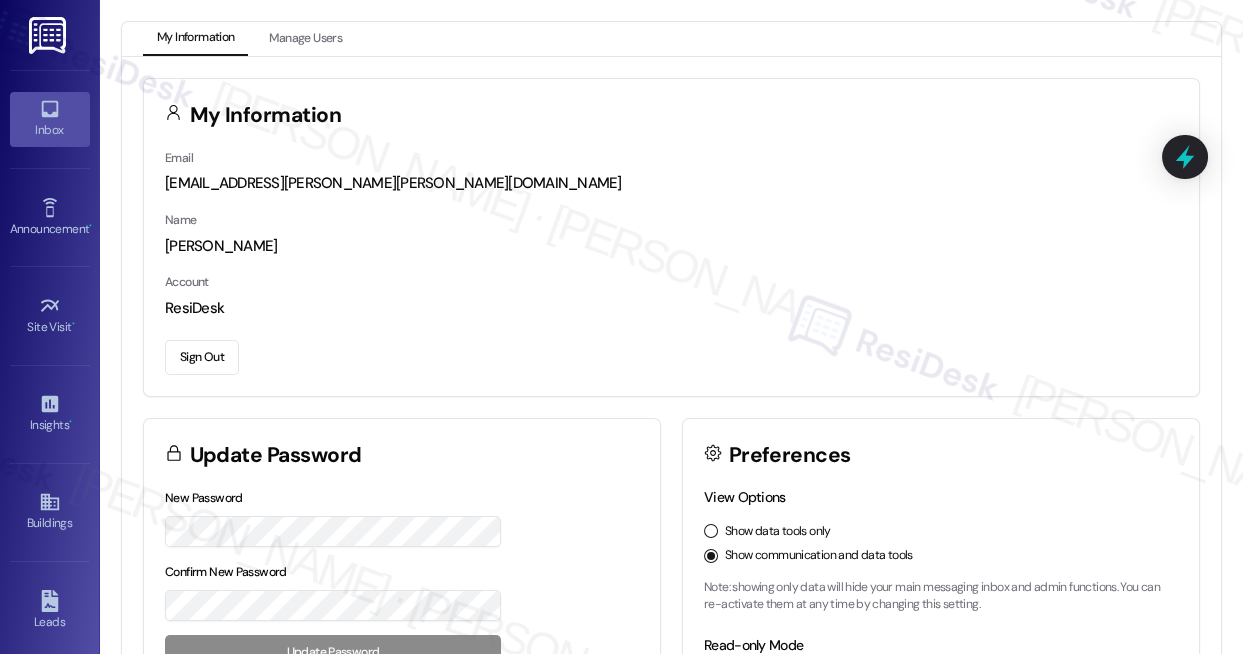 click on "Inbox" at bounding box center [50, 119] 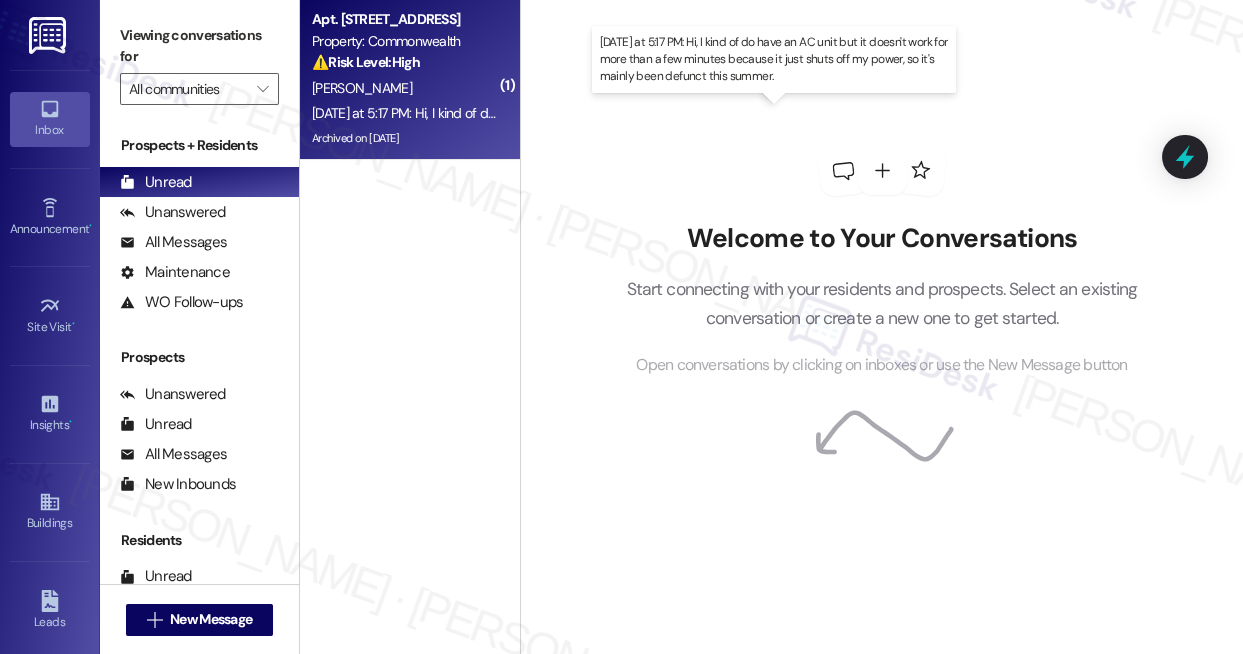 click on "[DATE] at 5:17 PM: Hi, I kind of do have an AC unit but it doesn't work for more than a few minutes because it just shuts off my power, so it's mainly been defunct this summer.  [DATE] at 5:17 PM: Hi, I kind of do have an AC unit but it doesn't work for more than a few minutes because it just shuts off my power, so it's mainly been defunct this summer." at bounding box center [809, 113] 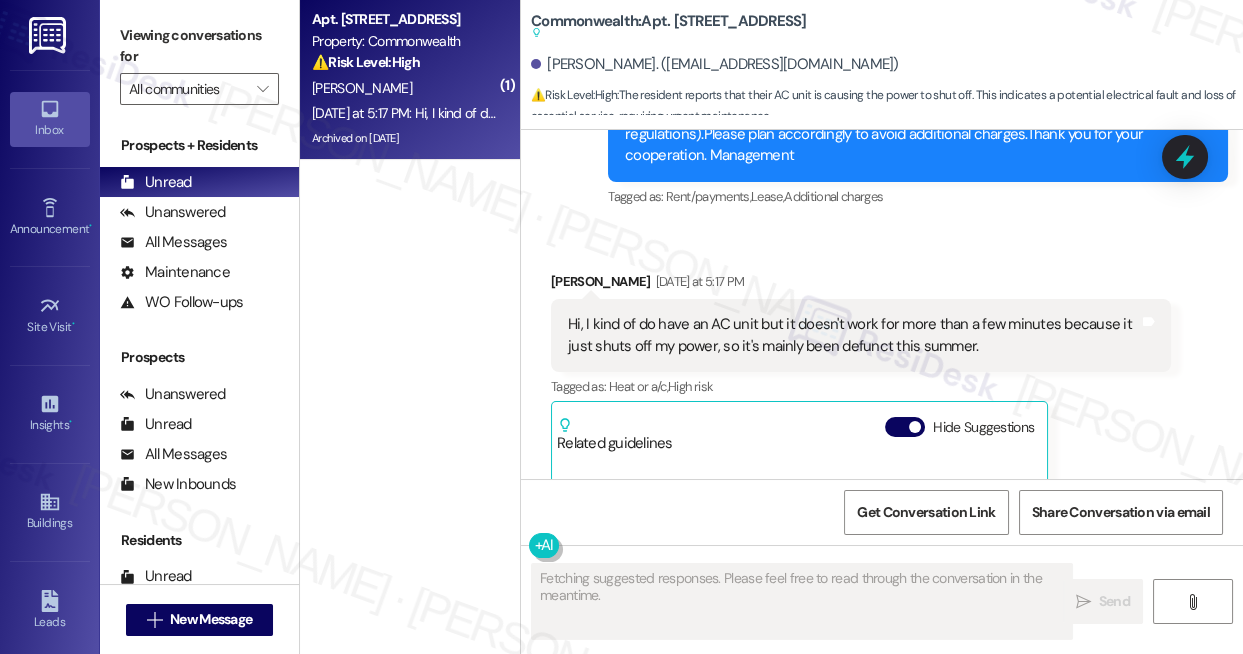 scroll, scrollTop: 51898, scrollLeft: 0, axis: vertical 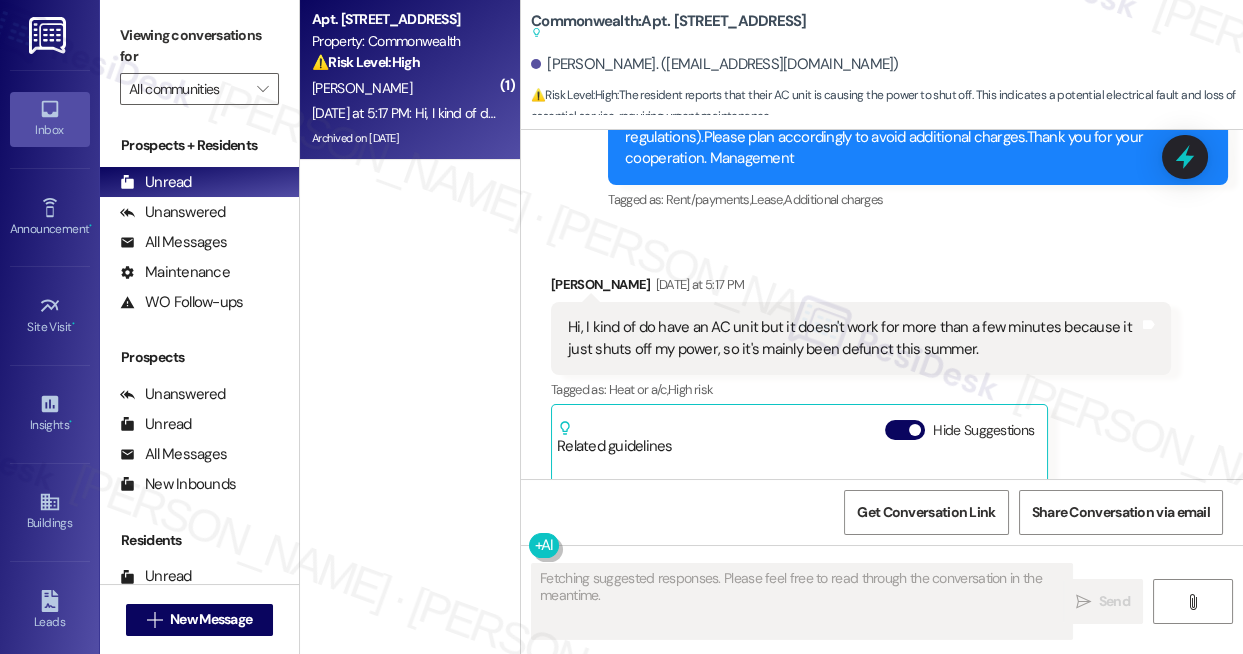 click on "Hi, I kind of do have an AC unit but it doesn't work for more than a few minutes because it just shuts off my power, so it's mainly been defunct this summer.  Tags and notes" at bounding box center [861, 338] 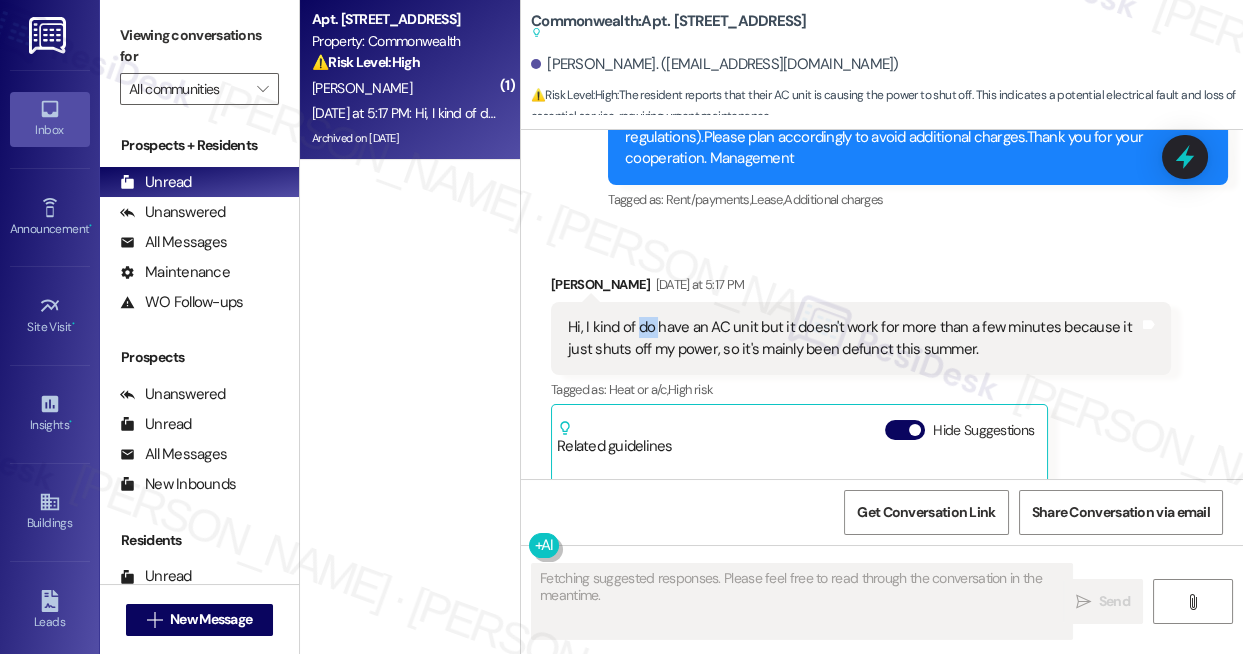 click on "Hi, I kind of do have an AC unit but it doesn't work for more than a few minutes because it just shuts off my power, so it's mainly been defunct this summer.  Tags and notes" at bounding box center (861, 338) 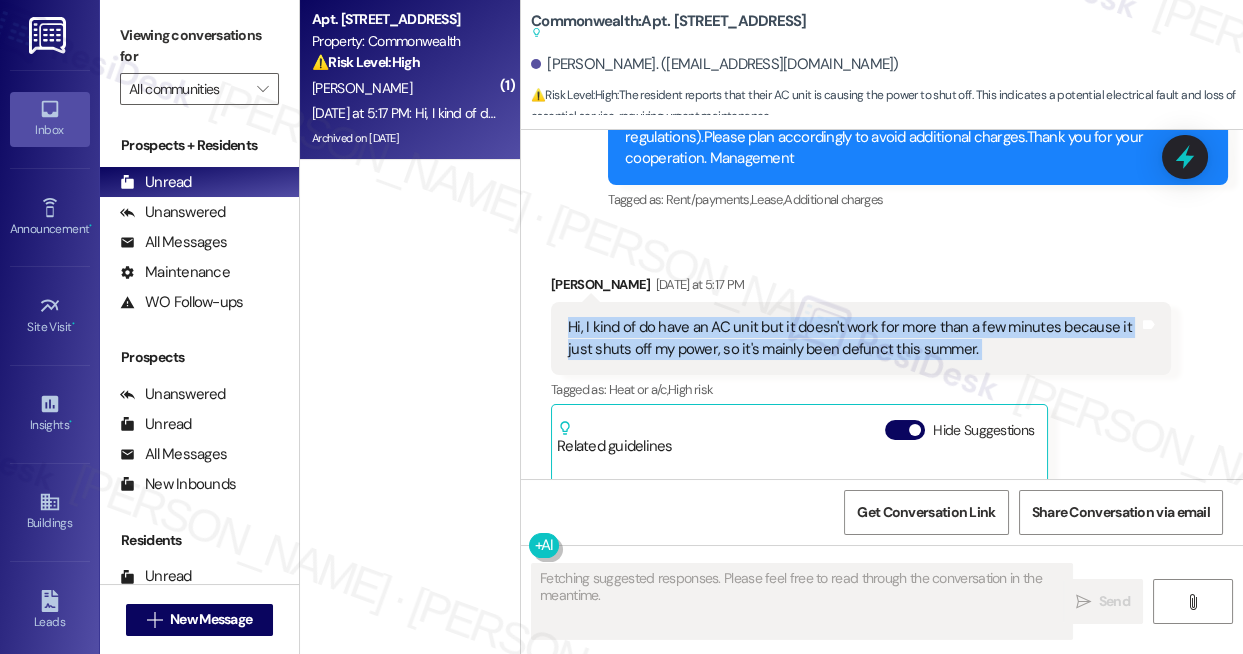 click on "Hi, I kind of do have an AC unit but it doesn't work for more than a few minutes because it just shuts off my power, so it's mainly been defunct this summer.  Tags and notes" at bounding box center (861, 338) 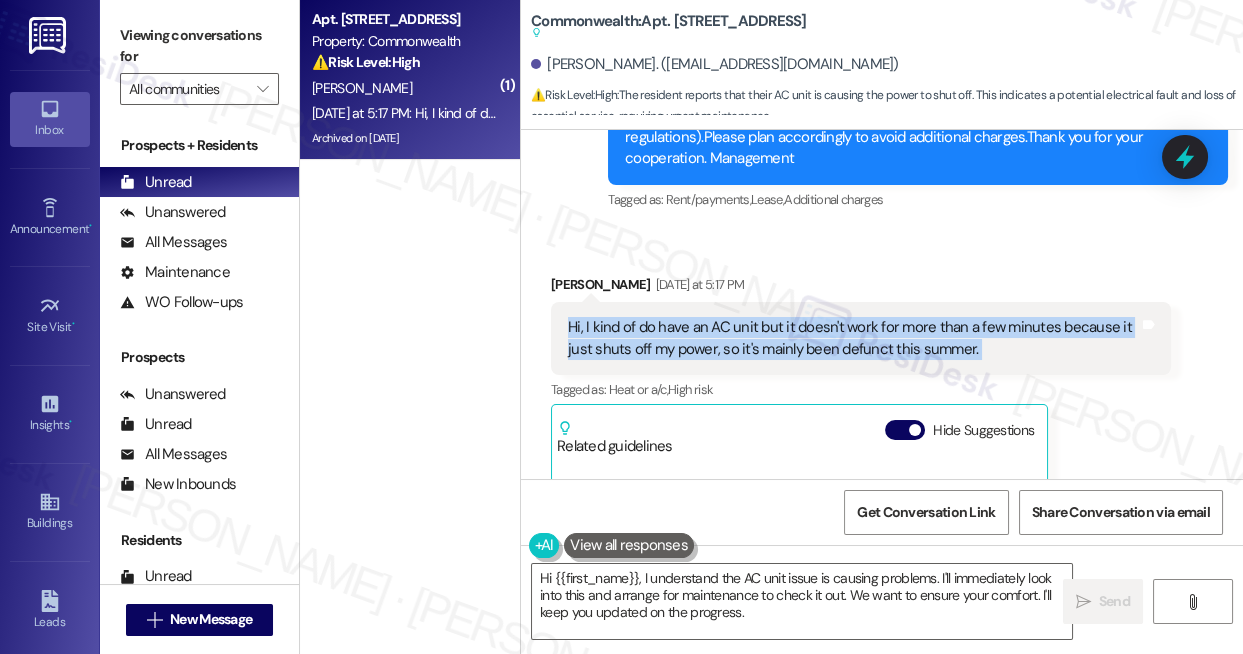 scroll, scrollTop: 52170, scrollLeft: 0, axis: vertical 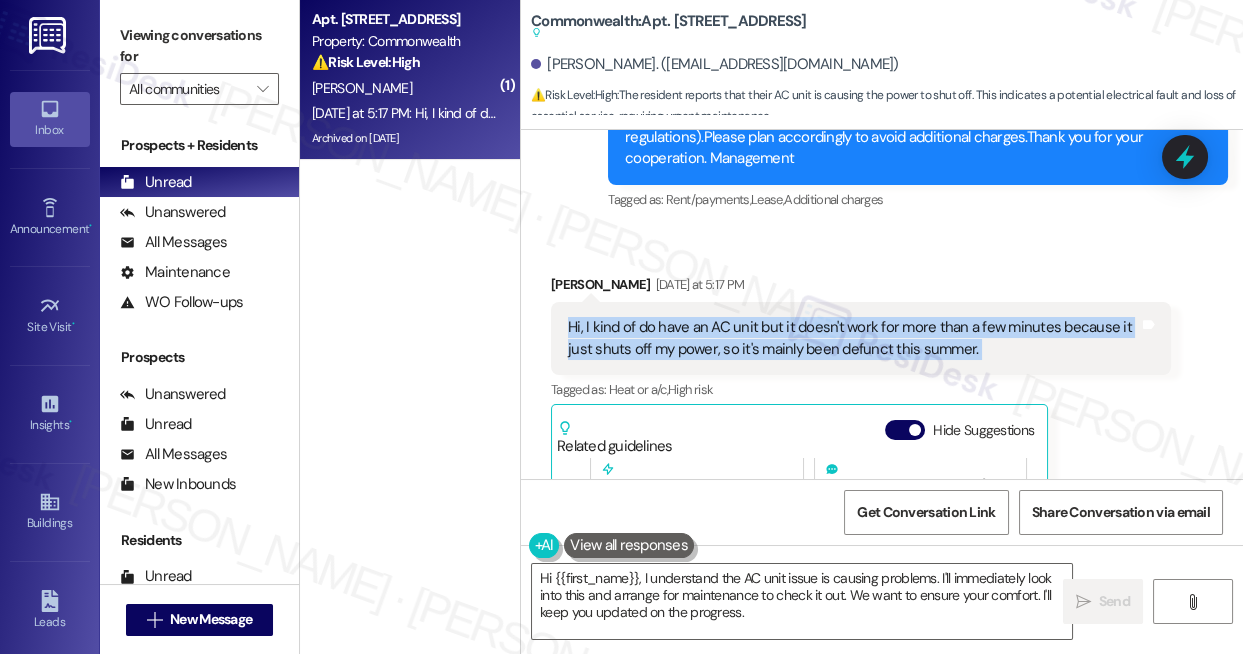 copy on "Hi, I kind of do have an AC unit but it doesn't work for more than a few minutes because it just shuts off my power, so it's mainly been defunct this summer.  Tags and notes" 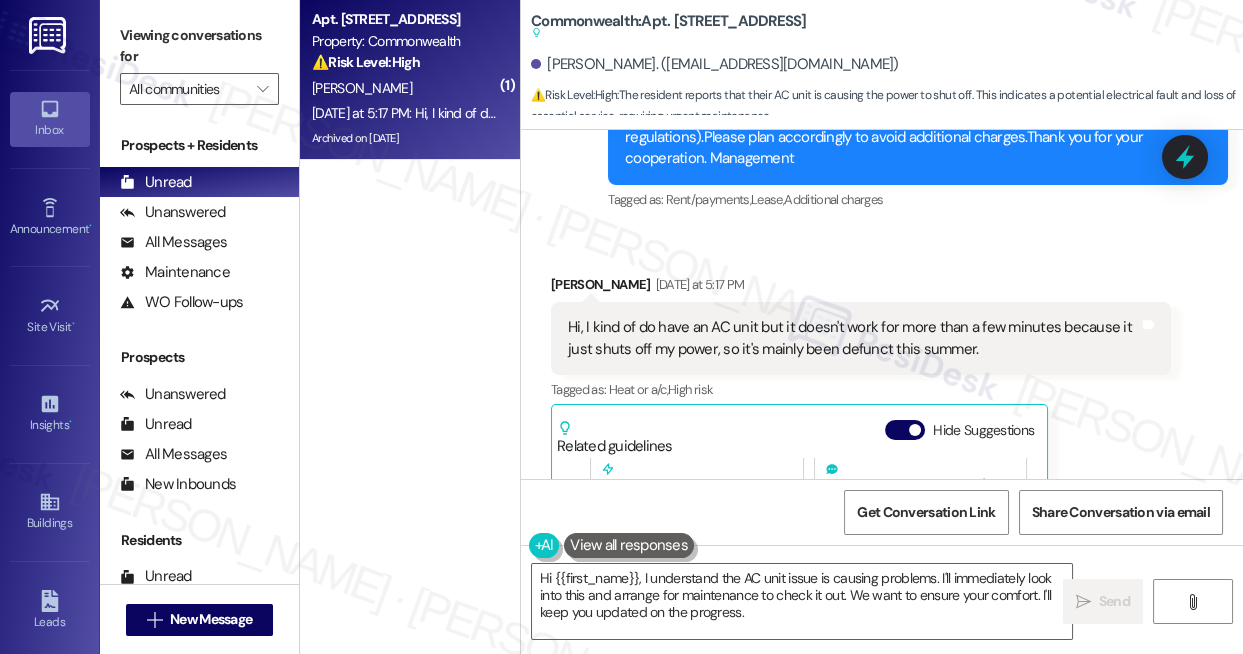 drag, startPoint x: 1164, startPoint y: 285, endPoint x: 1152, endPoint y: 291, distance: 13.416408 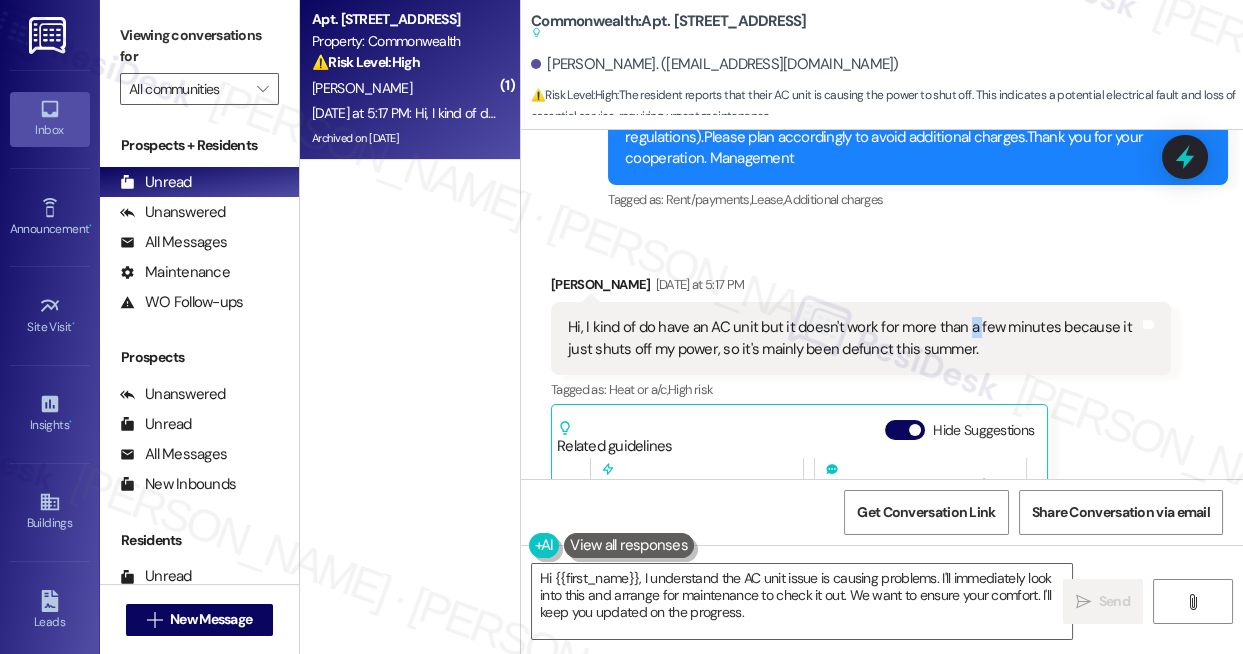 click on "Hi, I kind of do have an AC unit but it doesn't work for more than a few minutes because it just shuts off my power, so it's mainly been defunct this summer." at bounding box center (853, 338) 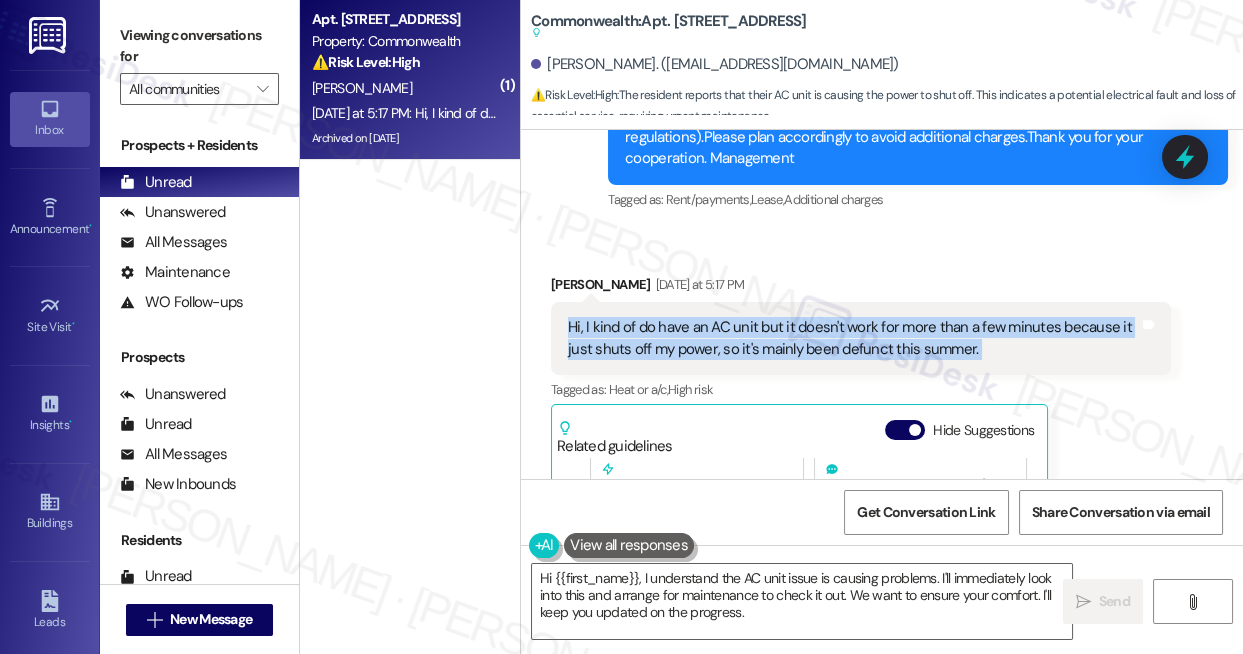 click on "Hi, I kind of do have an AC unit but it doesn't work for more than a few minutes because it just shuts off my power, so it's mainly been defunct this summer." at bounding box center [853, 338] 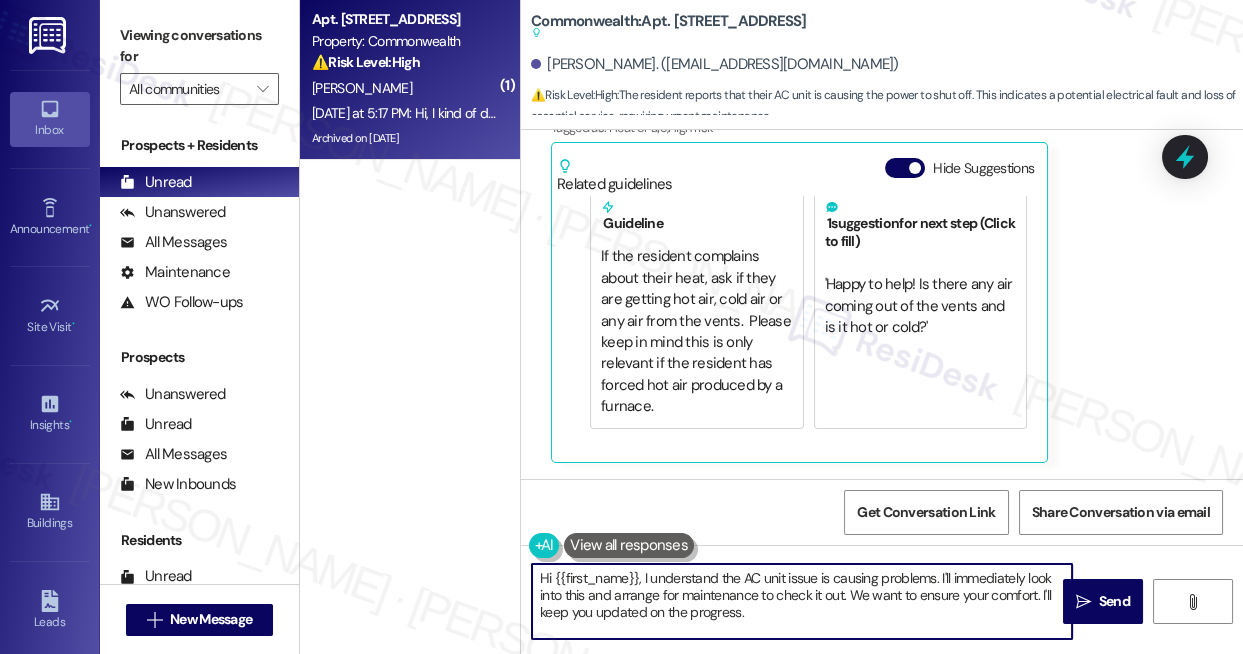 click on "Hi {{first_name}}, I understand the AC unit issue is causing problems. I'll immediately look into this and arrange for maintenance to check it out. We want to ensure your comfort. I'll keep you updated on the progress." at bounding box center [802, 601] 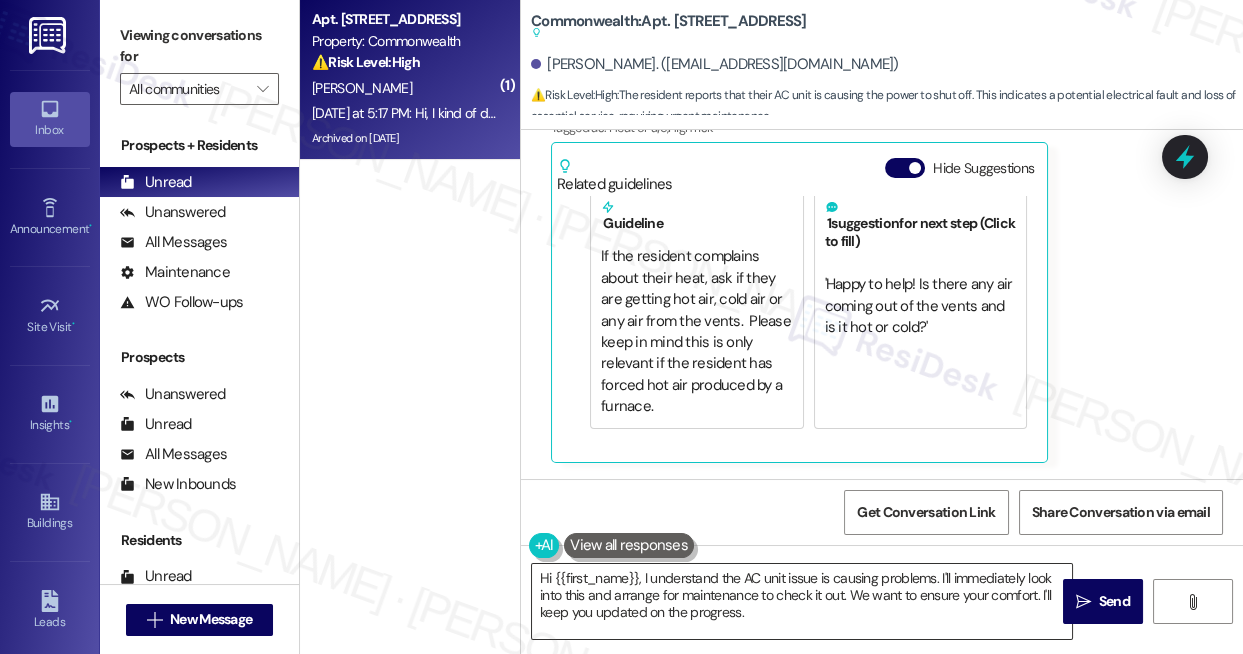 click on "Hi {{first_name}}, I understand the AC unit issue is causing problems. I'll immediately look into this and arrange for maintenance to check it out. We want to ensure your comfort. I'll keep you updated on the progress." at bounding box center (802, 601) 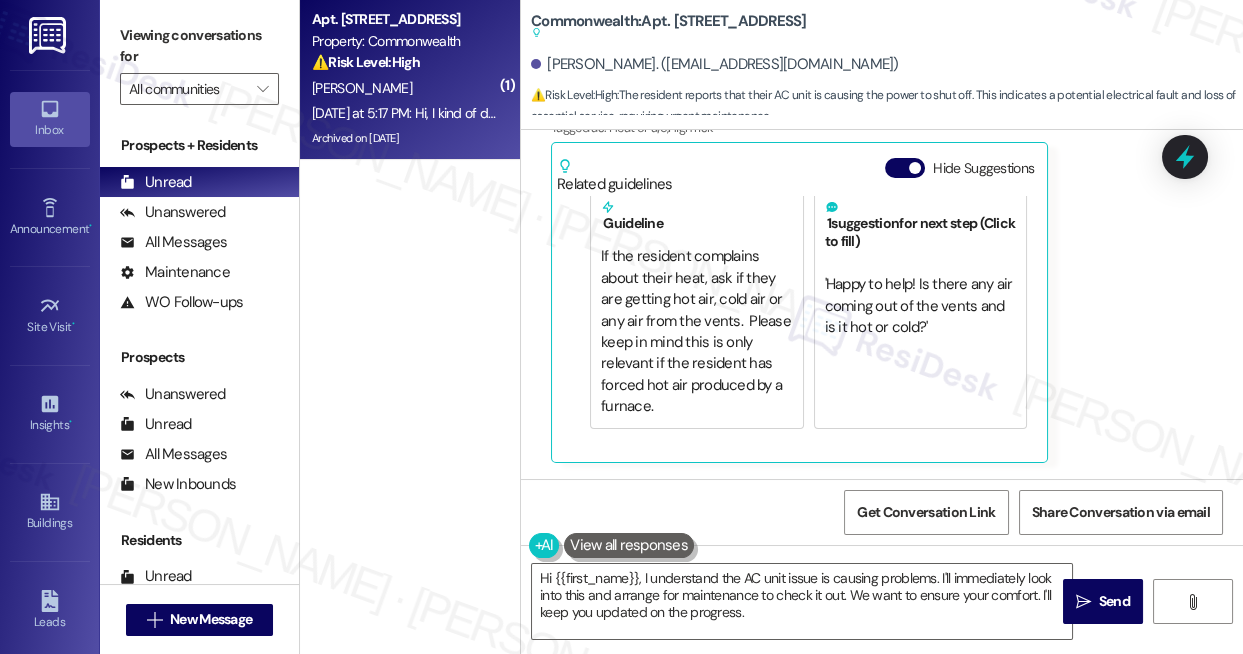 click on "Received via SMS [PERSON_NAME] [DATE] at 5:17 PM Hi, I kind of do have an AC unit but it doesn't work for more than a few minutes because it just shuts off my power, so it's mainly been defunct this summer.  Tags and notes Tagged as:   Heat or a/c ,  Click to highlight conversations about Heat or a/c High risk Click to highlight conversations about High risk  Related guidelines Hide Suggestions ResiDesk guideline: Follow-up for Heat or a/c   Guideline If the resident complains about their heat, ask if they are getting hot air, cold air or any air from the vents.  Please keep in mind this is only relevant if the resident has forced hot air produced by a furnace.   1  suggestion  for next step (Click to fill) ' Happy to help! Is there any air coming out of the vents and is it hot or cold? ' Click to use this message in your reply" at bounding box center (882, 222) 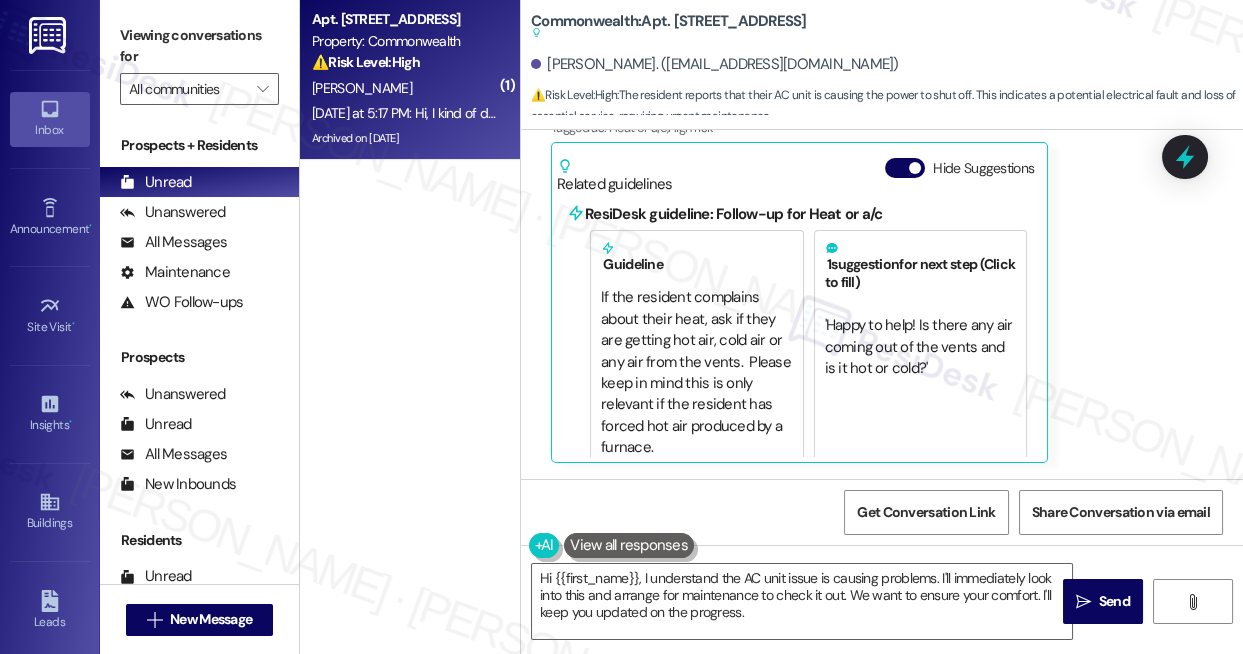 scroll, scrollTop: 0, scrollLeft: 0, axis: both 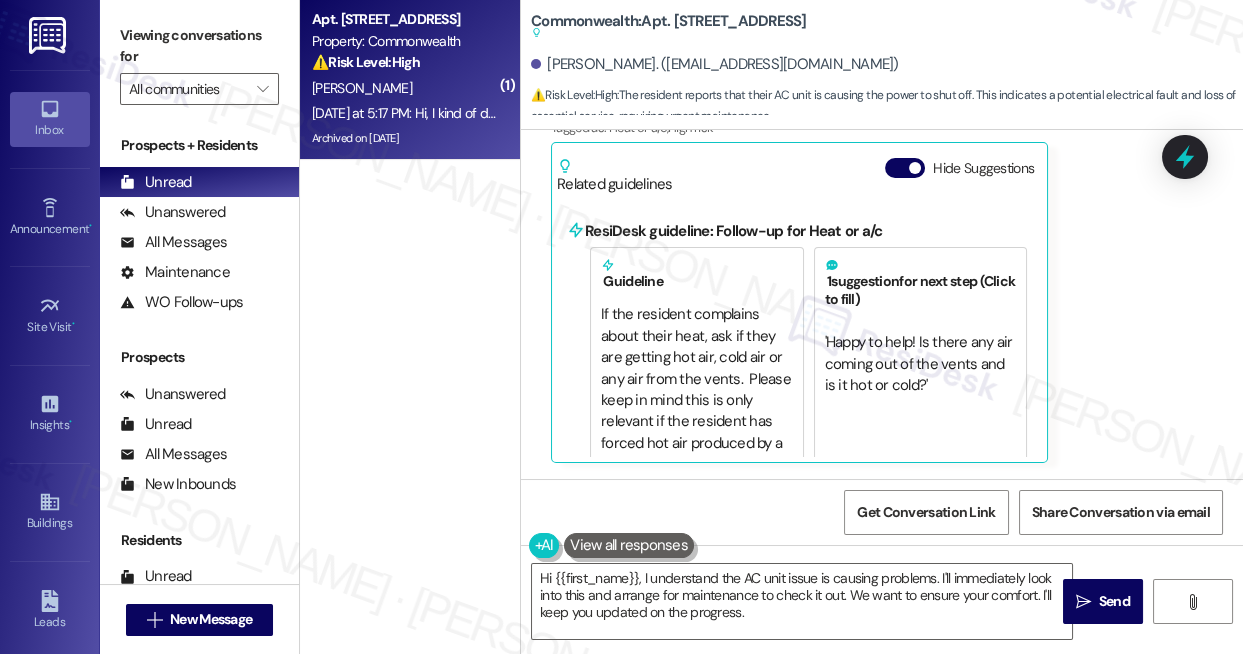 click on "Hide Suggestions" at bounding box center [963, 176] 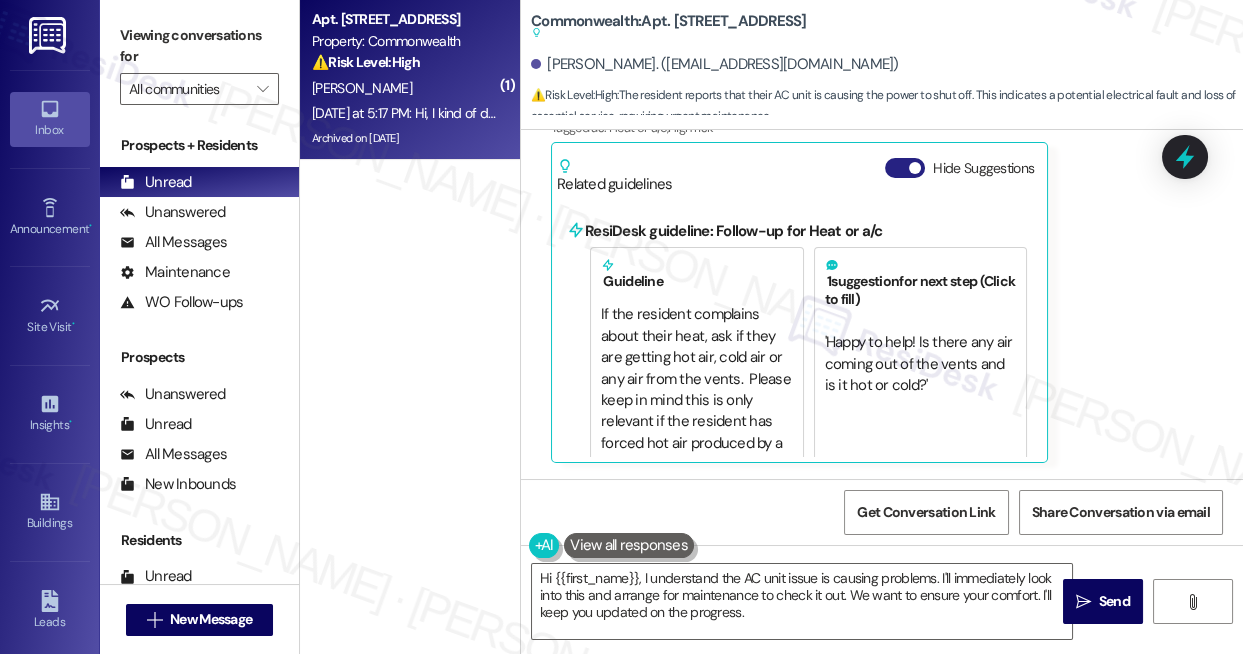 click on "Hide Suggestions" at bounding box center [963, 168] 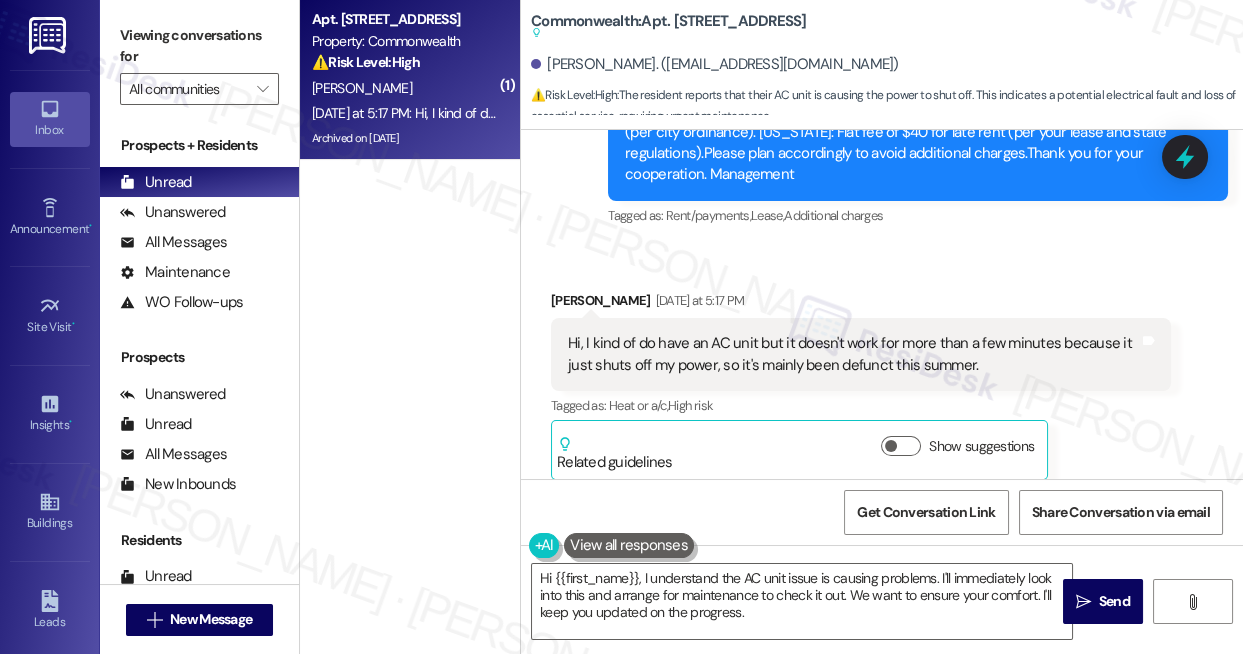 scroll, scrollTop: 51909, scrollLeft: 0, axis: vertical 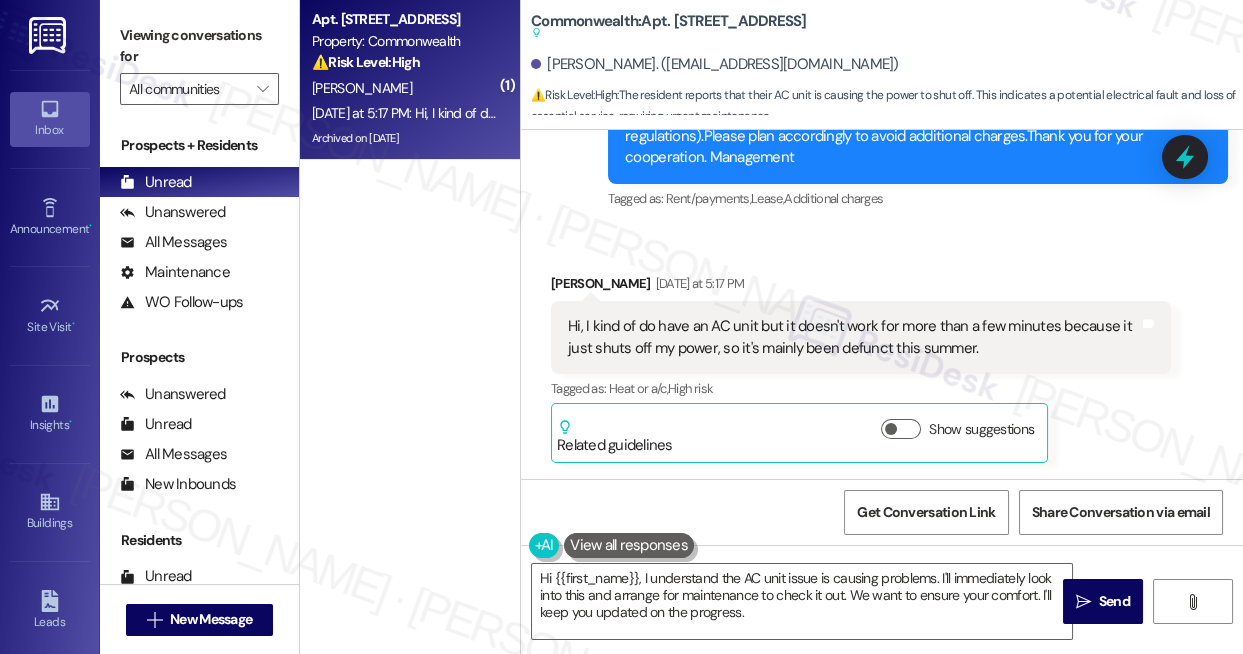 click on "Hi, I kind of do have an AC unit but it doesn't work for more than a few minutes because it just shuts off my power, so it's mainly been defunct this summer." at bounding box center (853, 337) 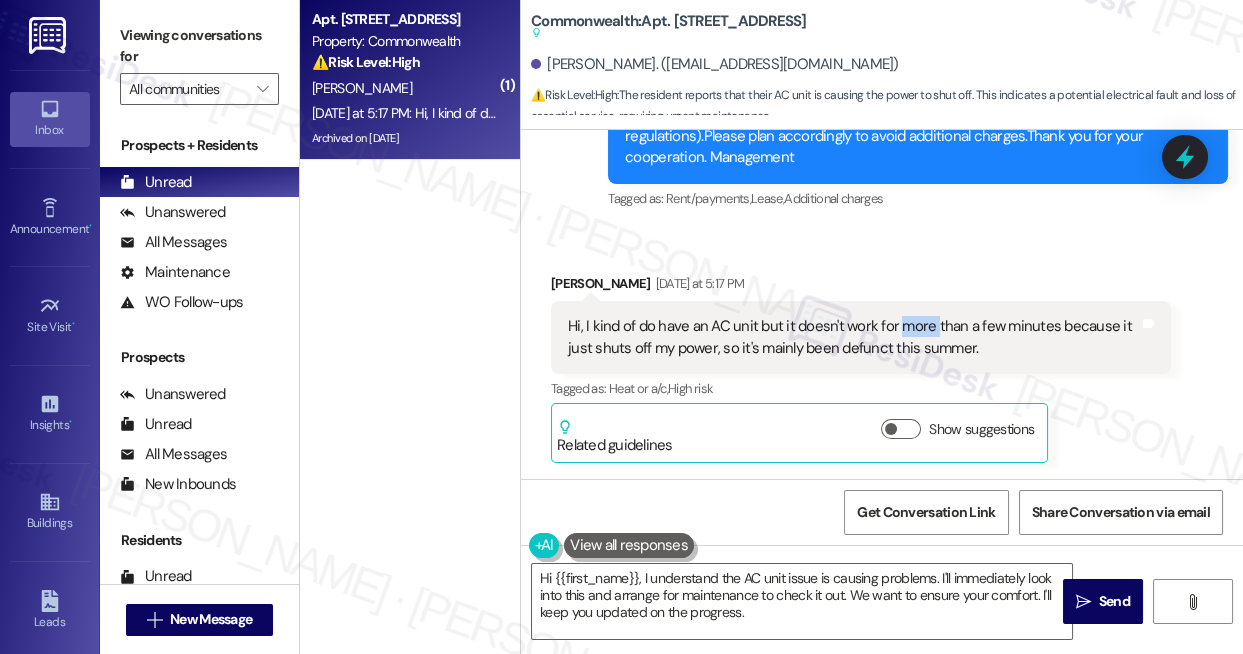 click on "Hi, I kind of do have an AC unit but it doesn't work for more than a few minutes because it just shuts off my power, so it's mainly been defunct this summer." at bounding box center (853, 337) 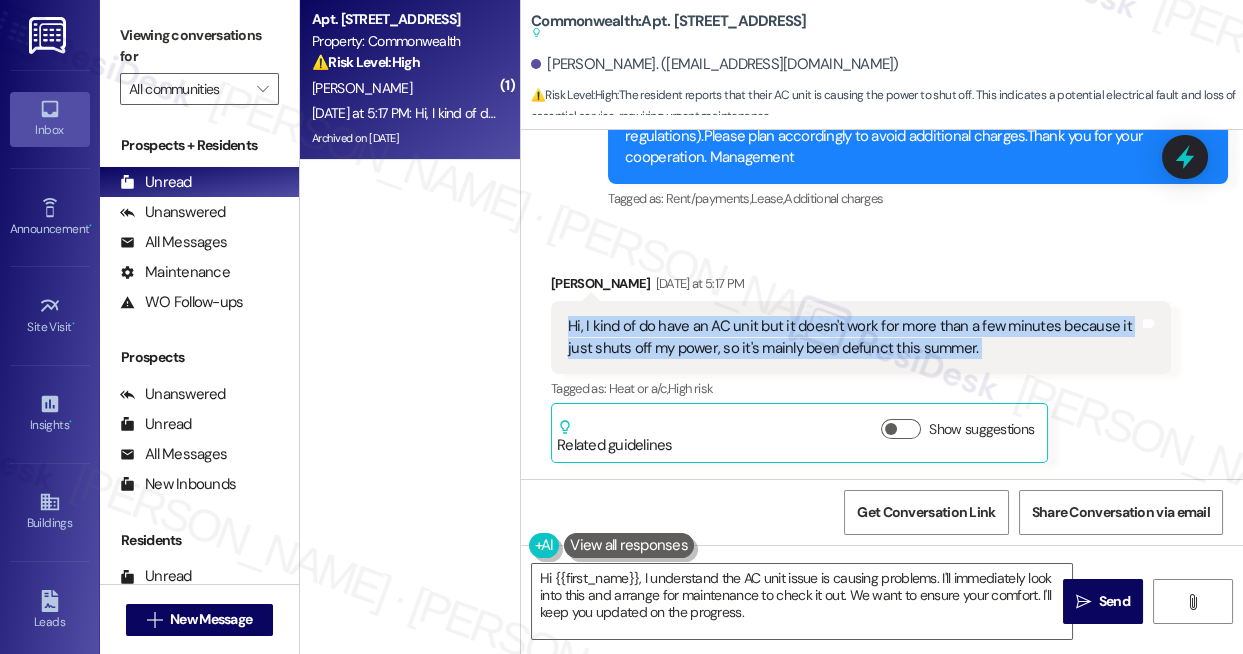 click on "Hi, I kind of do have an AC unit but it doesn't work for more than a few minutes because it just shuts off my power, so it's mainly been defunct this summer." at bounding box center (853, 337) 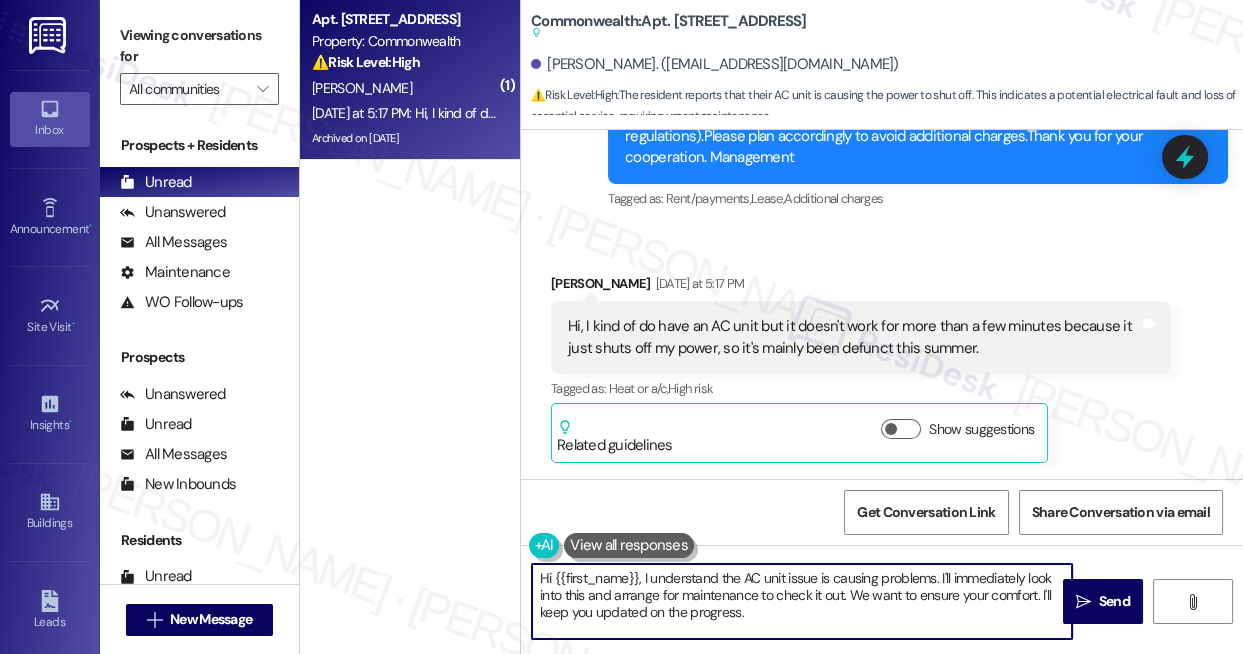 click on "Hi {{first_name}}, I understand the AC unit issue is causing problems. I'll immediately look into this and arrange for maintenance to check it out. We want to ensure your comfort. I'll keep you updated on the progress." at bounding box center [802, 601] 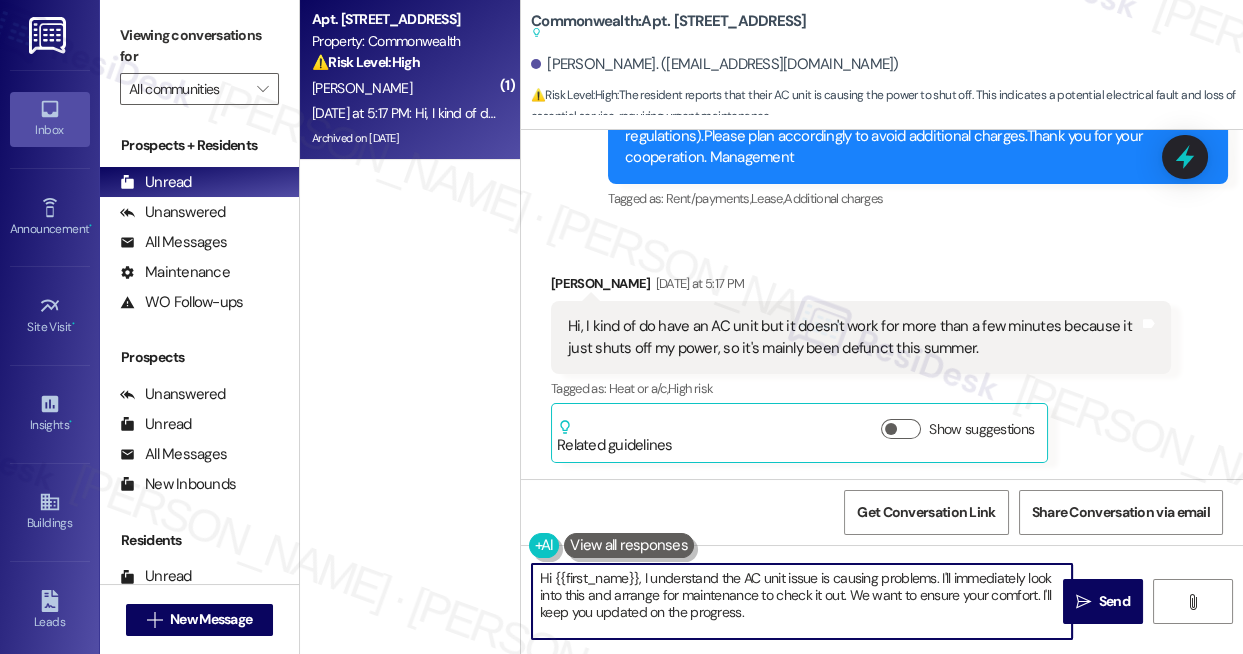 drag, startPoint x: 773, startPoint y: 614, endPoint x: 941, endPoint y: 558, distance: 177.08755 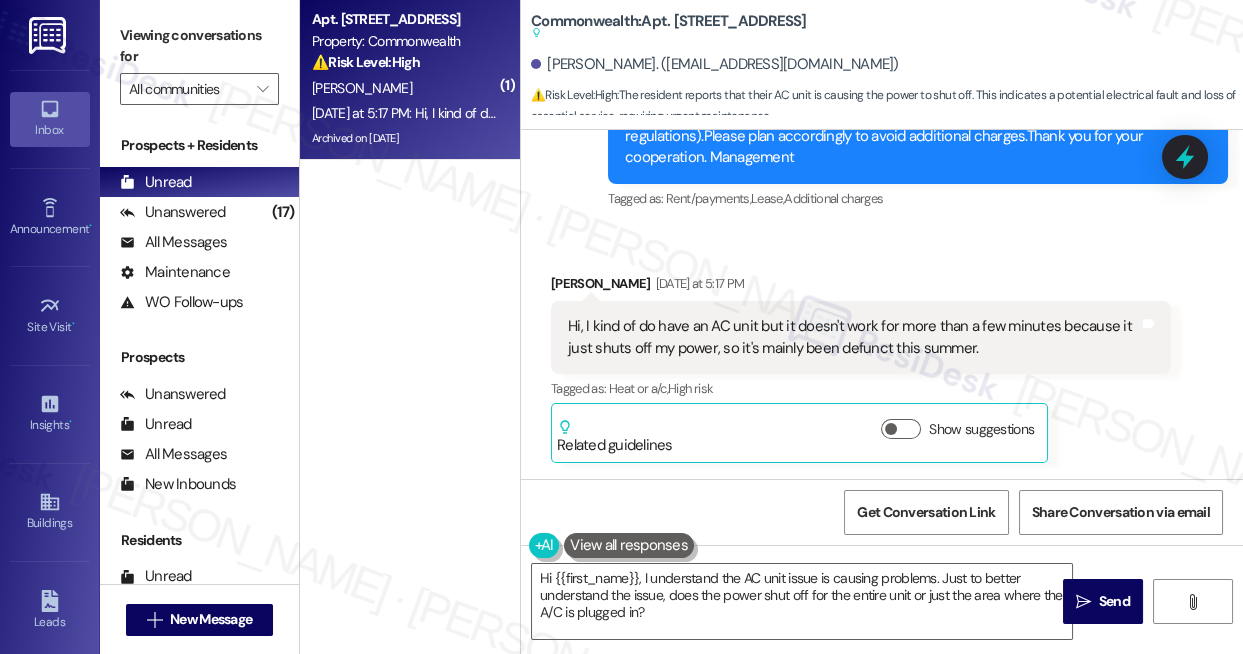 click on "Hi, I kind of do have an AC unit but it doesn't work for more than a few minutes because it just shuts off my power, so it's mainly been defunct this summer." at bounding box center [853, 337] 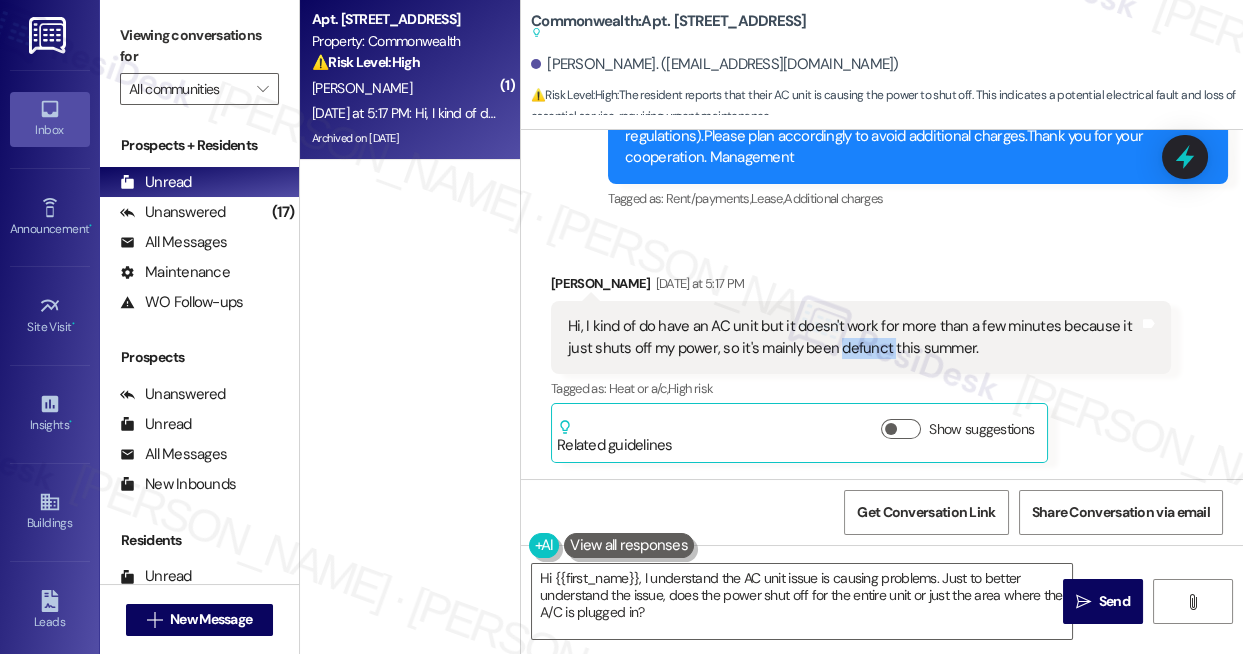 click on "Hi, I kind of do have an AC unit but it doesn't work for more than a few minutes because it just shuts off my power, so it's mainly been defunct this summer." at bounding box center [853, 337] 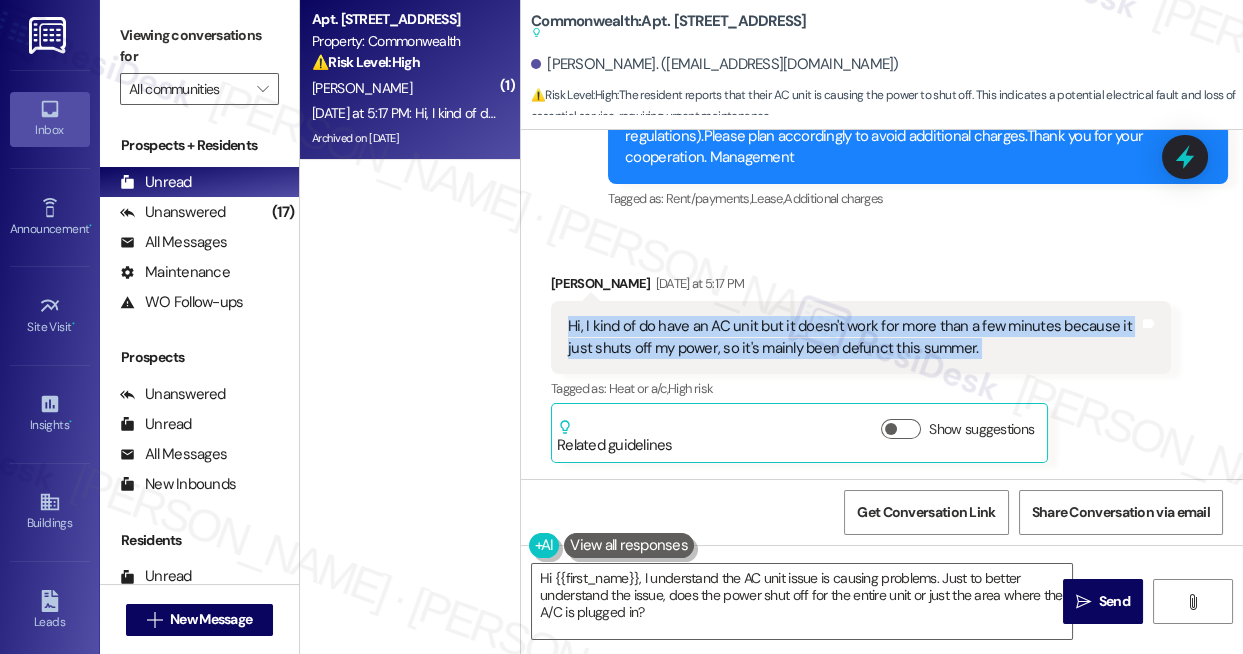 click on "Hi, I kind of do have an AC unit but it doesn't work for more than a few minutes because it just shuts off my power, so it's mainly been defunct this summer." at bounding box center [853, 337] 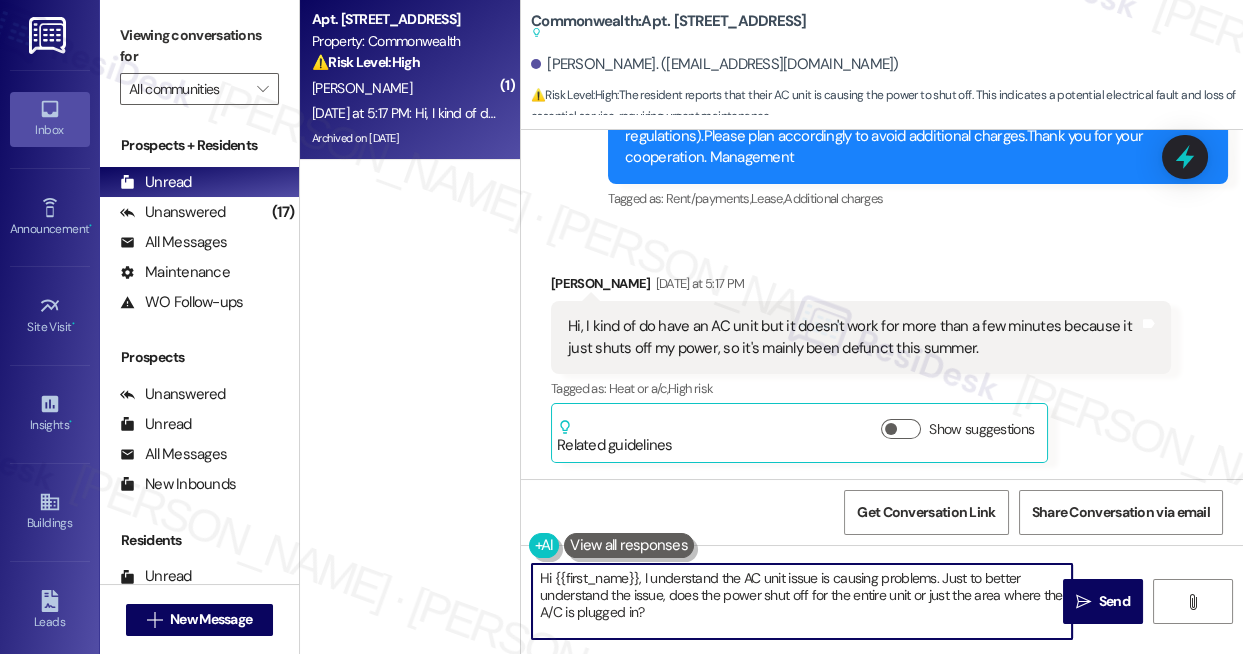 drag, startPoint x: 690, startPoint y: 599, endPoint x: 792, endPoint y: 608, distance: 102.396286 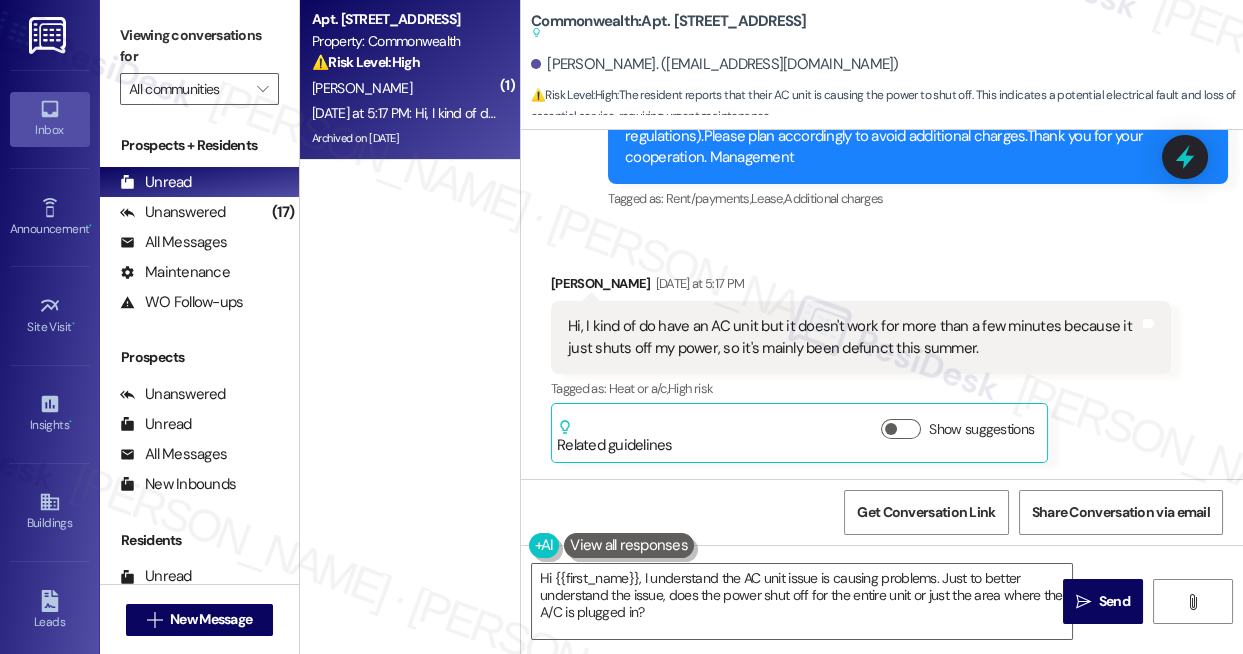 click on "Received via SMS [PERSON_NAME] [DATE] at 5:17 PM Hi, I kind of do have an AC unit but it doesn't work for more than a few minutes because it just shuts off my power, so it's mainly been defunct this summer.  Tags and notes Tagged as:   Heat or a/c ,  Click to highlight conversations about Heat or a/c High risk Click to highlight conversations about High risk  Related guidelines Show suggestions" at bounding box center (882, 353) 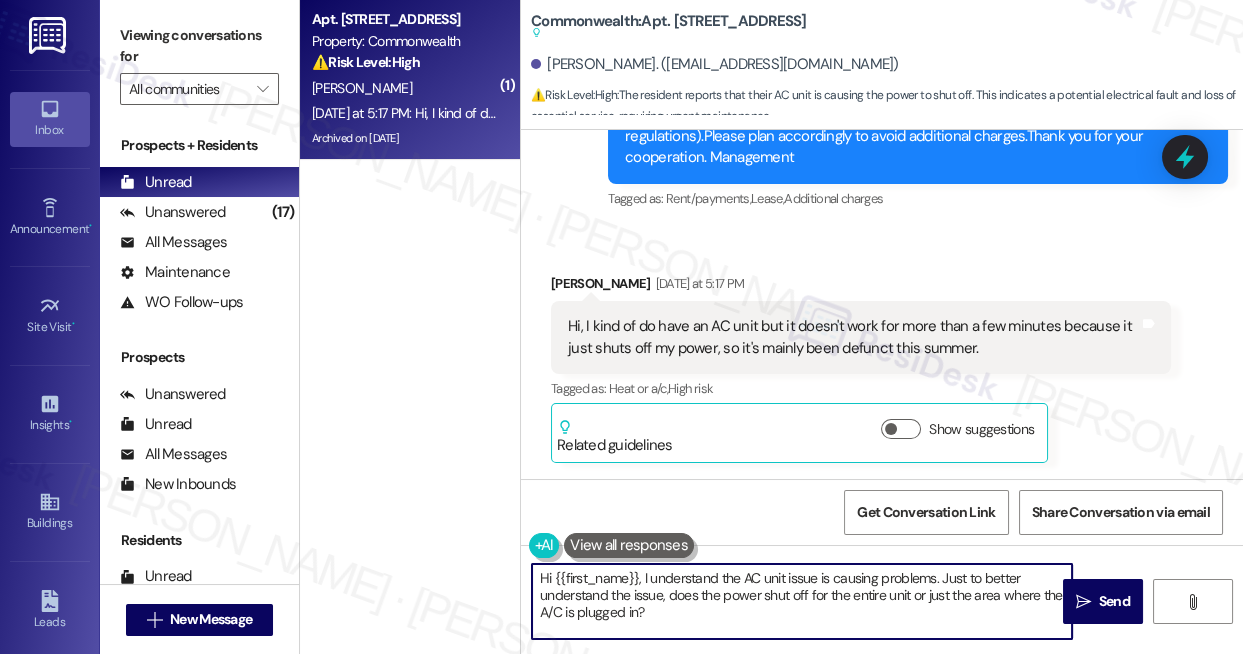 drag, startPoint x: 819, startPoint y: 618, endPoint x: 668, endPoint y: 600, distance: 152.06906 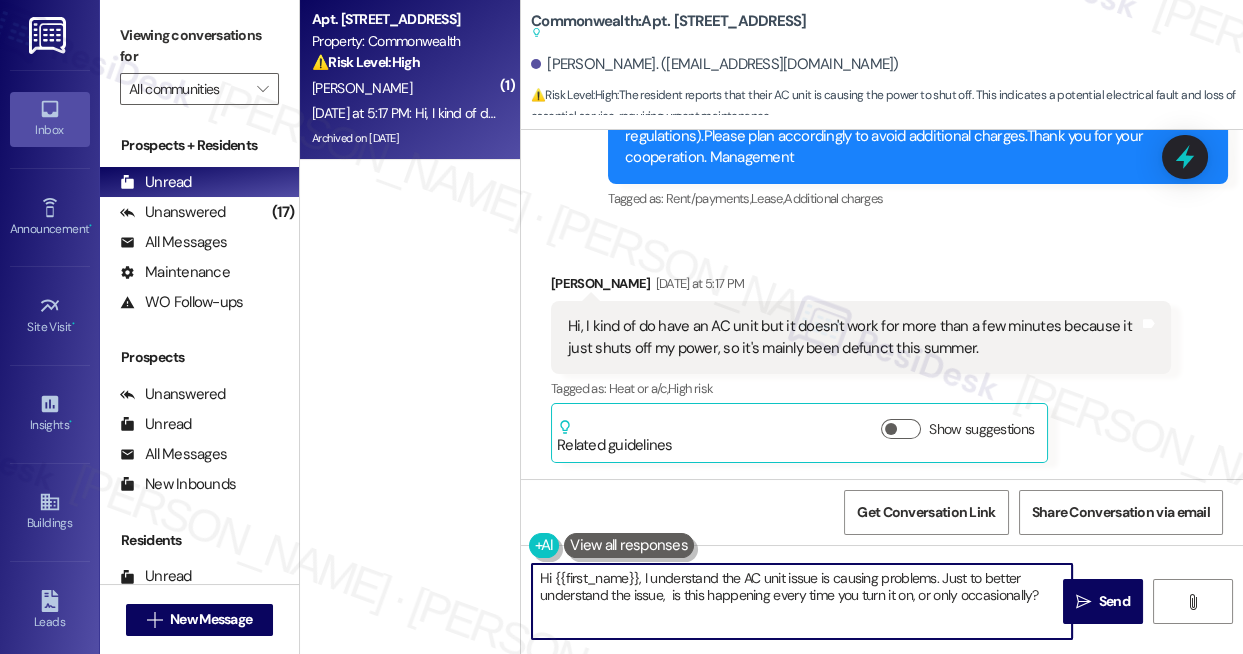 click on "Hi {{first_name}}, I understand the AC unit issue is causing problems. Just to better understand the issue,  is this happening every time you turn it on, or only occasionally?" at bounding box center [802, 601] 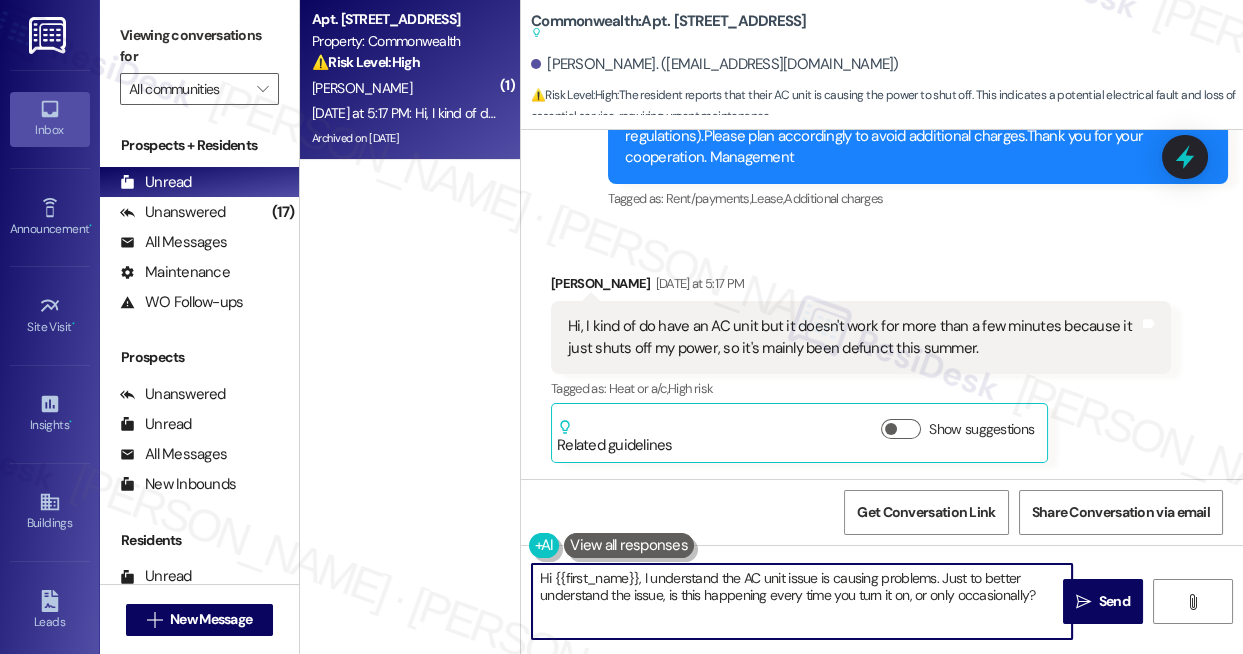 click on "Hi {{first_name}}, I understand the AC unit issue is causing problems. Just to better understand the issue, is this happening every time you turn it on, or only occasionally?" at bounding box center [802, 601] 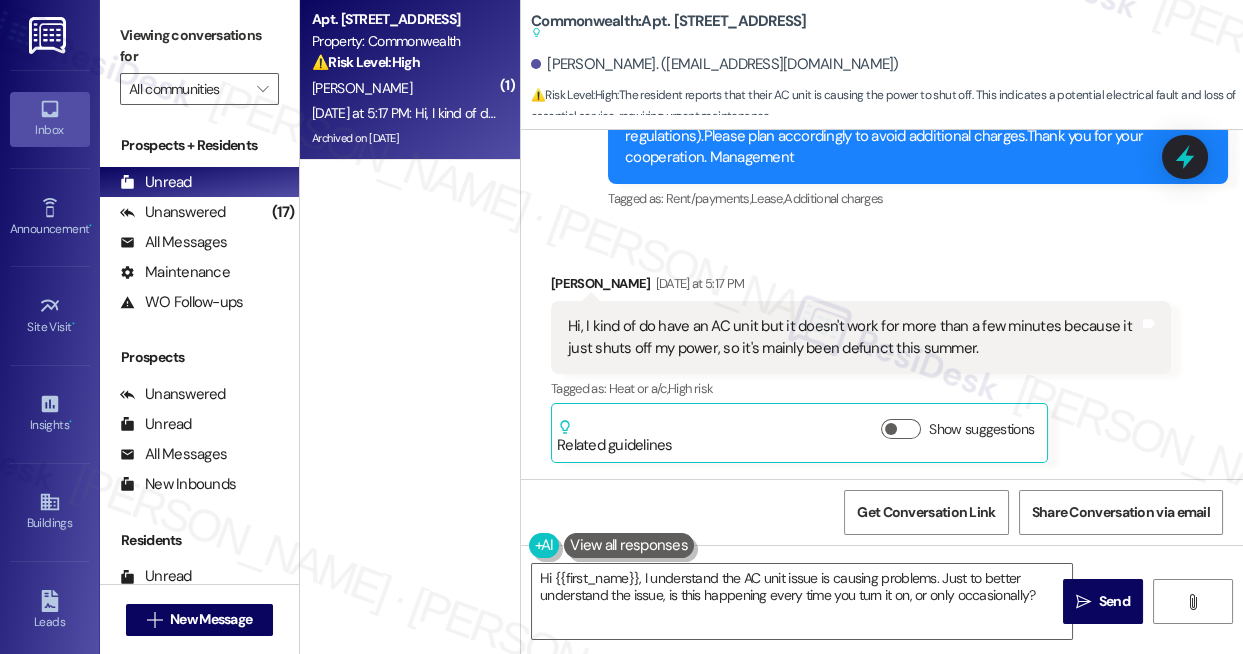 drag, startPoint x: 1132, startPoint y: 435, endPoint x: 1112, endPoint y: 456, distance: 29 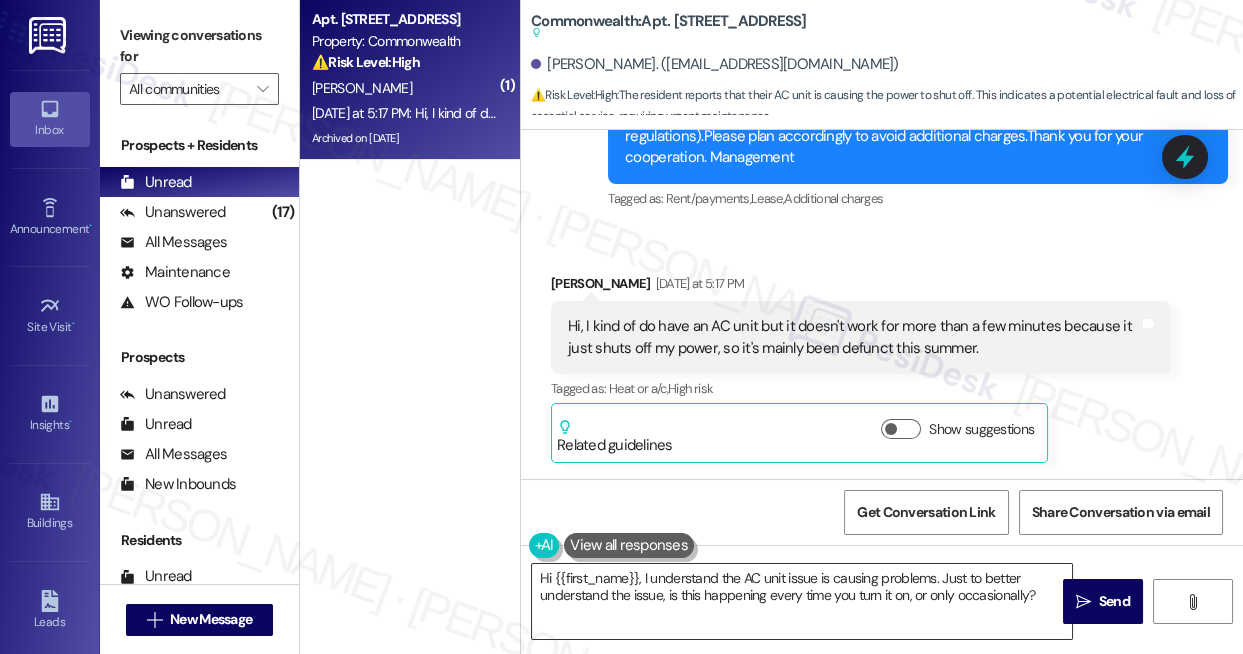click on "Hi {{first_name}}, I understand the AC unit issue is causing problems. Just to better understand the issue, is this happening every time you turn it on, or only occasionally?" at bounding box center [802, 601] 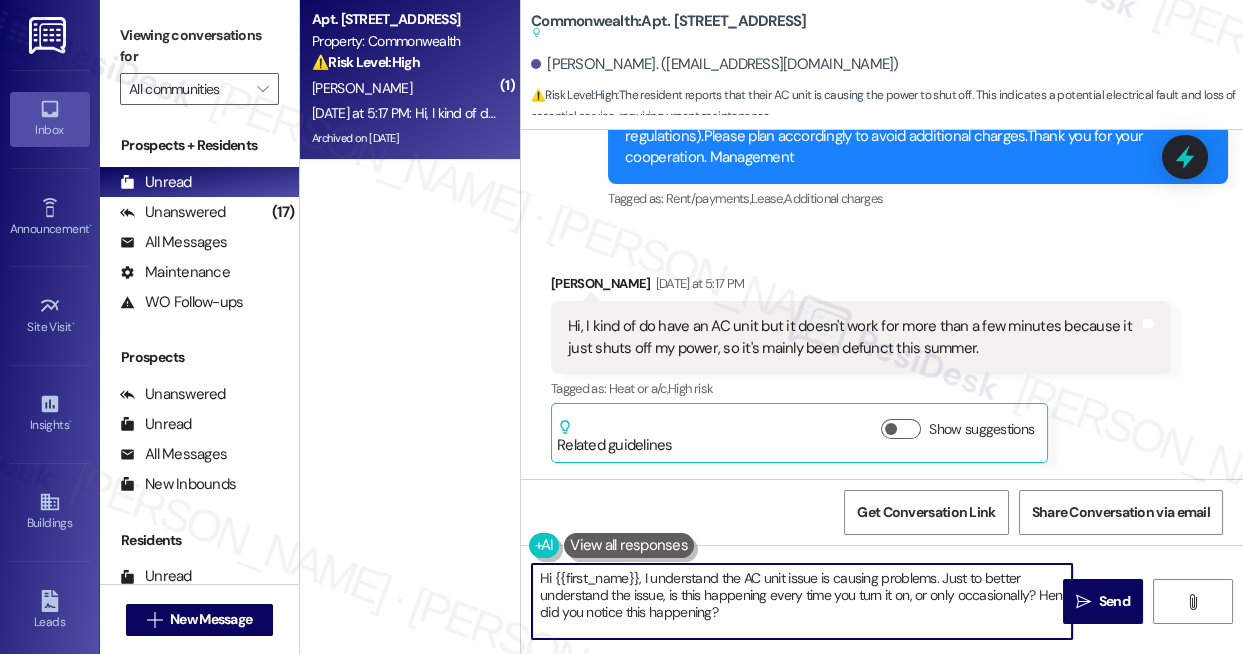 type on "Hi {{first_name}}, I understand the AC unit issue is causing problems. Just to better understand the issue, is this happening every time you turn it on, or only occasionally? Hen did you notice this happening?" 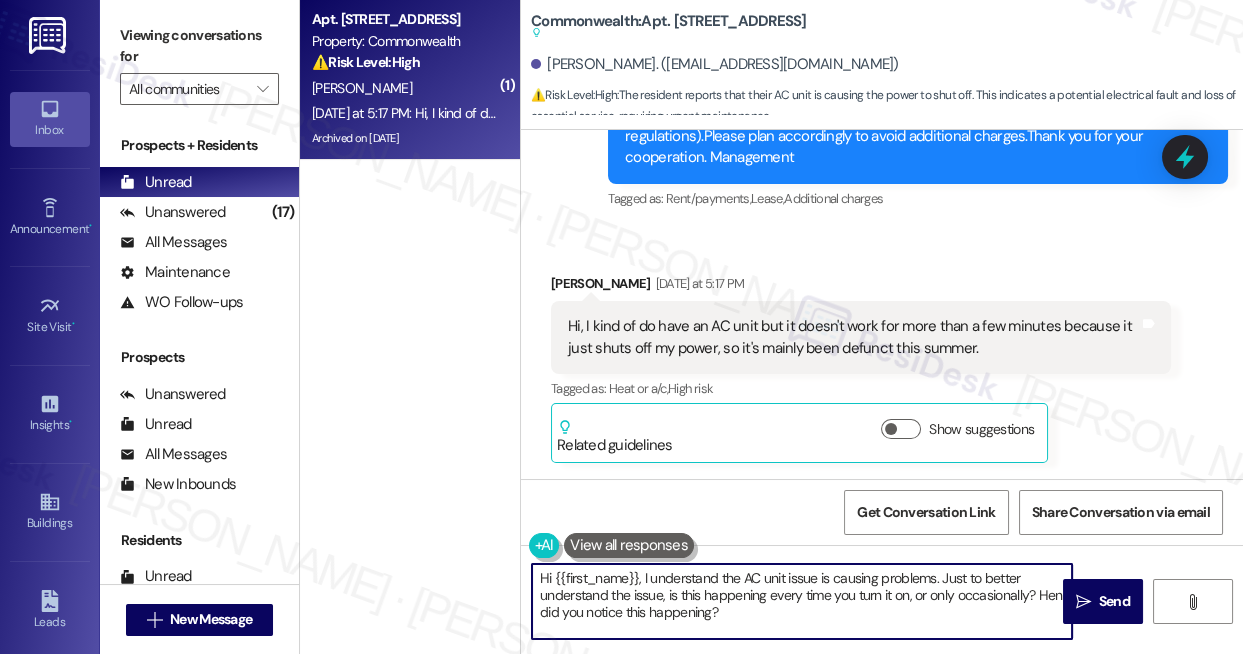 click on "Hi {{first_name}}, I understand the AC unit issue is causing problems. Just to better understand the issue, is this happening every time you turn it on, or only occasionally? Hen did you notice this happening?" at bounding box center [802, 601] 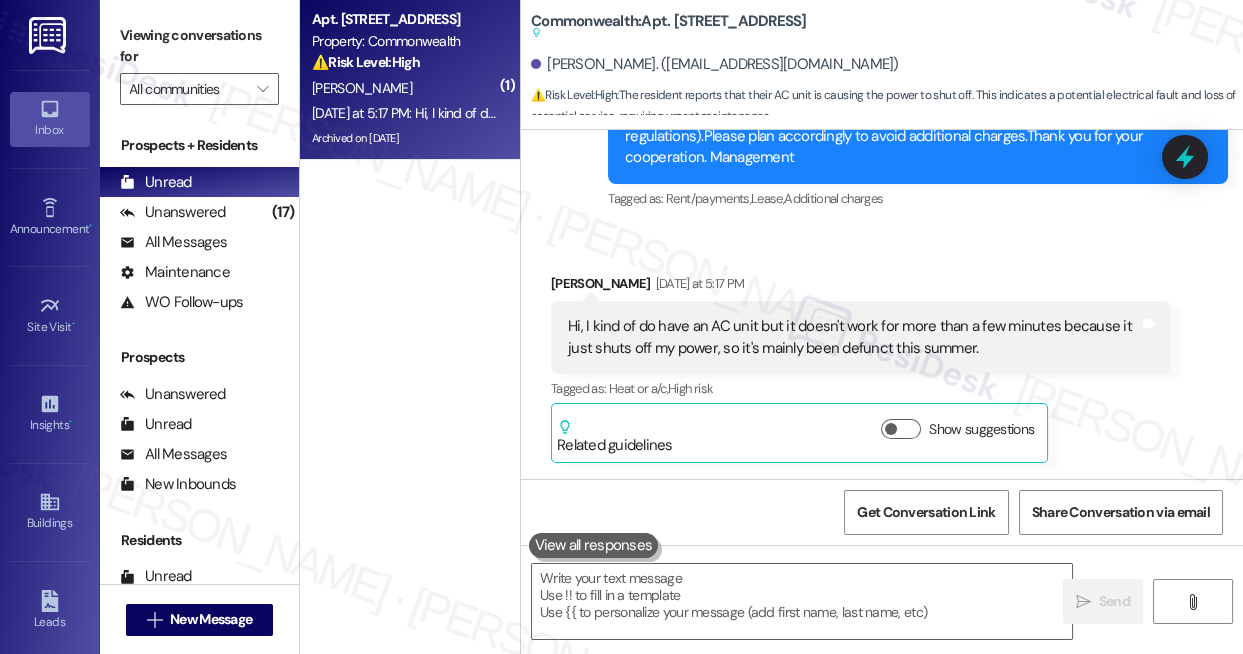 drag, startPoint x: 1169, startPoint y: 253, endPoint x: 1159, endPoint y: 254, distance: 10.049875 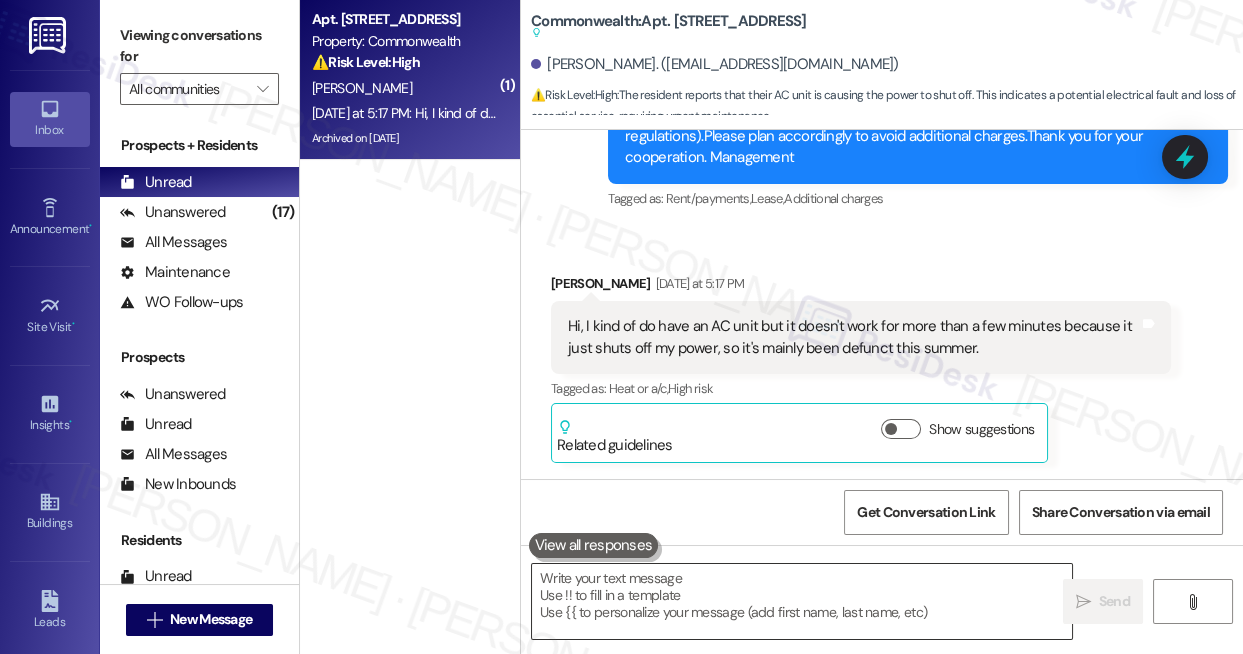 click at bounding box center [802, 601] 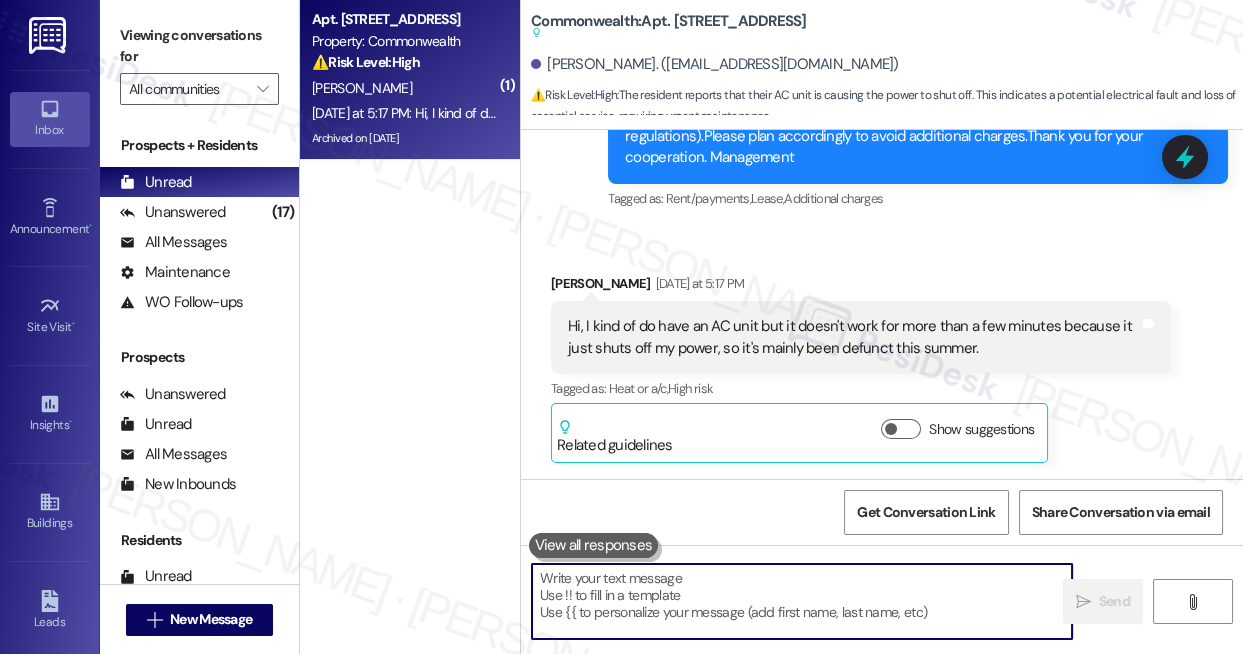 paste on "Hi {{first_name}}, I understand the A/C issue has been frustrating. Just to get a clearer picture—does this happen every time you turn it on, or only sometimes? And when did you first start noticing the problem?
Ask ChatGPT" 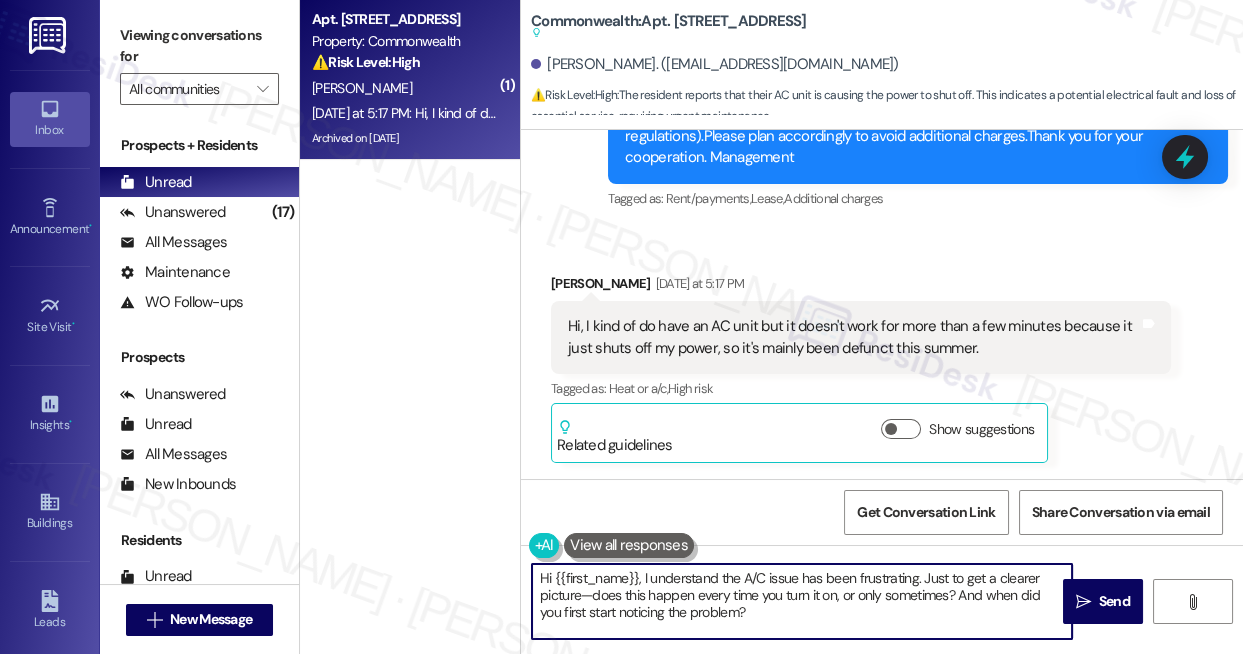 scroll, scrollTop: 136, scrollLeft: 0, axis: vertical 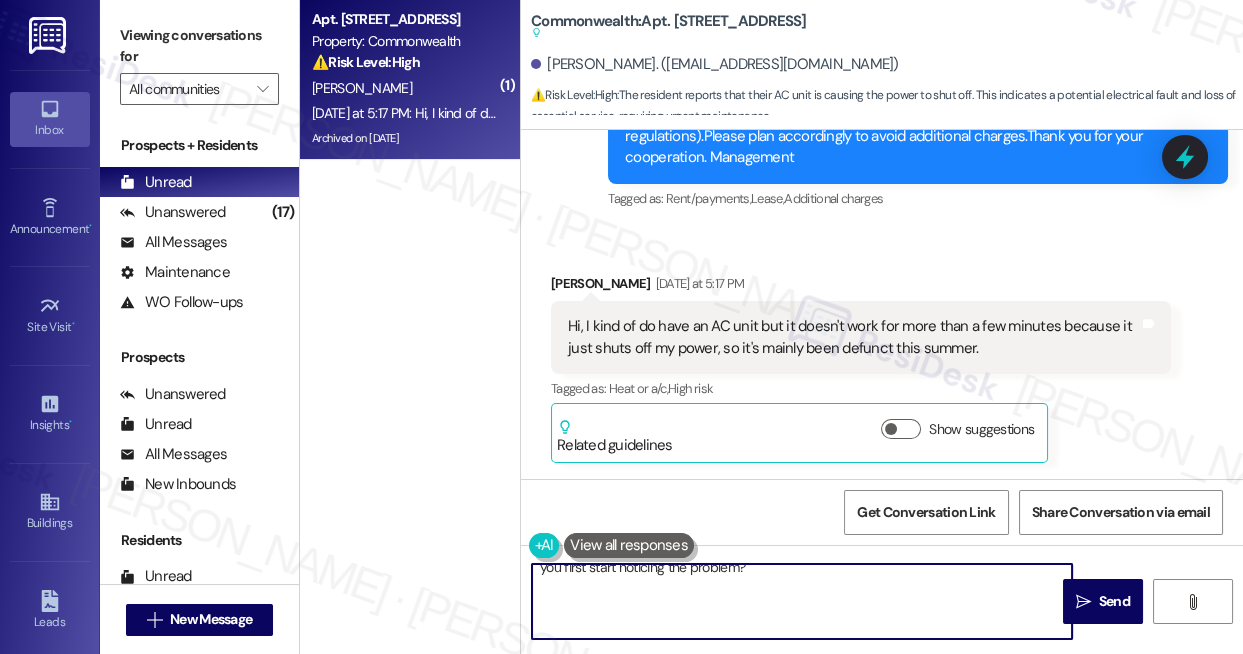 drag, startPoint x: 634, startPoint y: 621, endPoint x: 544, endPoint y: 592, distance: 94.55686 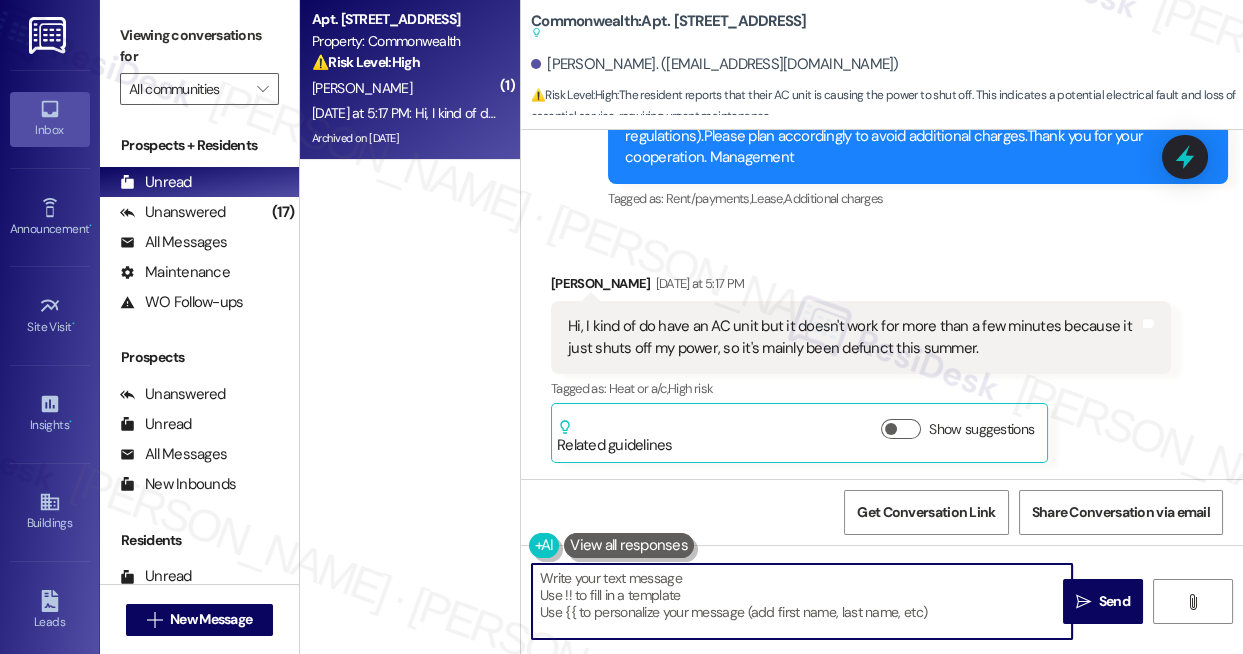 scroll, scrollTop: 0, scrollLeft: 0, axis: both 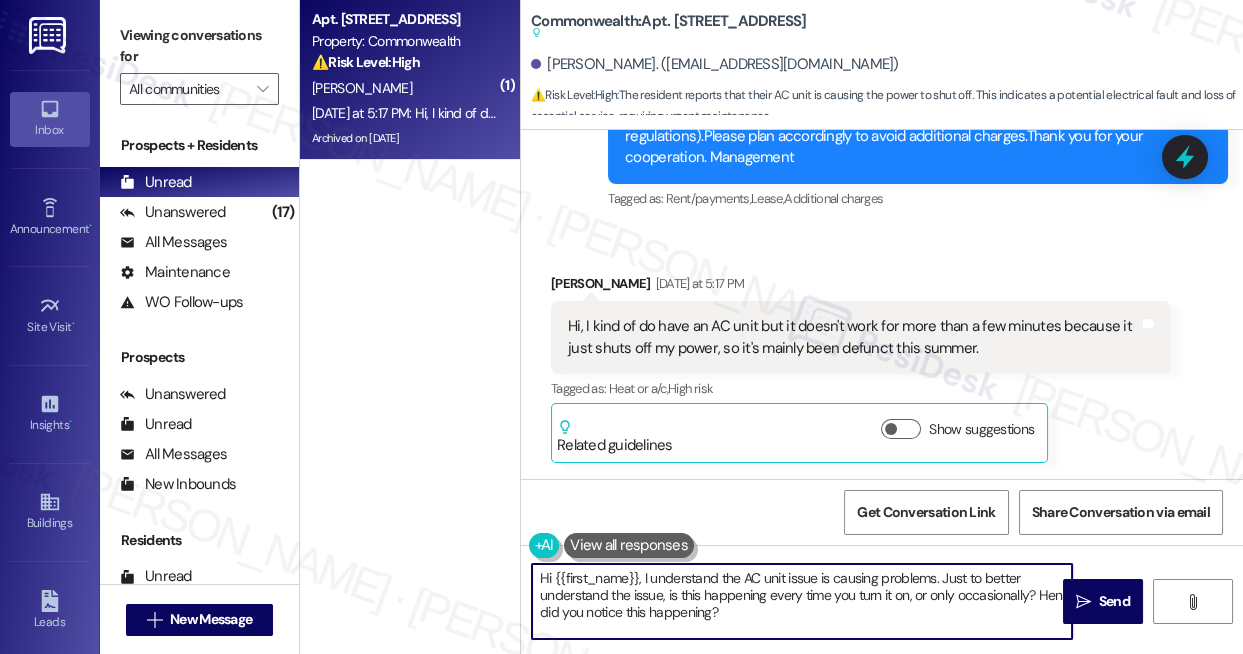 click on "Hi {{first_name}}, I understand the AC unit issue is causing problems. Just to better understand the issue, is this happening every time you turn it on, or only occasionally? Hen did you notice this happening?" at bounding box center (802, 601) 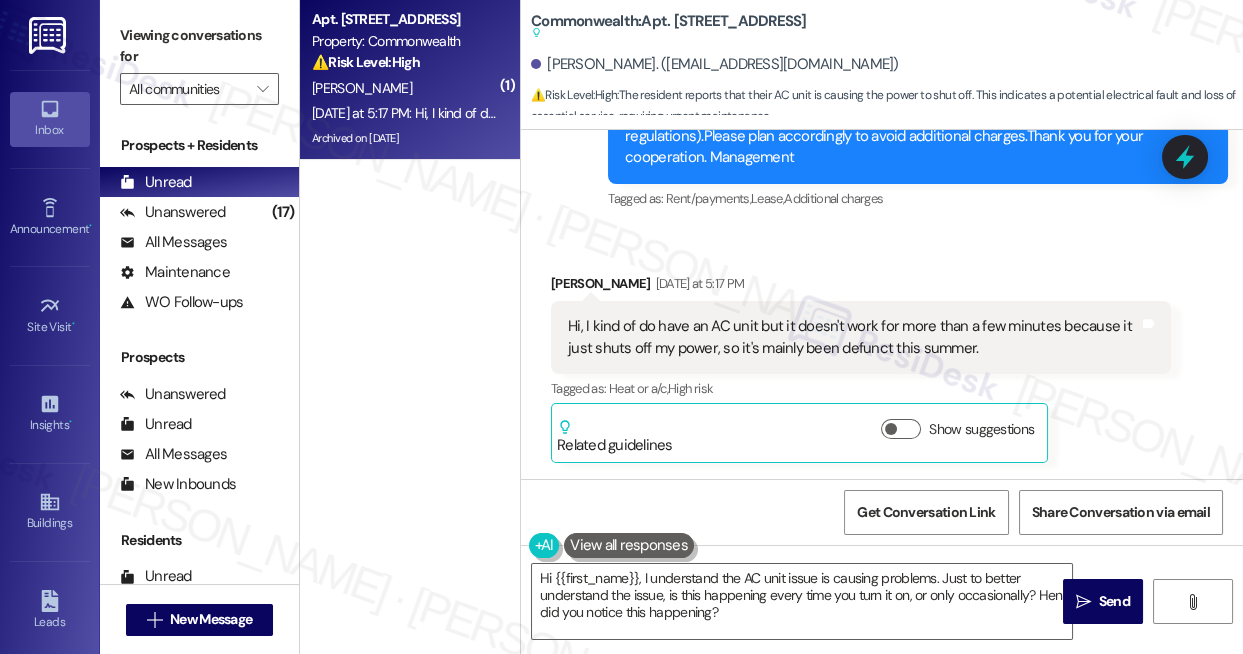 click on "[PERSON_NAME] [DATE] at 5:17 PM" at bounding box center [861, 287] 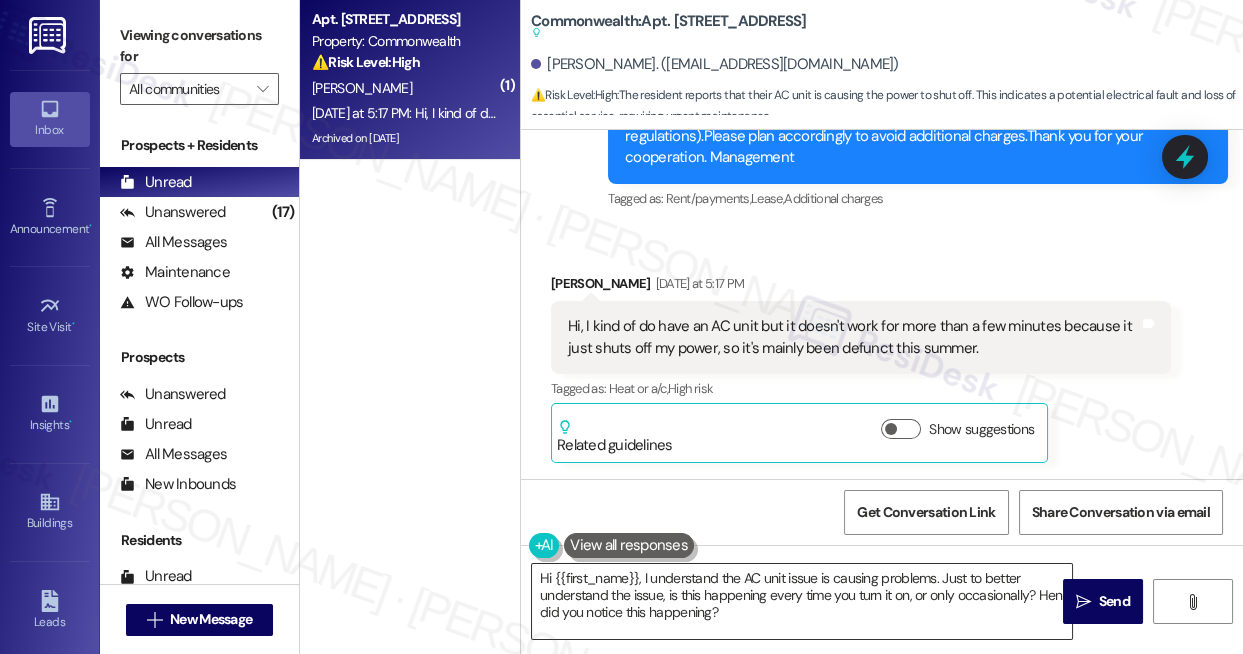 click on "Hi {{first_name}}, I understand the AC unit issue is causing problems. Just to better understand the issue, is this happening every time you turn it on, or only occasionally? Hen did you notice this happening?" at bounding box center [802, 601] 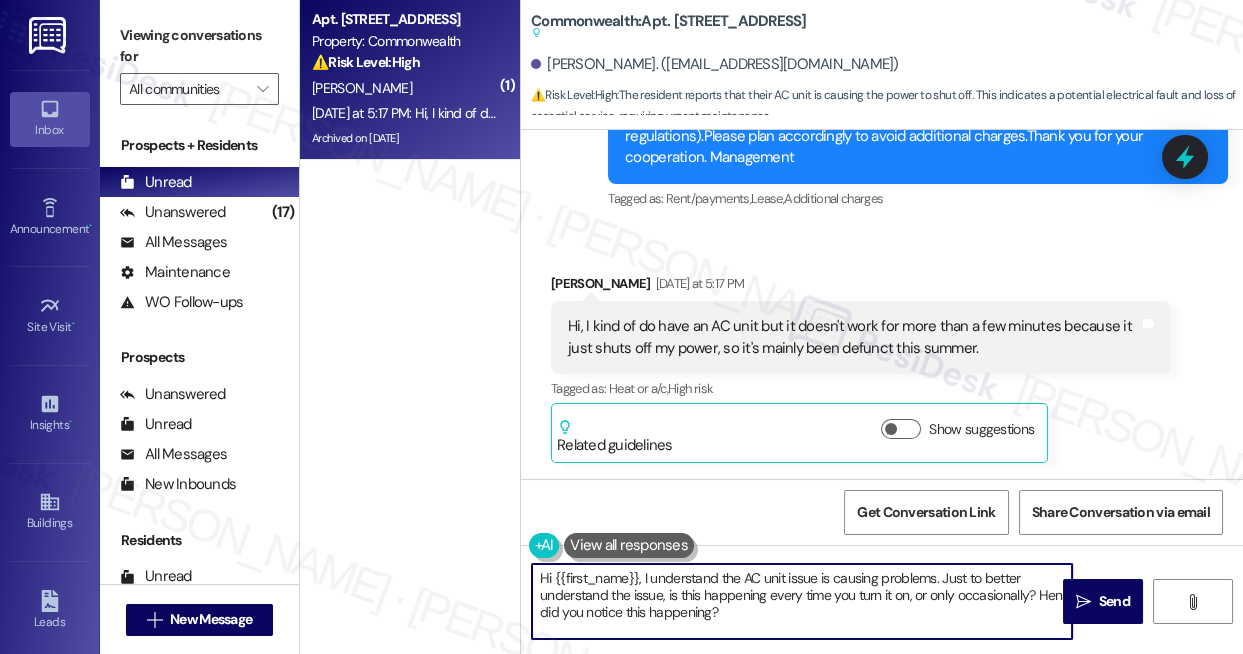 paste on "when did you first start noticing the problem?" 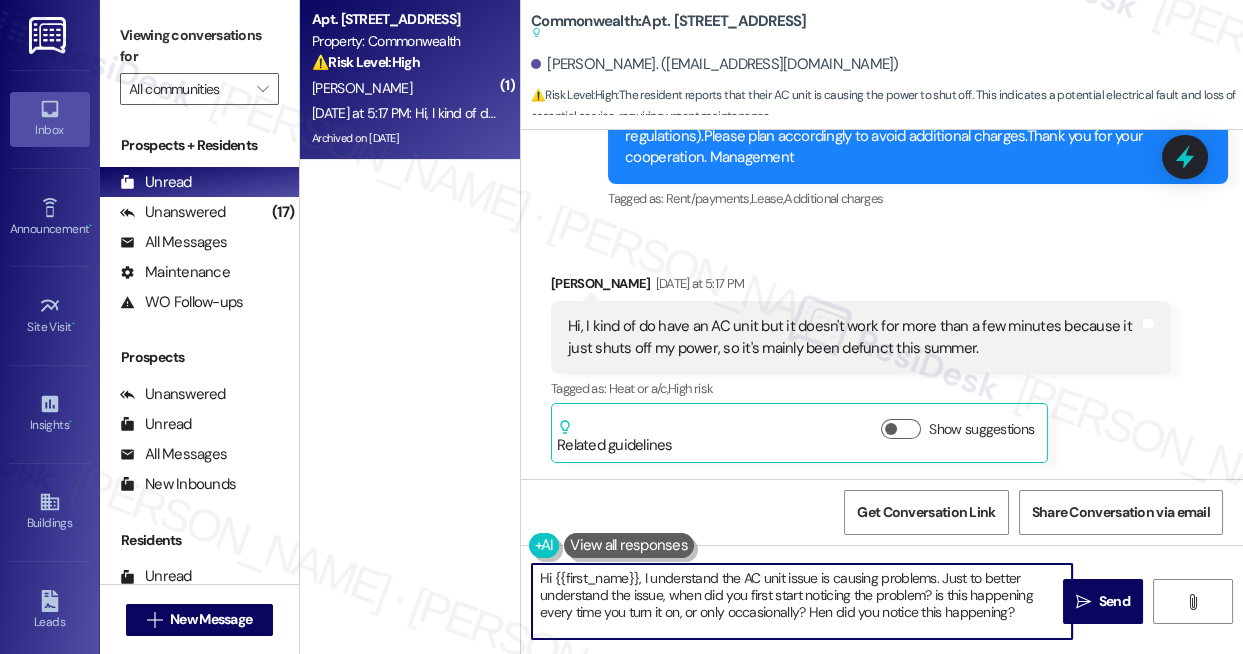 drag, startPoint x: 811, startPoint y: 615, endPoint x: 1058, endPoint y: 616, distance: 247.00203 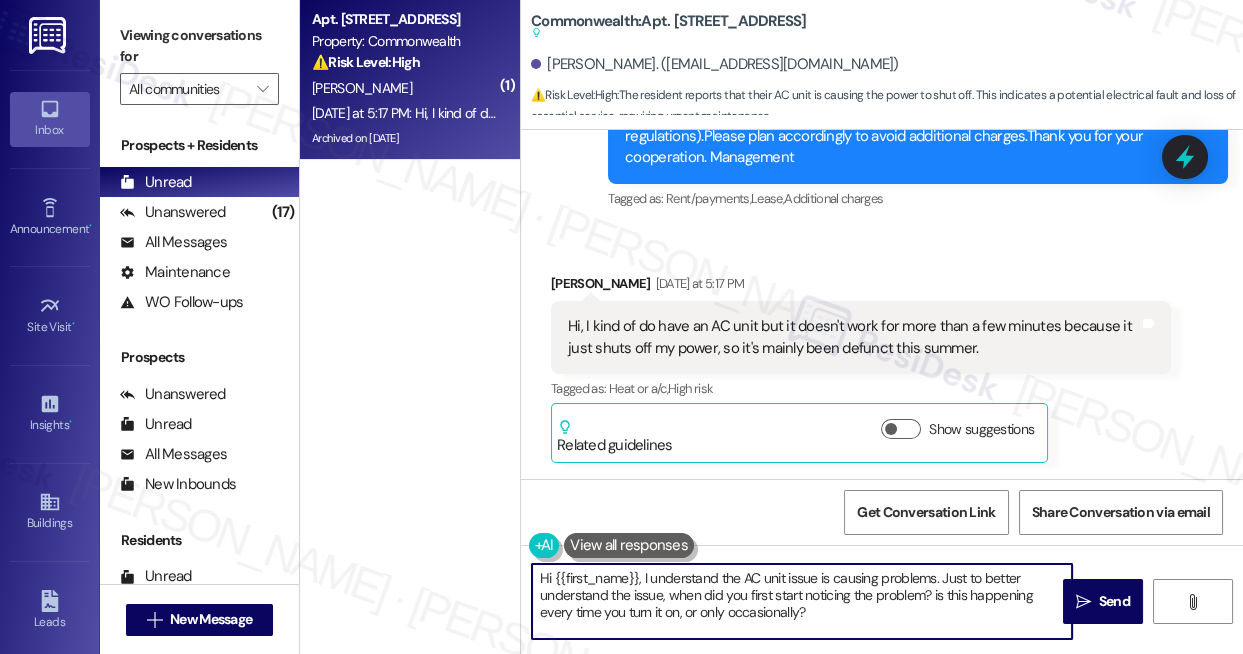 click on "Hi {{first_name}}, I understand the AC unit issue is causing problems. Just to better understand the issue, when did you first start noticing the problem? is this happening every time you turn it on, or only occasionally?" at bounding box center (802, 601) 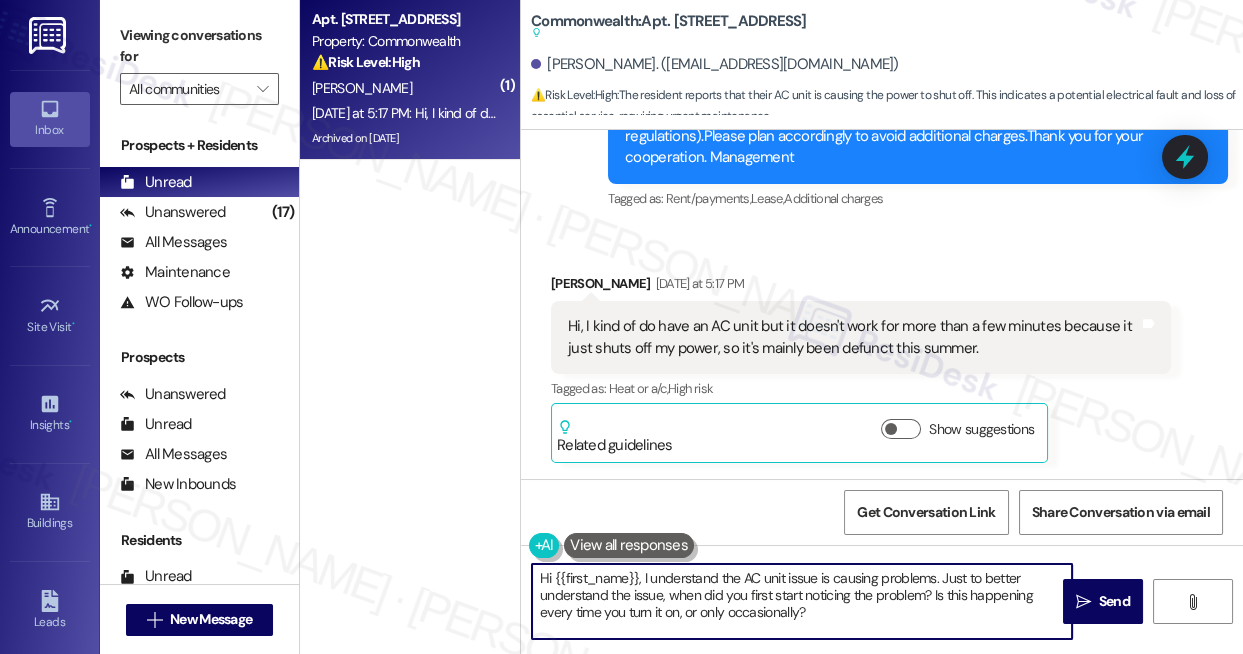click on "Hi {{first_name}}, I understand the AC unit issue is causing problems. Just to better understand the issue, when did you first start noticing the problem? Is this happening every time you turn it on, or only occasionally?" at bounding box center [802, 601] 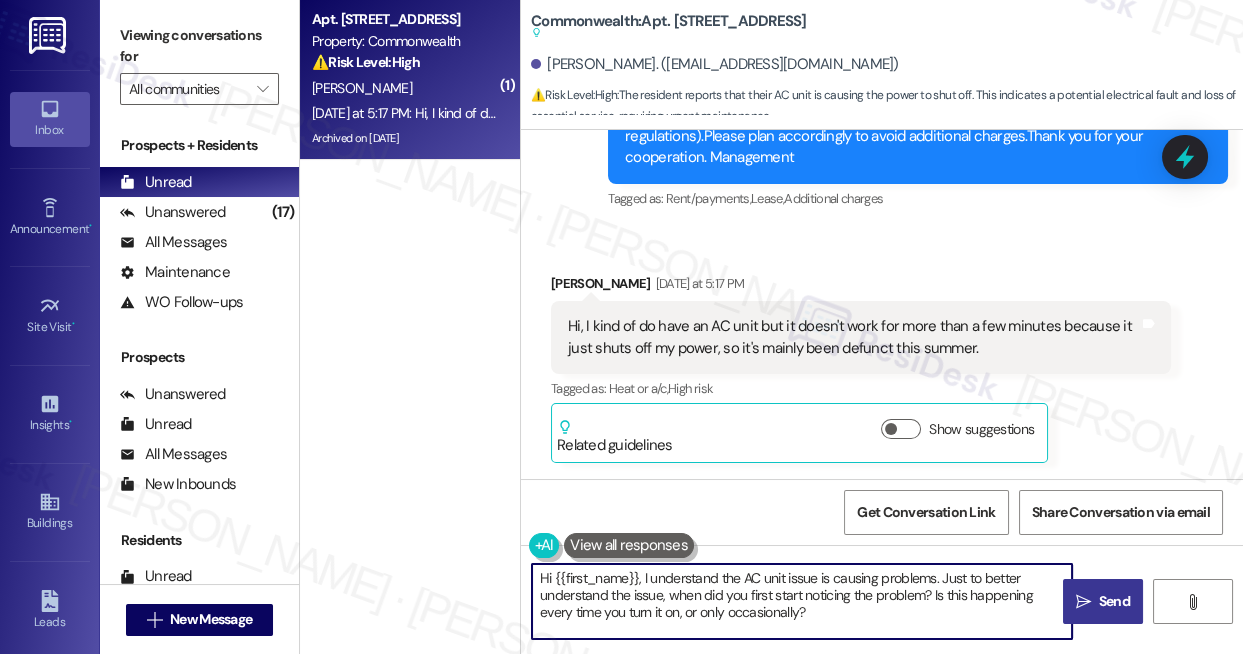 type on "Hi {{first_name}}, I understand the AC unit issue is causing problems. Just to better understand the issue, when did you first start noticing the problem? Is this happening every time you turn it on, or only occasionally?" 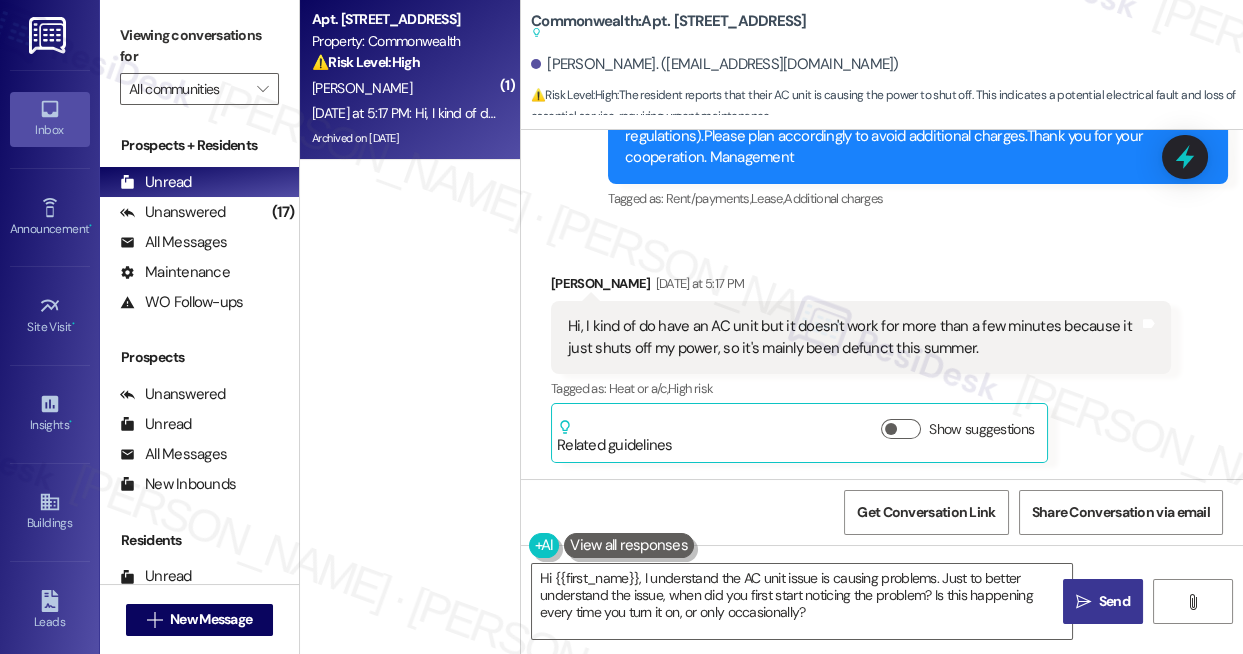 click on "Send" at bounding box center (1114, 601) 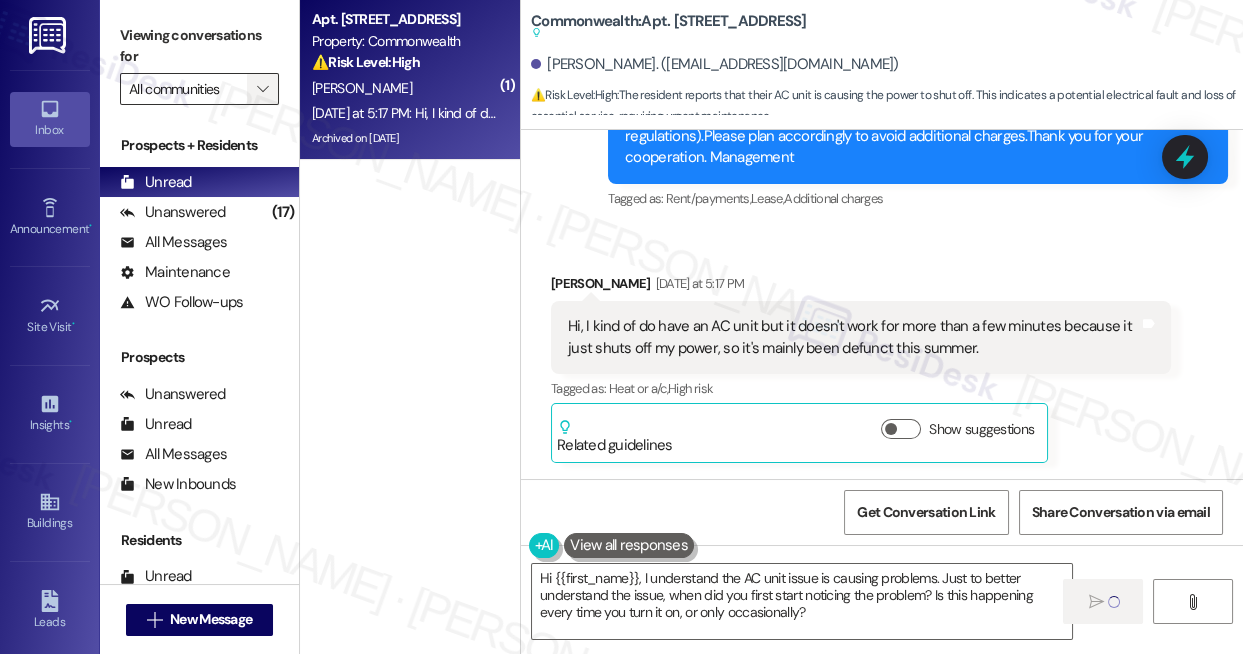 click on "" at bounding box center [263, 89] 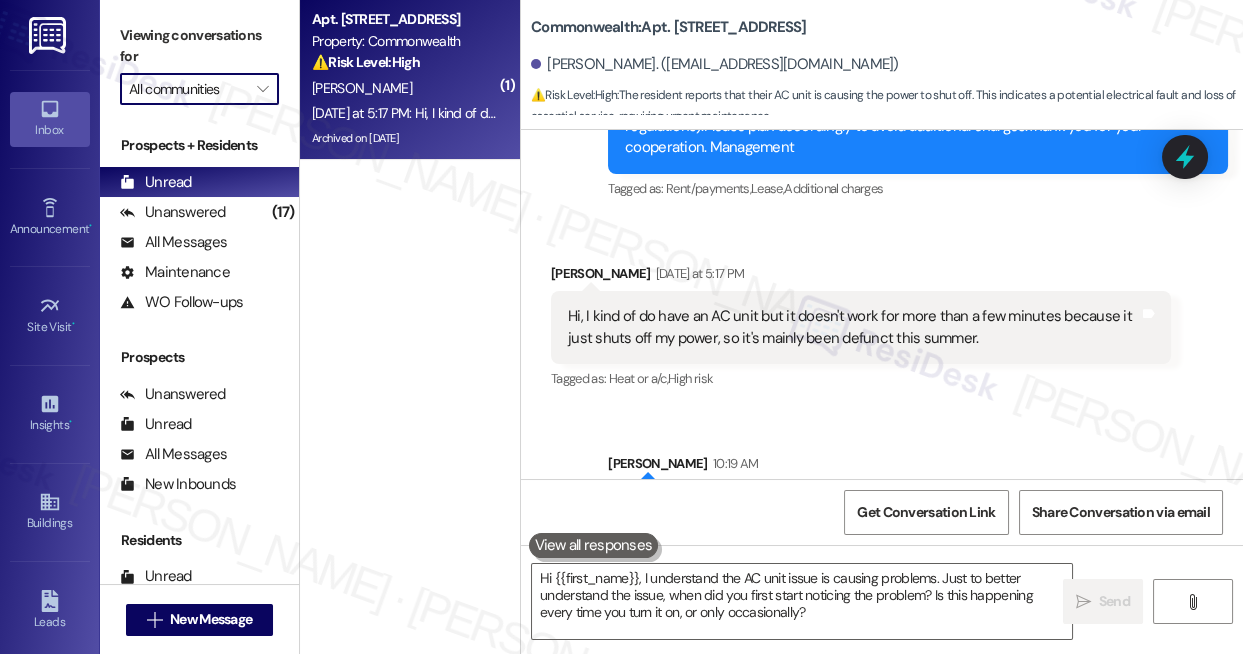 type 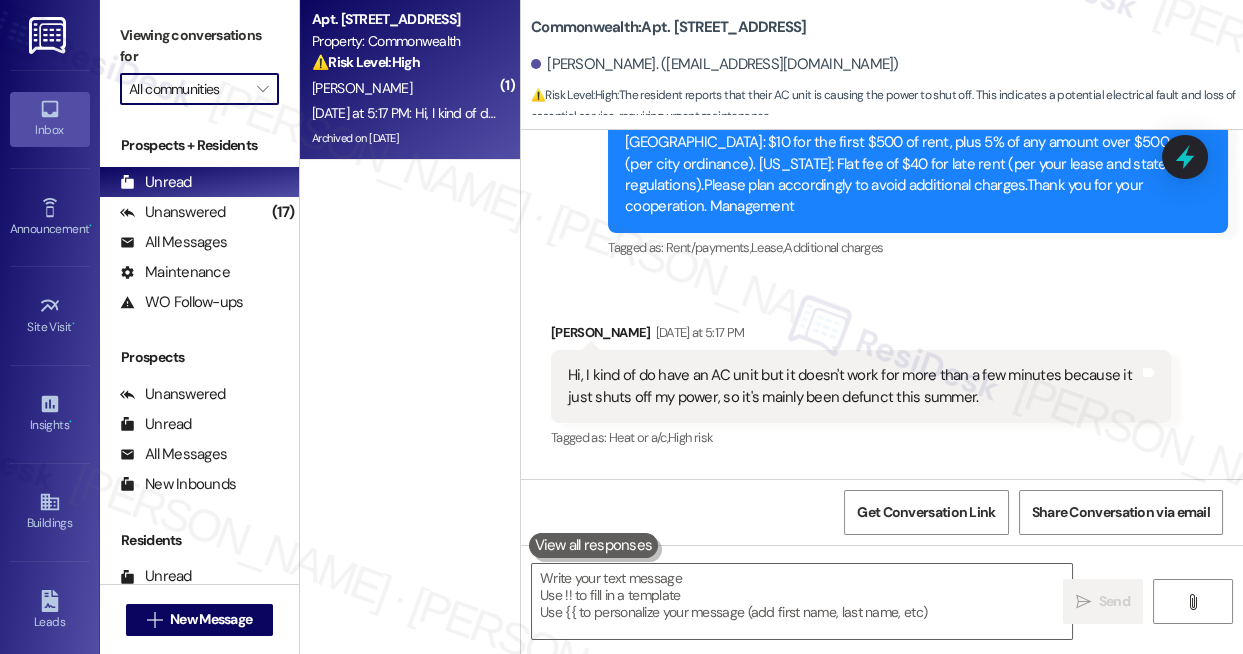 scroll, scrollTop: 52032, scrollLeft: 0, axis: vertical 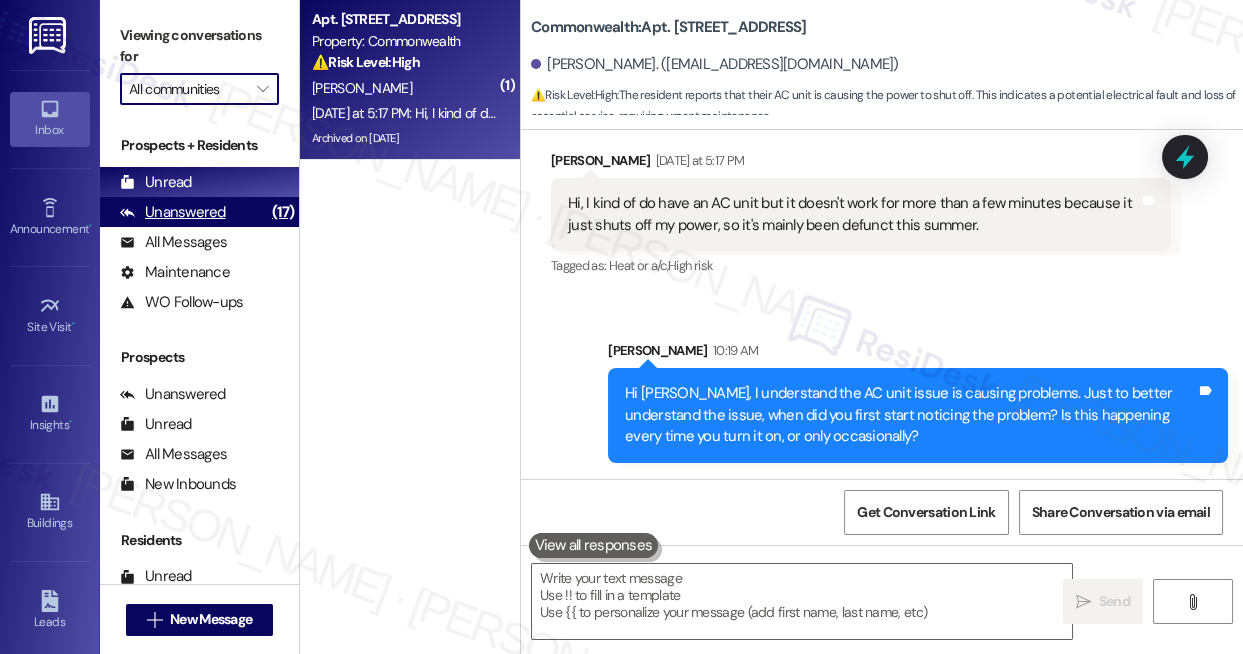 click on "Unanswered (17)" at bounding box center [199, 212] 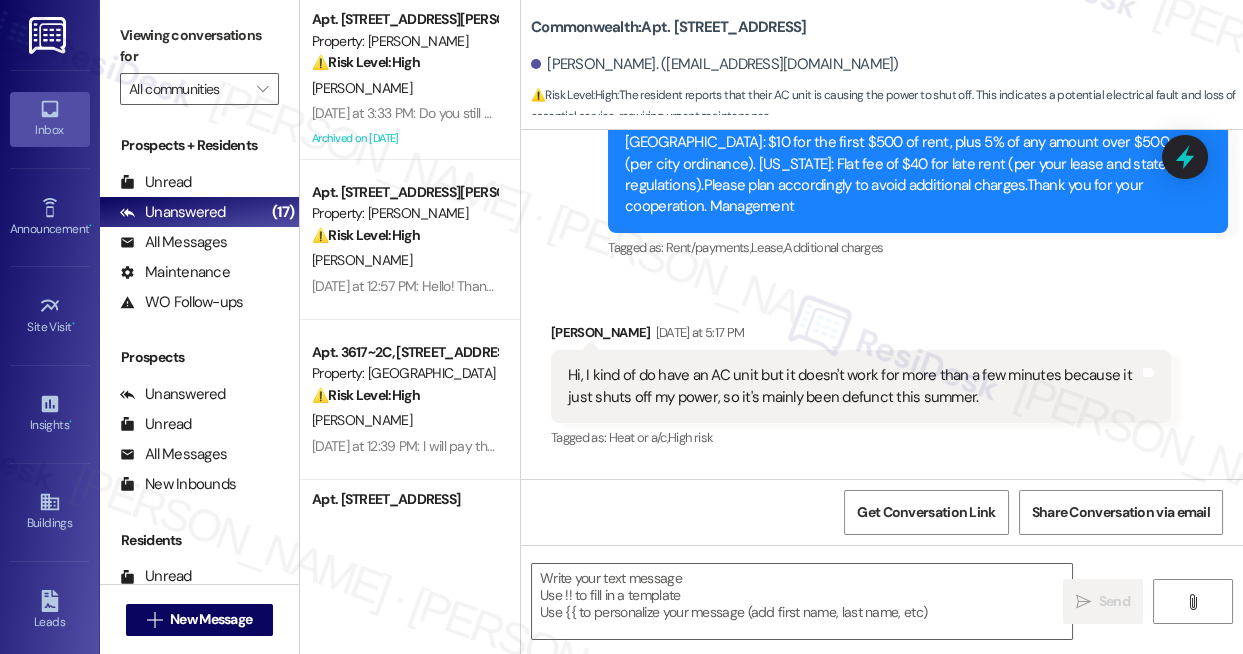 scroll, scrollTop: 51850, scrollLeft: 0, axis: vertical 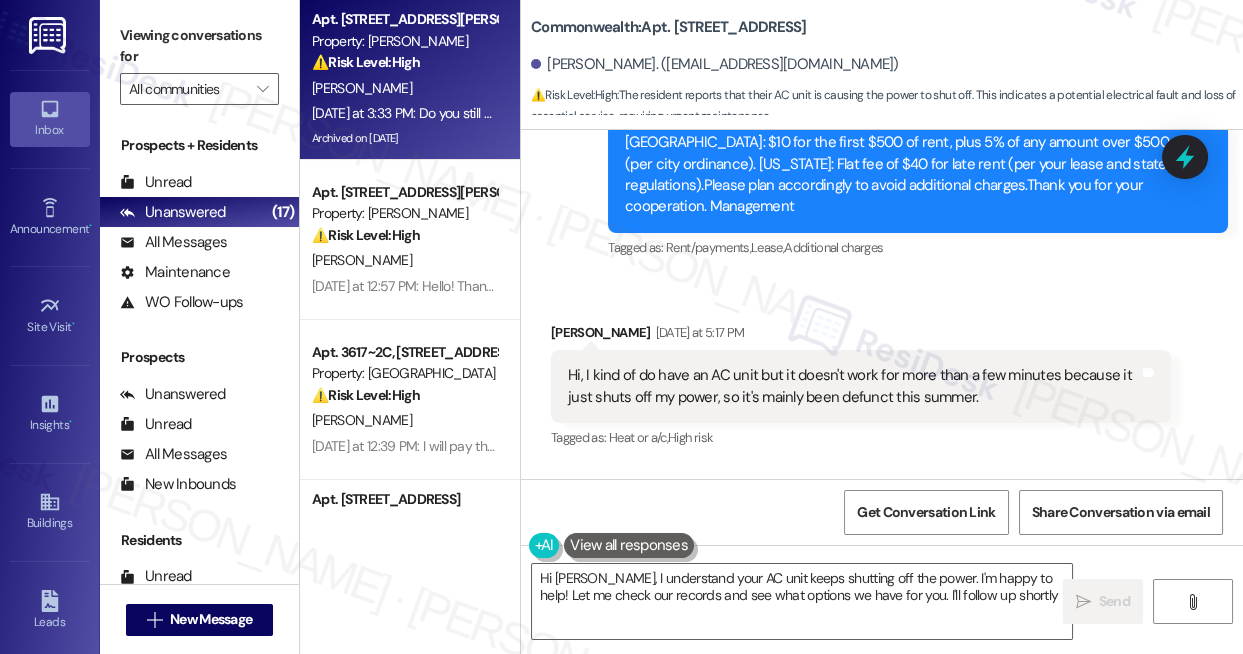 type on "Hi [PERSON_NAME], I understand your AC unit keeps shutting off the power. I'm happy to help! Let me check our records and see what options we have for you. I'll follow up shortly!" 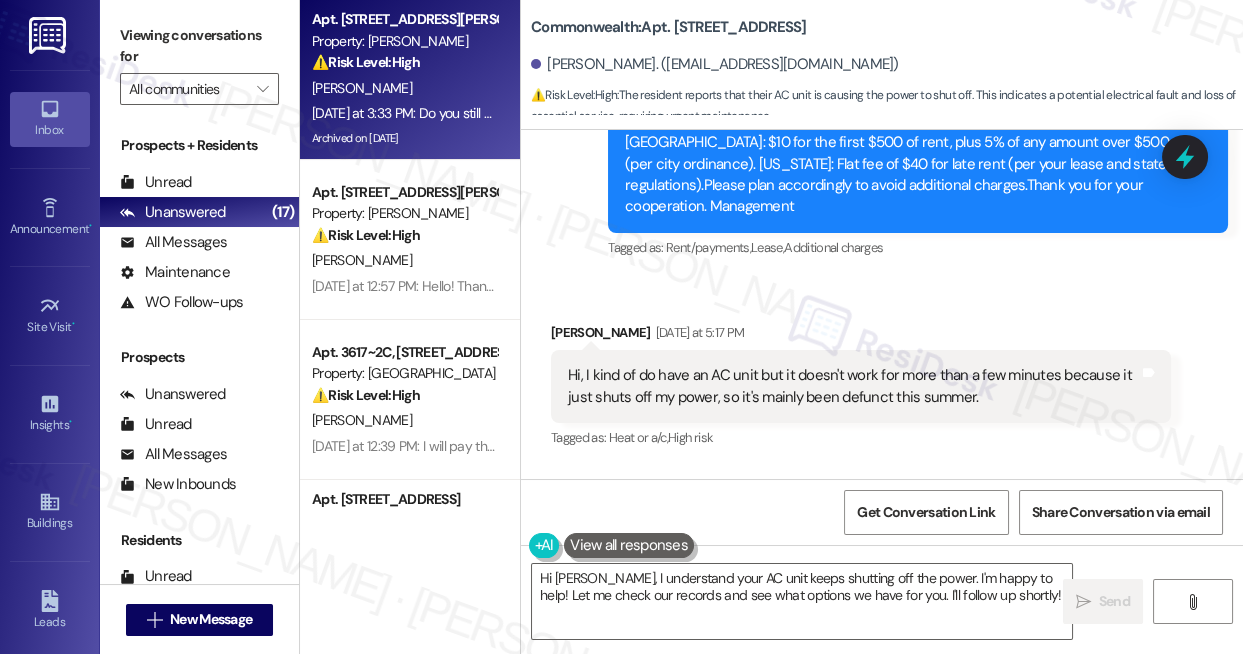 click on "[PERSON_NAME]" at bounding box center [404, 88] 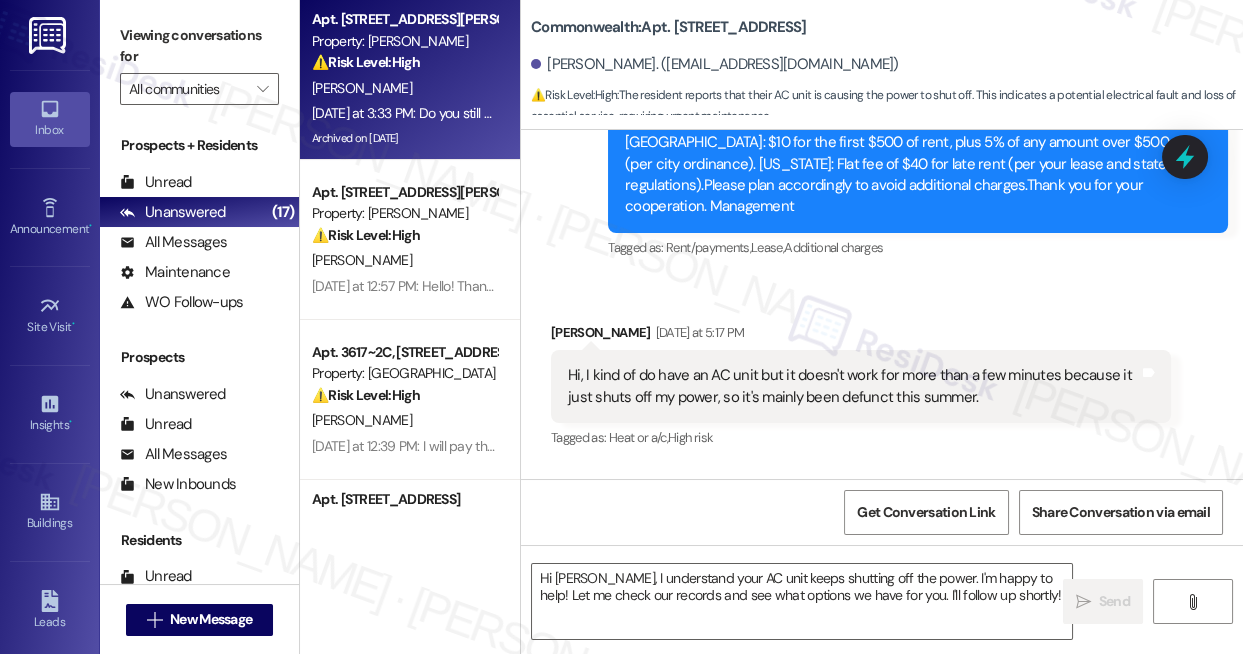 type on "Fetching suggested responses. Please feel free to read through the conversation in the meantime." 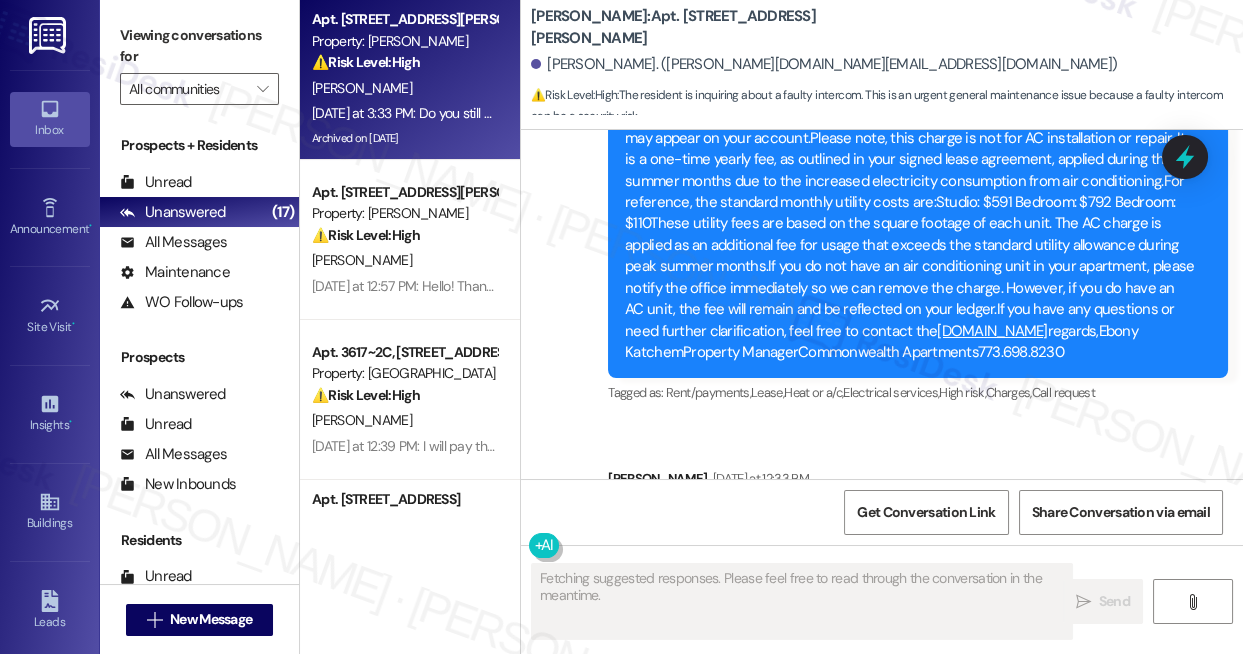 scroll, scrollTop: 66775, scrollLeft: 0, axis: vertical 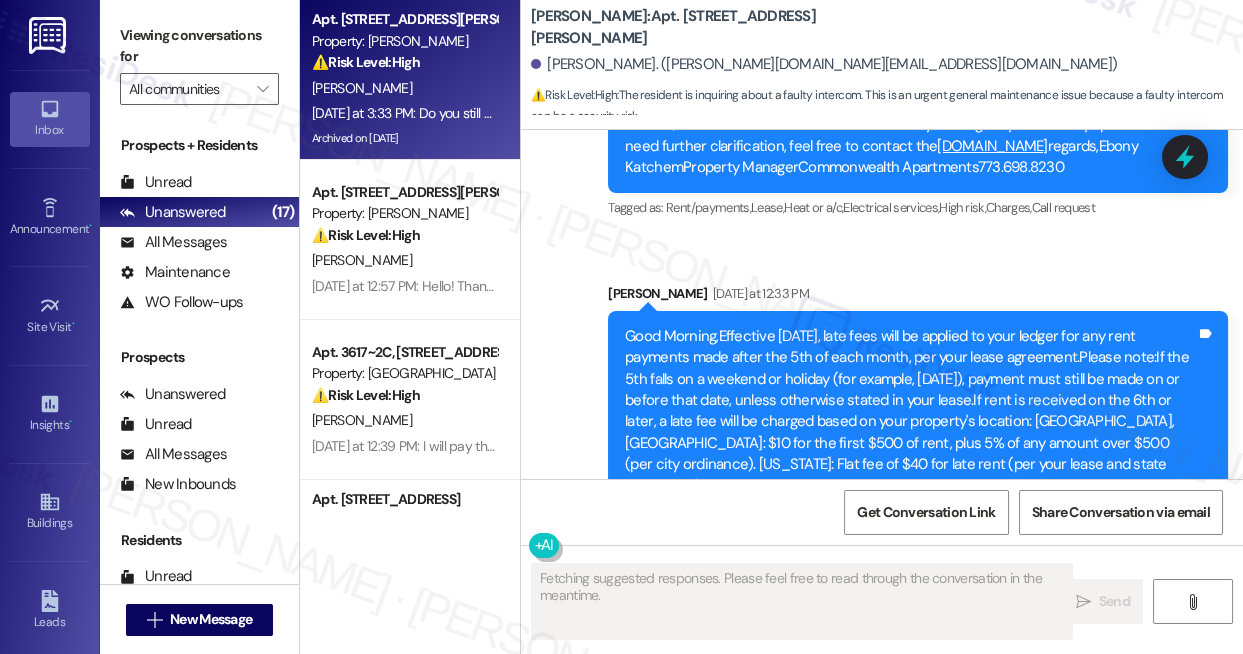 click on "Do you still have no update on the faulty intercom?" at bounding box center (729, 680) 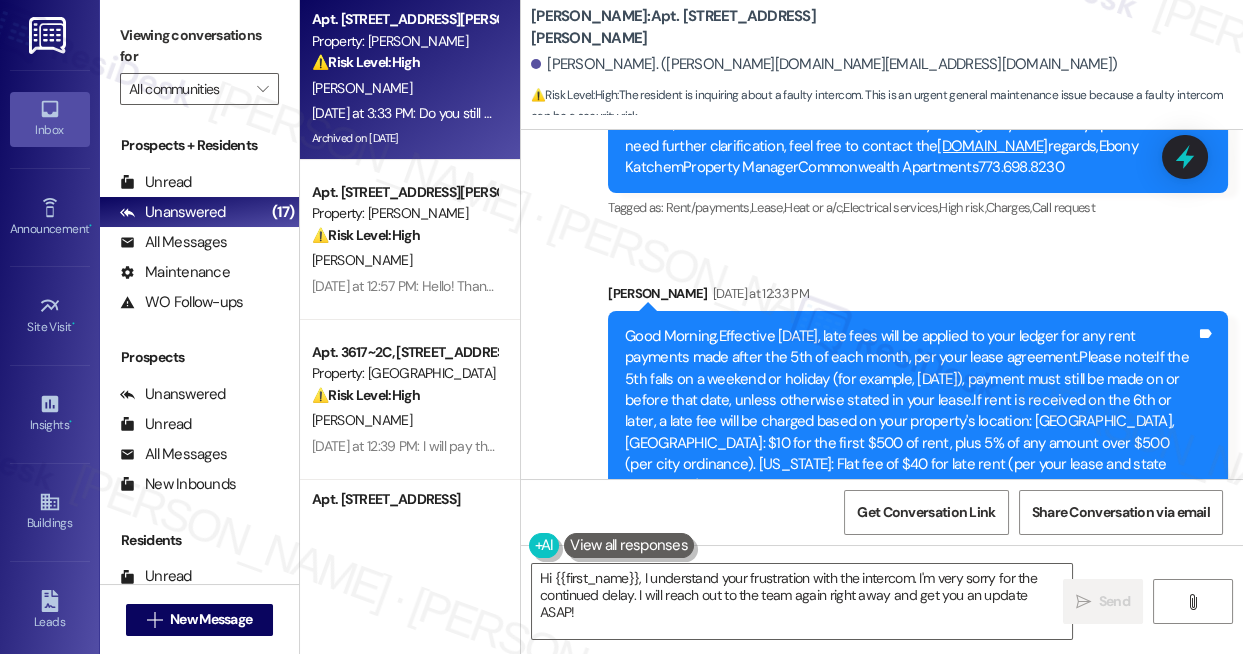 drag, startPoint x: 1072, startPoint y: 220, endPoint x: 1061, endPoint y: 223, distance: 11.401754 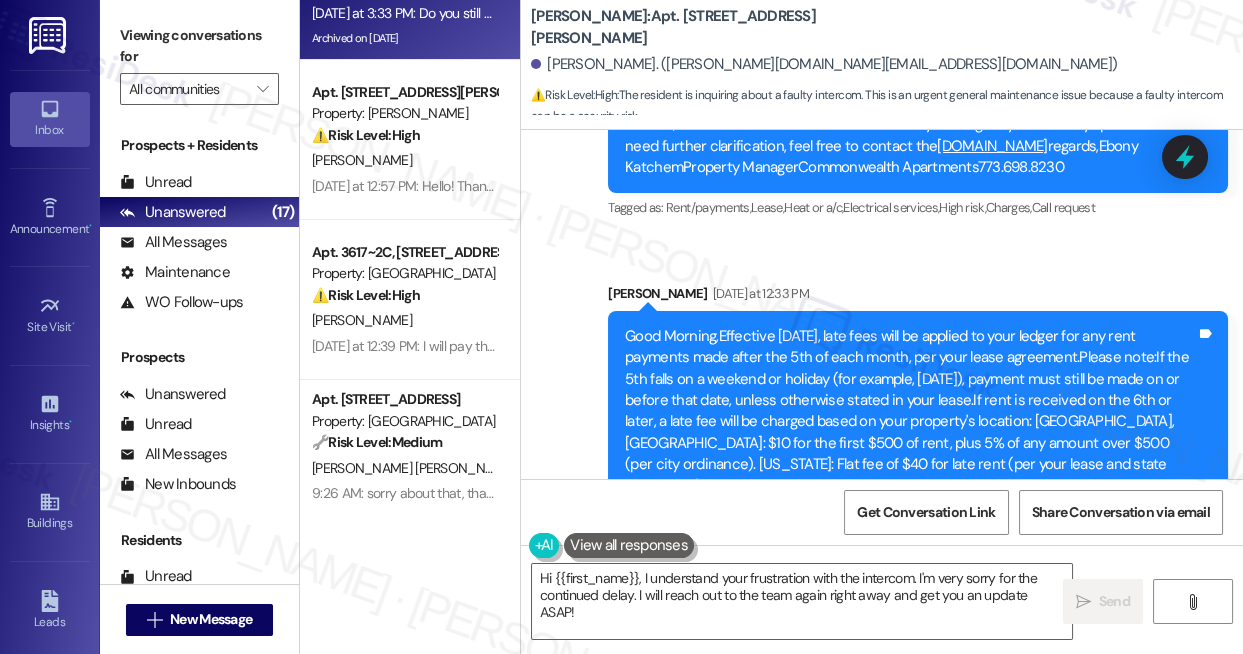 scroll, scrollTop: 0, scrollLeft: 0, axis: both 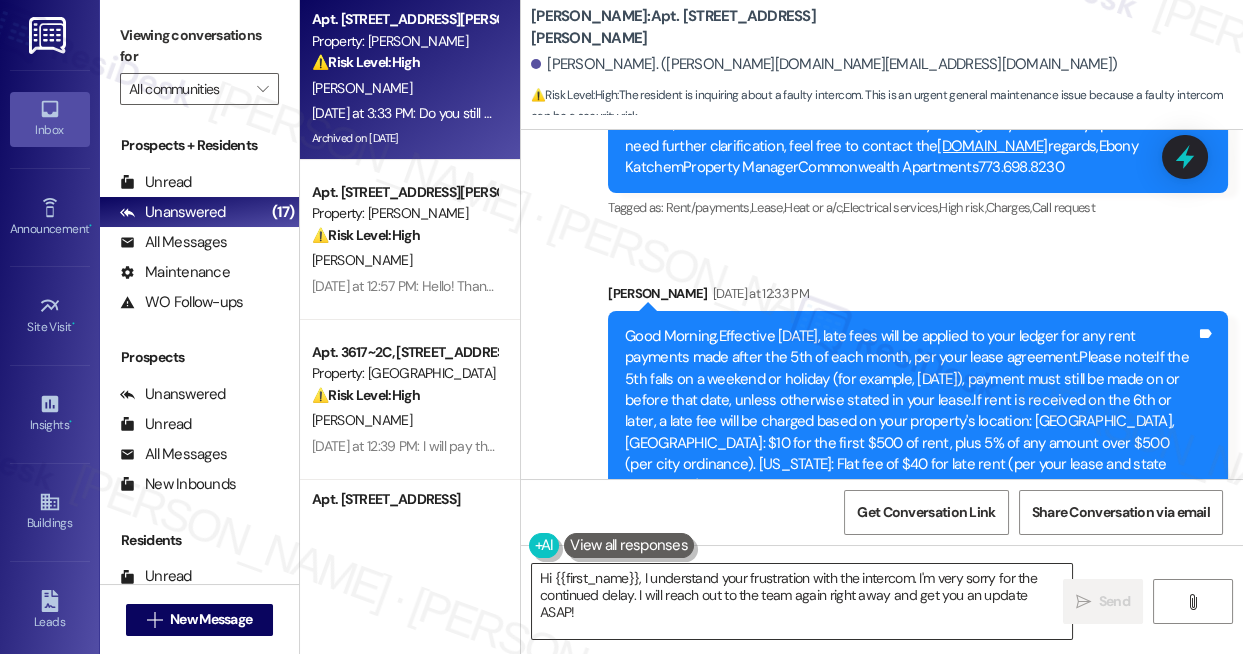 click on "Hi {{first_name}}, I understand your frustration with the intercom. I'm very sorry for the continued delay. I will reach out to the team again right away and get you an update ASAP!" at bounding box center (802, 601) 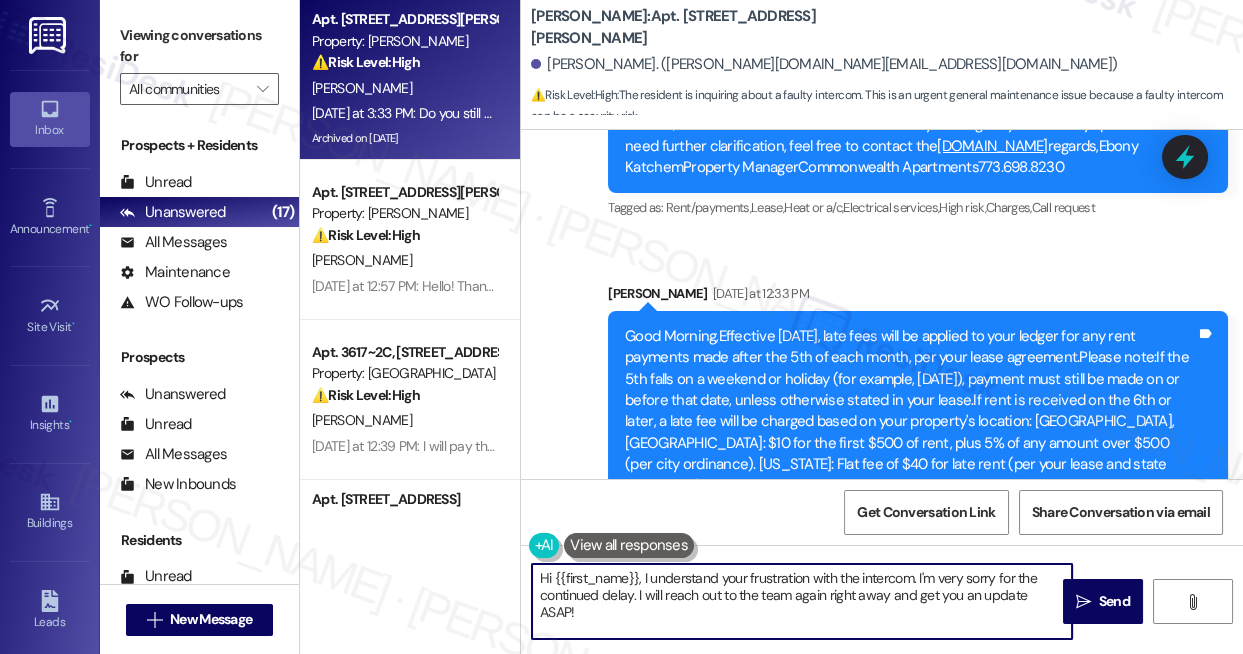 click on "Hi {{first_name}}, I understand your frustration with the intercom. I'm very sorry for the continued delay. I will reach out to the team again right away and get you an update ASAP!" at bounding box center [802, 601] 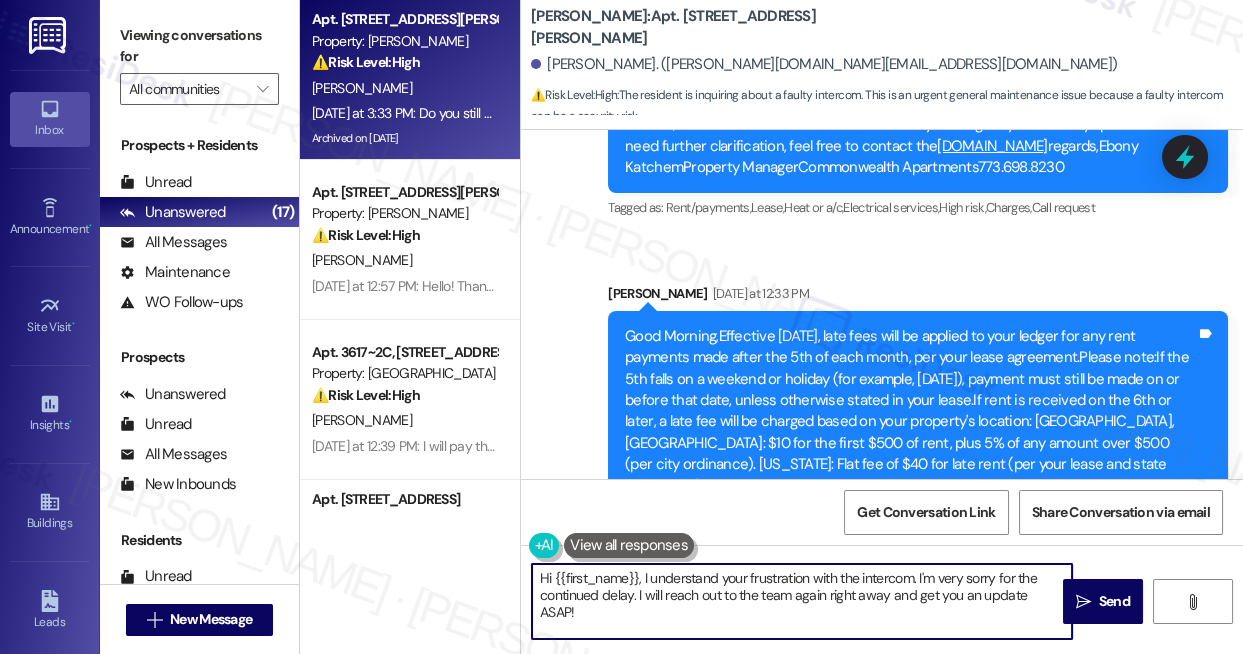 click on "Received via SMS [PERSON_NAME] Question [DATE] at 3:33 PM Do you still have no update on the faulty intercom?  Tags and notes Tagged as:   Bad experience ,  Click to highlight conversations about Bad experience Maintenance request Click to highlight conversations about Maintenance request" at bounding box center (882, 664) 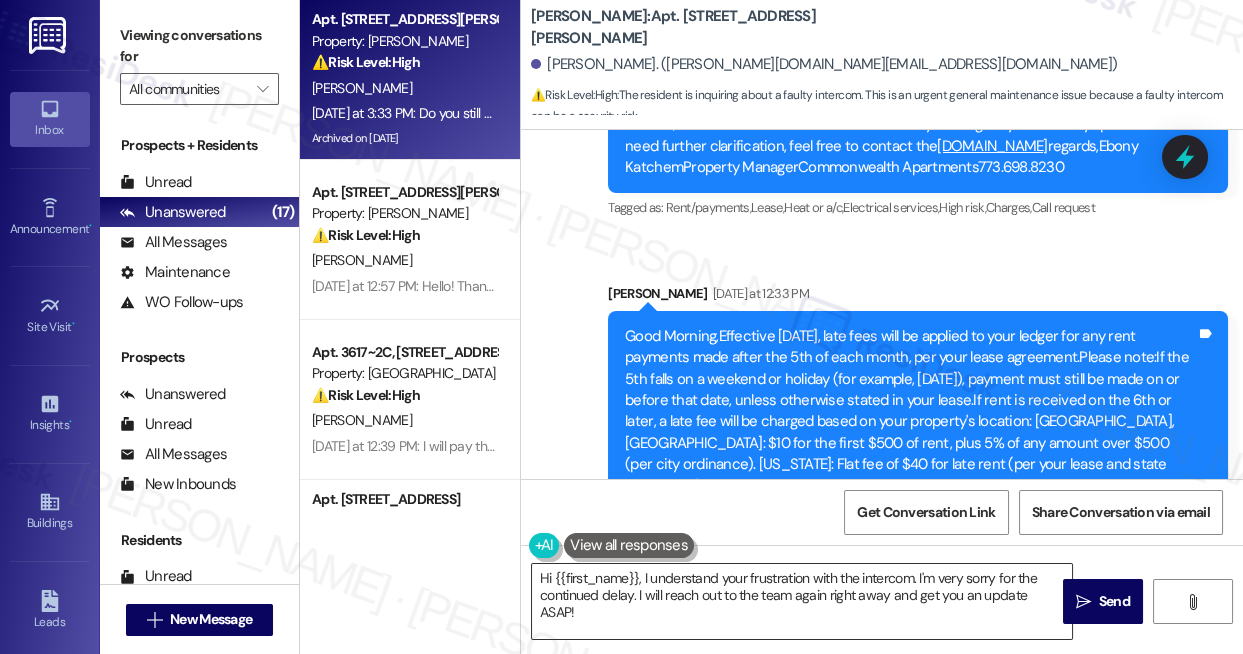 click on "Hi {{first_name}}, I understand your frustration with the intercom. I'm very sorry for the continued delay. I will reach out to the team again right away and get you an update ASAP!" at bounding box center (802, 601) 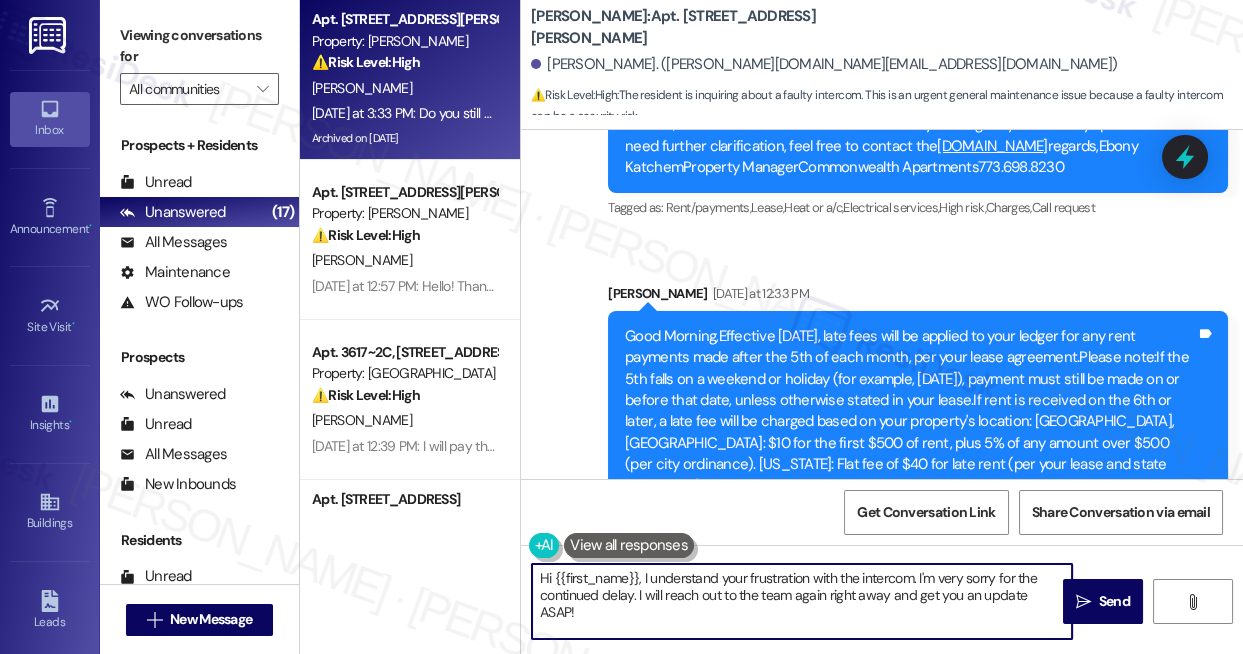 click on "Hi {{first_name}}, I understand your frustration with the intercom. I'm very sorry for the continued delay. I will reach out to the team again right away and get you an update ASAP!" at bounding box center [802, 601] 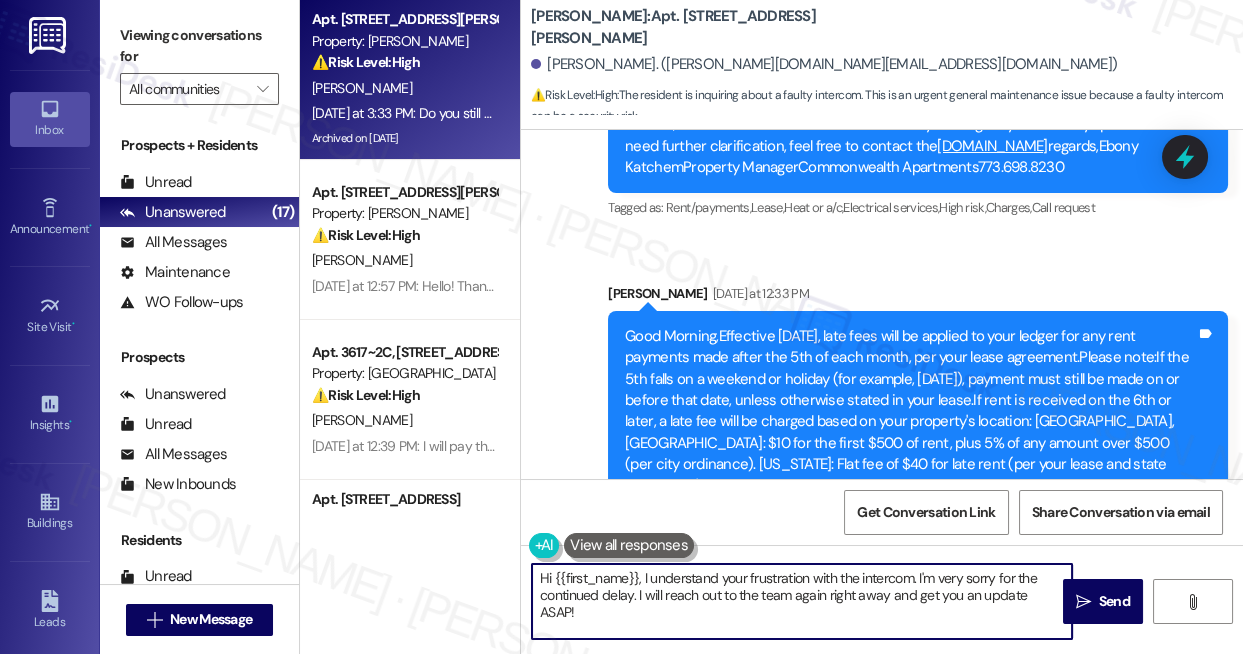 click on "Hi {{first_name}}, I understand your frustration with the intercom. I'm very sorry for the continued delay. I will reach out to the team again right away and get you an update ASAP!" at bounding box center (802, 601) 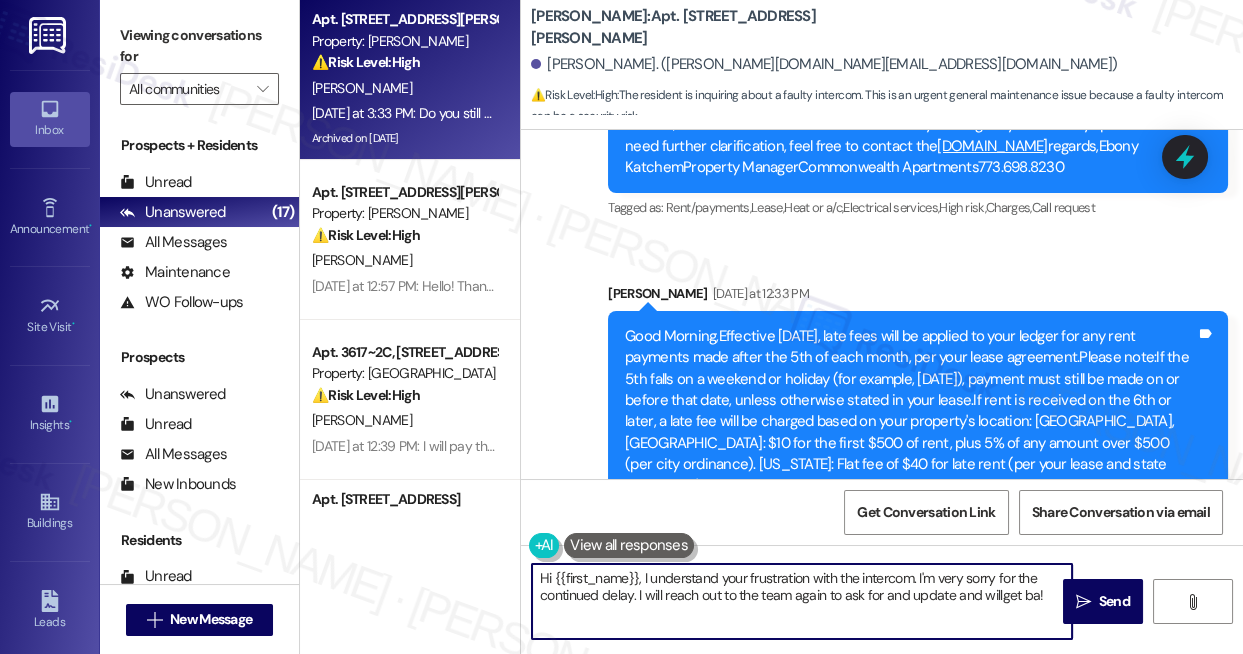 click on "Hi {{first_name}}, I understand your frustration with the intercom. I'm very sorry for the continued delay. I will reach out to the team again to ask for and update and willget ba!" at bounding box center [802, 601] 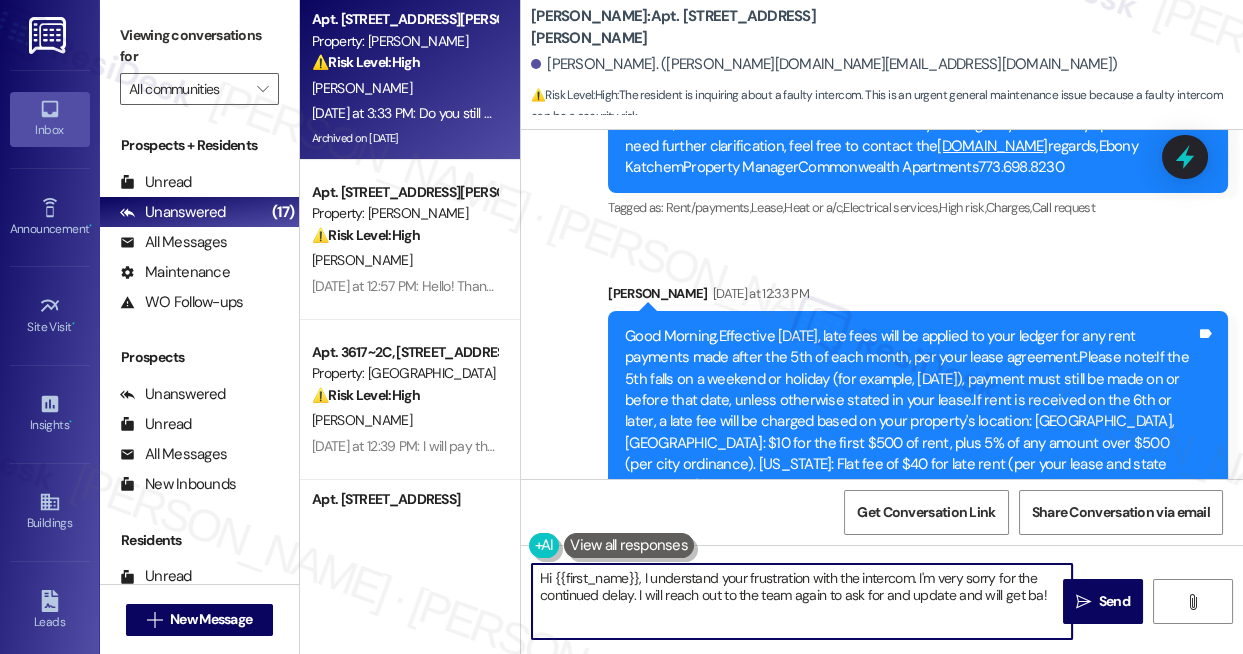 click on "Hi {{first_name}}, I understand your frustration with the intercom. I'm very sorry for the continued delay. I will reach out to the team again to ask for and update and will get ba!" at bounding box center [802, 601] 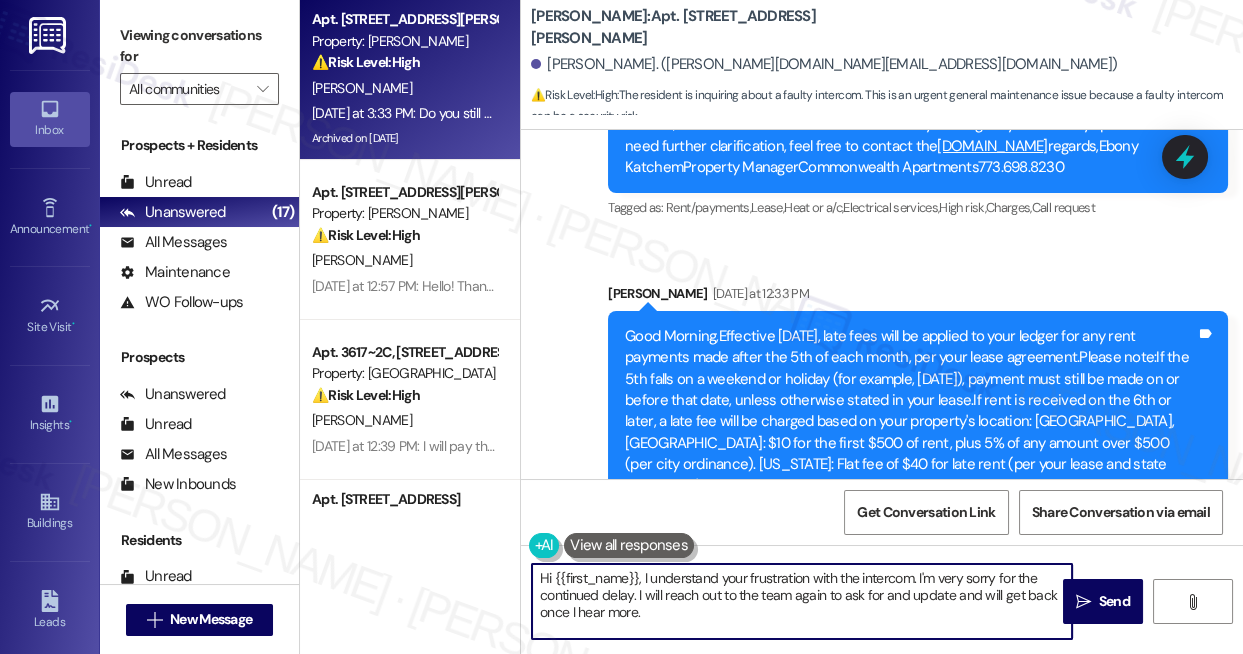 click on "Hi {{first_name}}, I understand your frustration with the intercom. I'm very sorry for the continued delay. I will reach out to the team again to ask for and update and will get back once I hear more." at bounding box center (802, 601) 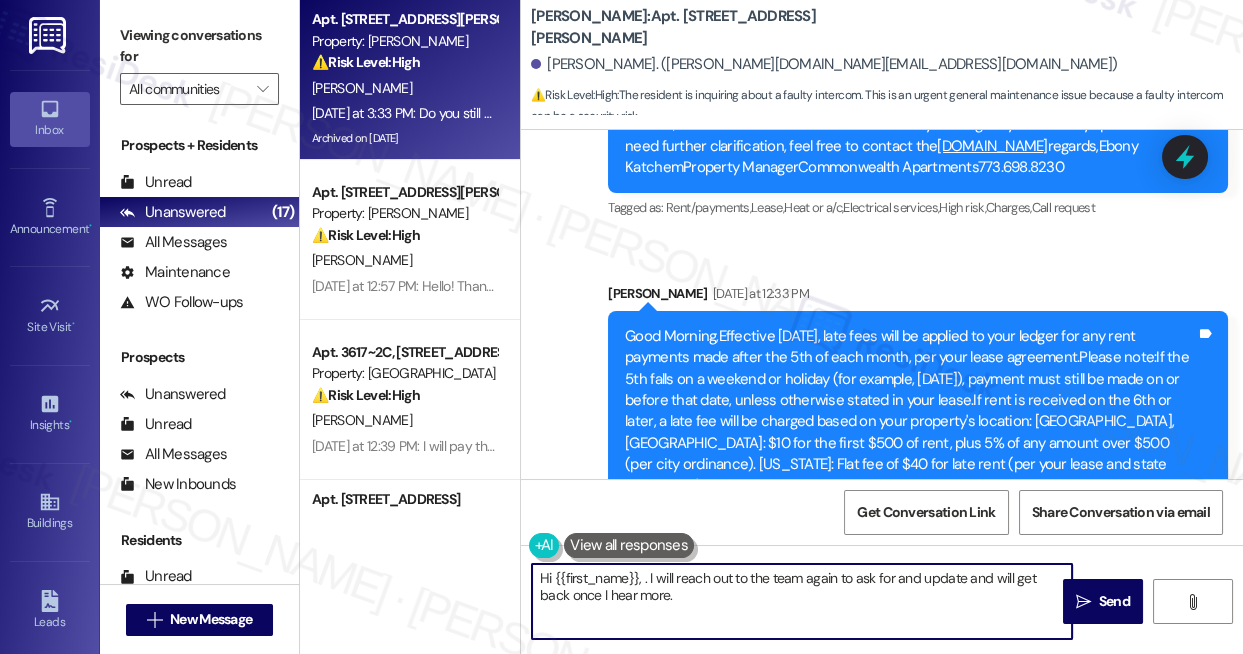 click on "Do you still have no update on the faulty intercom?" at bounding box center [729, 680] 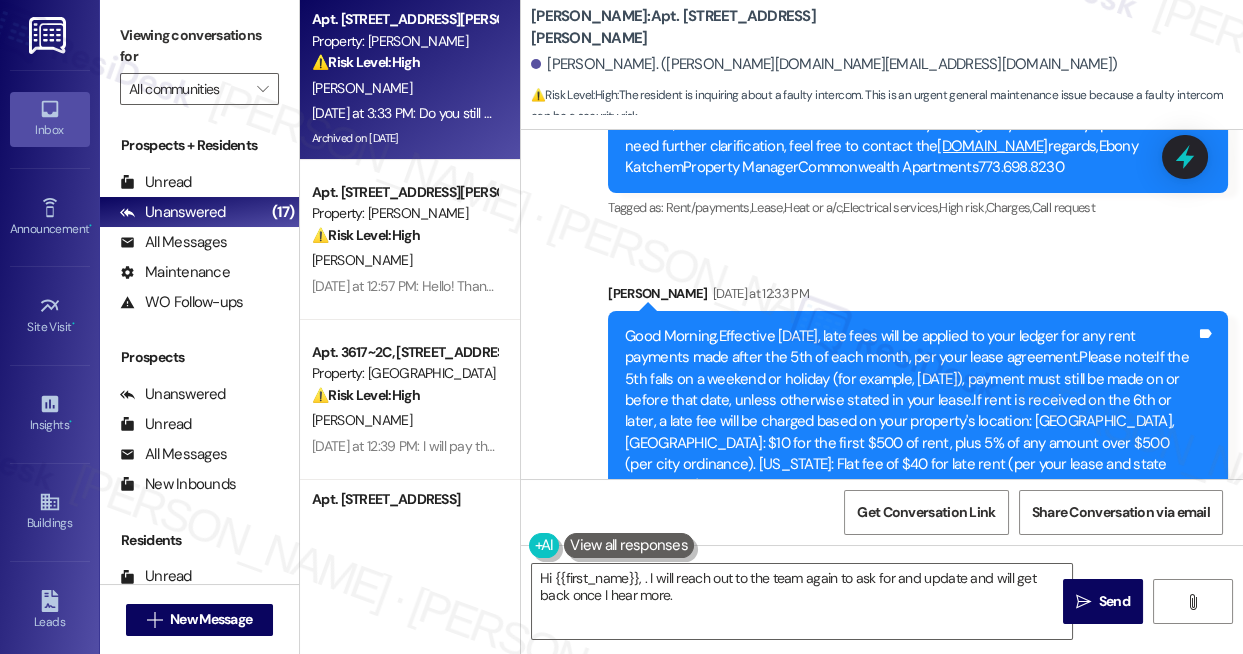 click on "Do you still have no update on the faulty intercom?" at bounding box center [729, 680] 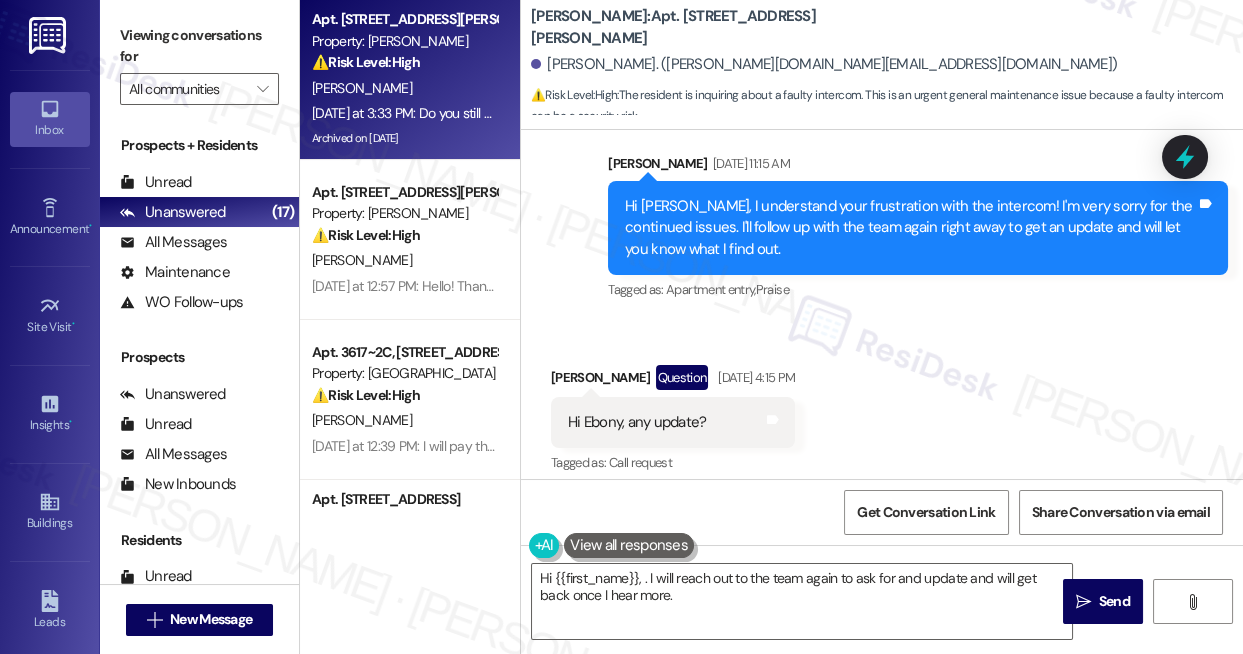 scroll, scrollTop: 54416, scrollLeft: 0, axis: vertical 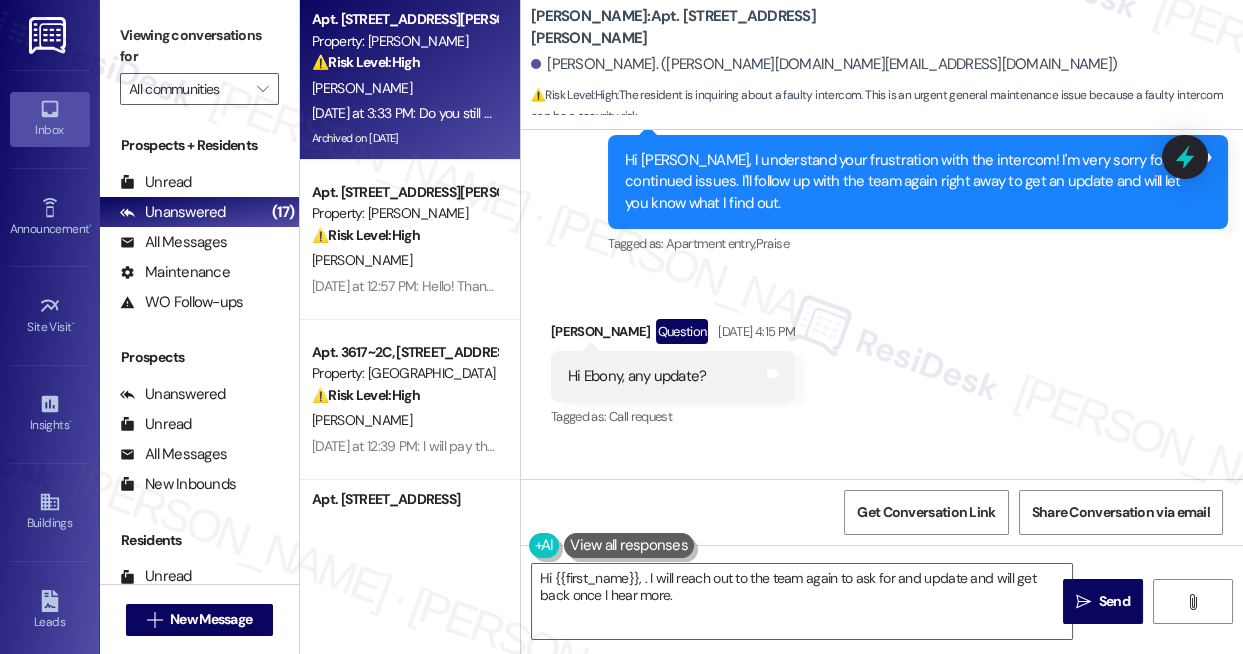 click on "Good afternoon , the intercom service agent will be out [DATE] to repair the issue" at bounding box center [940, 544] 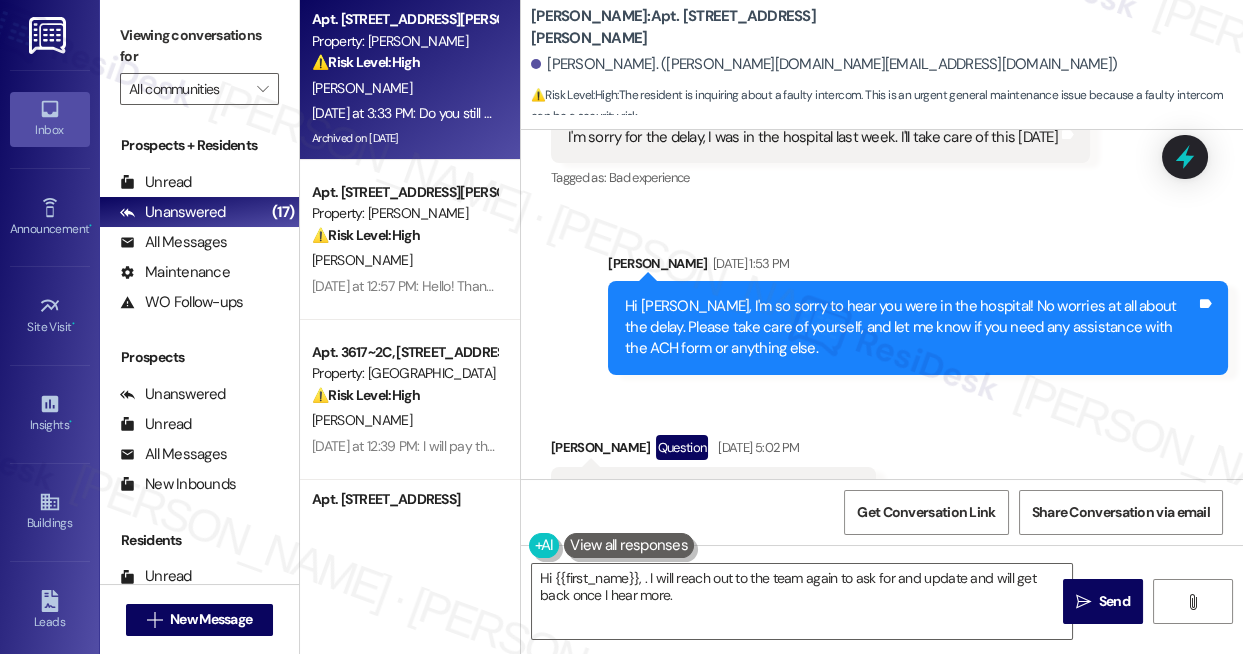 scroll, scrollTop: 64411, scrollLeft: 0, axis: vertical 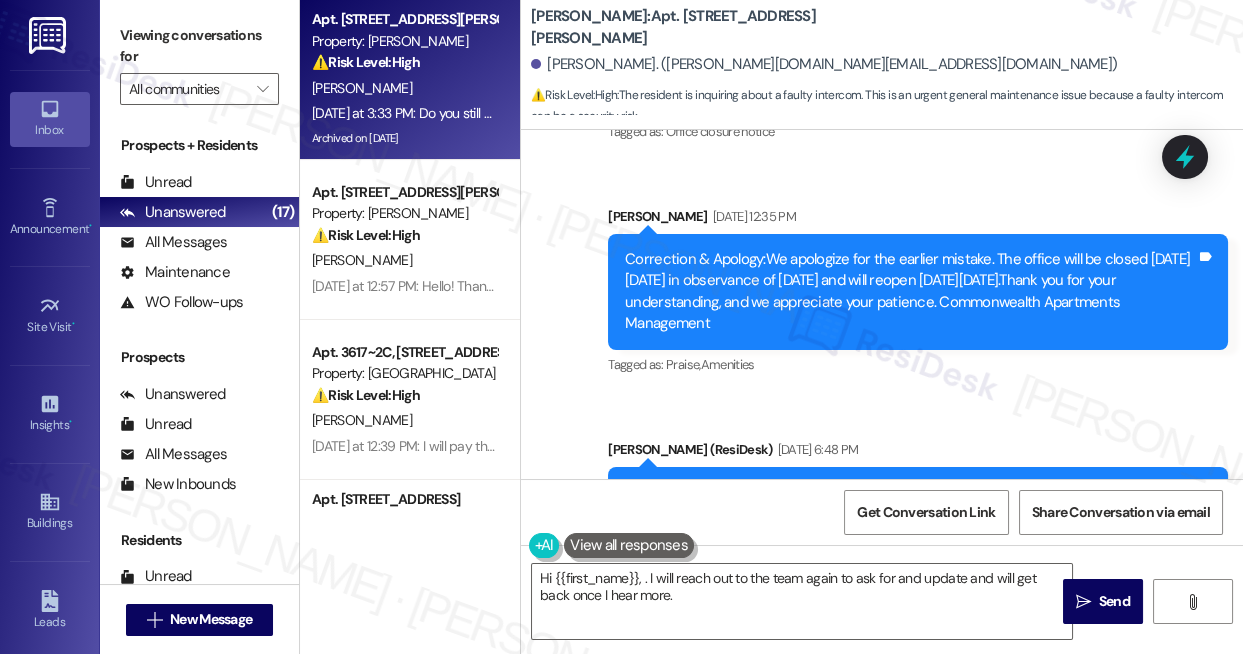 click on "Hi [PERSON_NAME], good evening! Just checking in to see if you were able to get a response regarding the intercom issue. Let me know if there’s any update or if you still need assistance!" at bounding box center (910, 514) 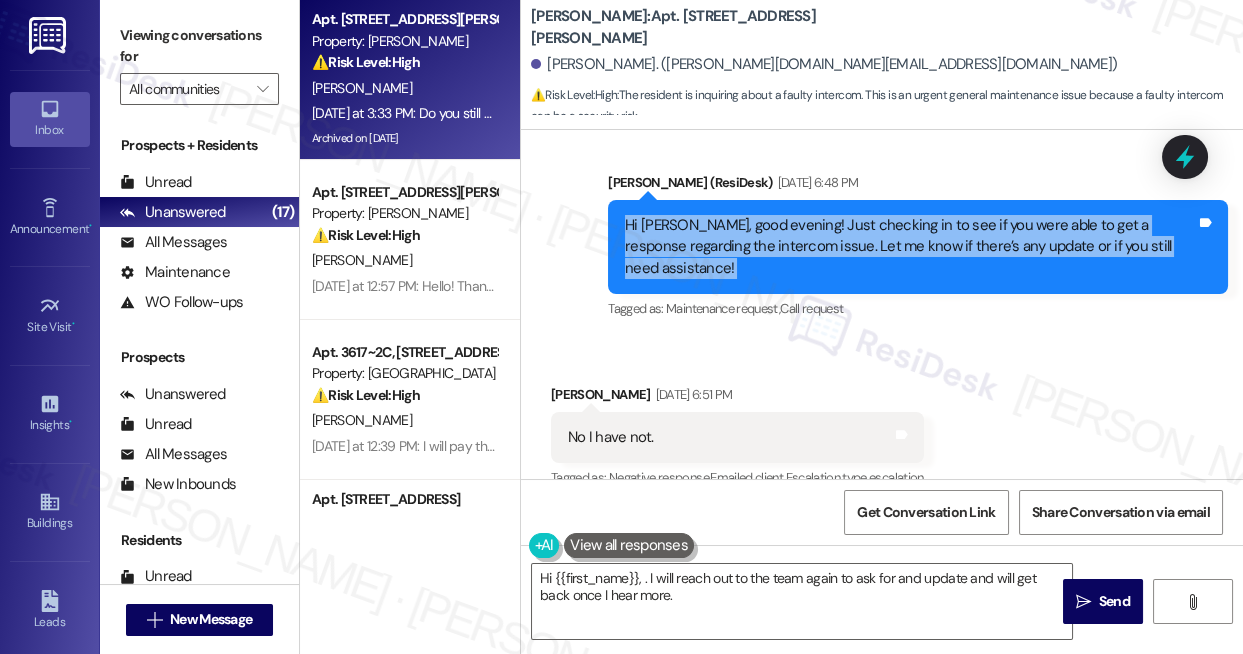 scroll, scrollTop: 64775, scrollLeft: 0, axis: vertical 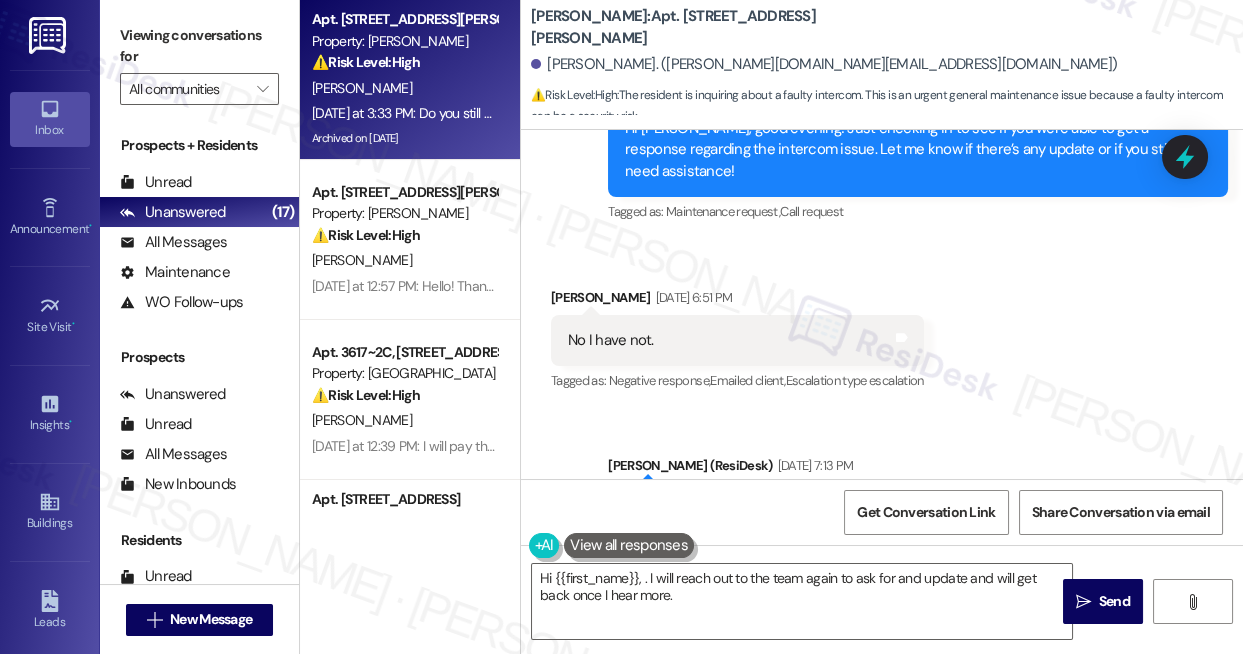 click on "Got it! I'll follow up with the team and will get back to you once I have an update. Thank you for your patience and understanding." at bounding box center (910, 519) 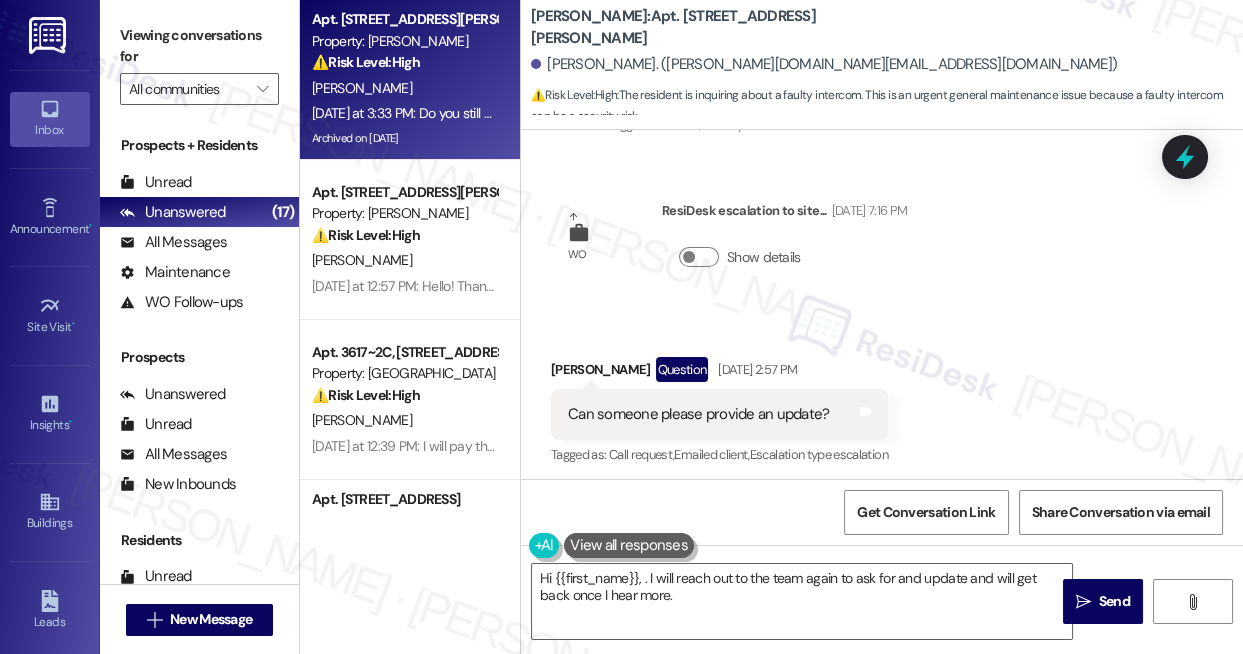 scroll, scrollTop: 65048, scrollLeft: 0, axis: vertical 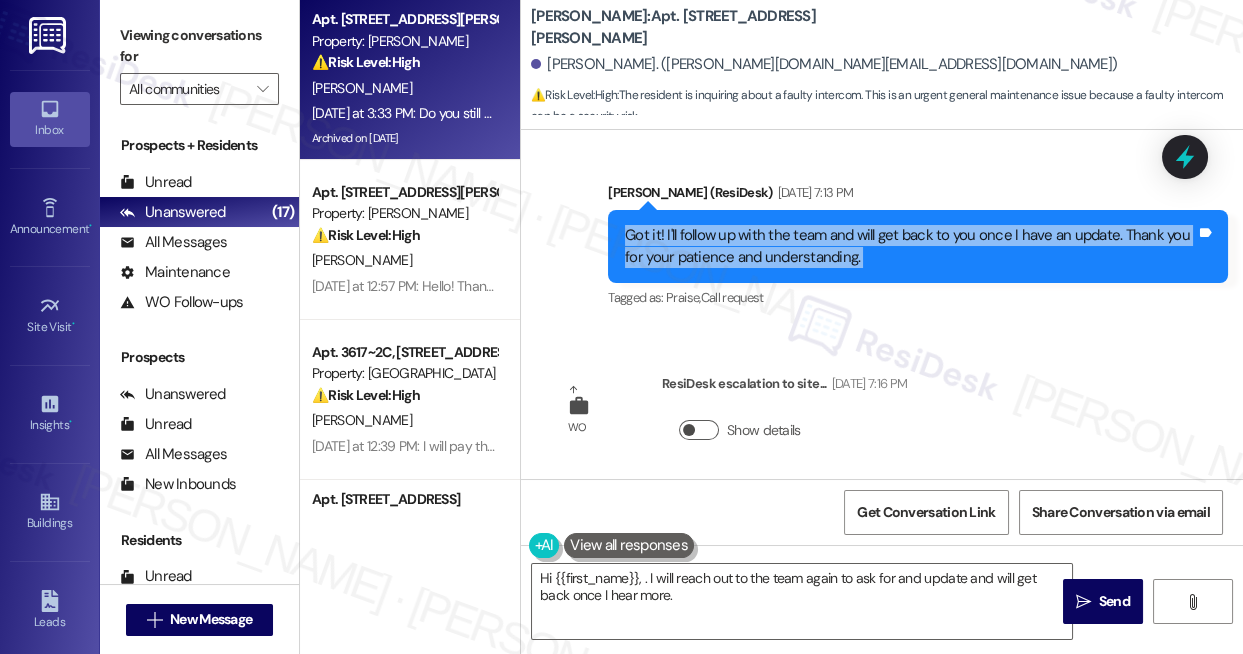 click on "Show details" at bounding box center [699, 430] 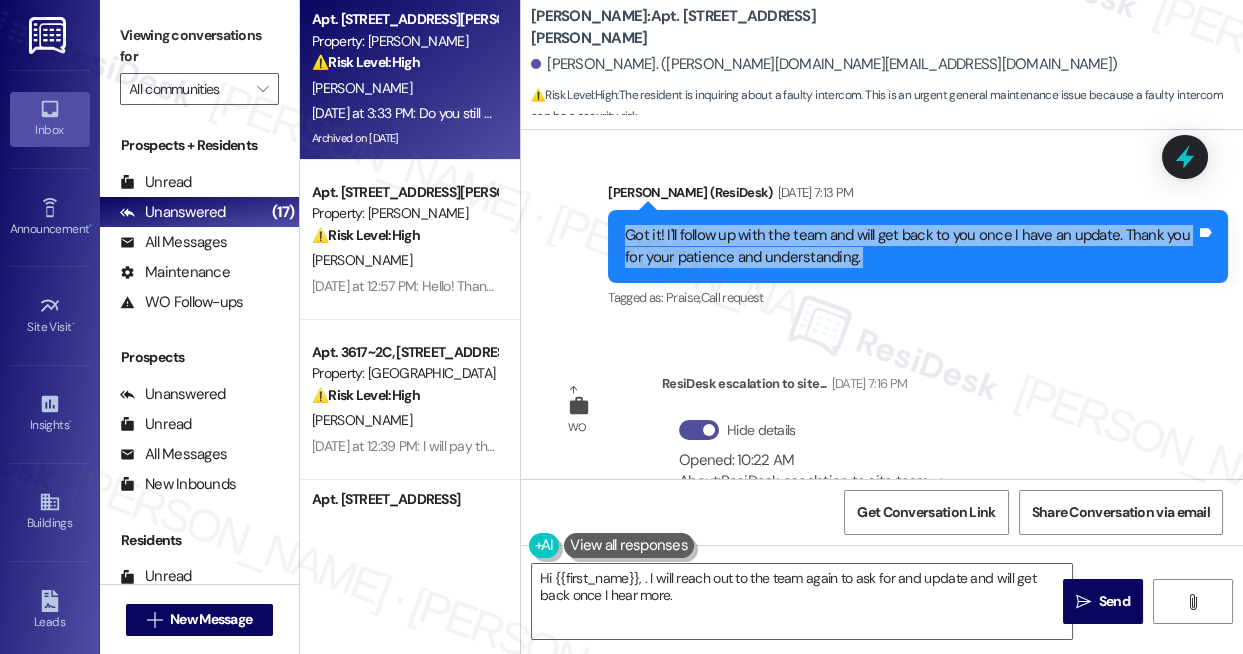 click at bounding box center (709, 430) 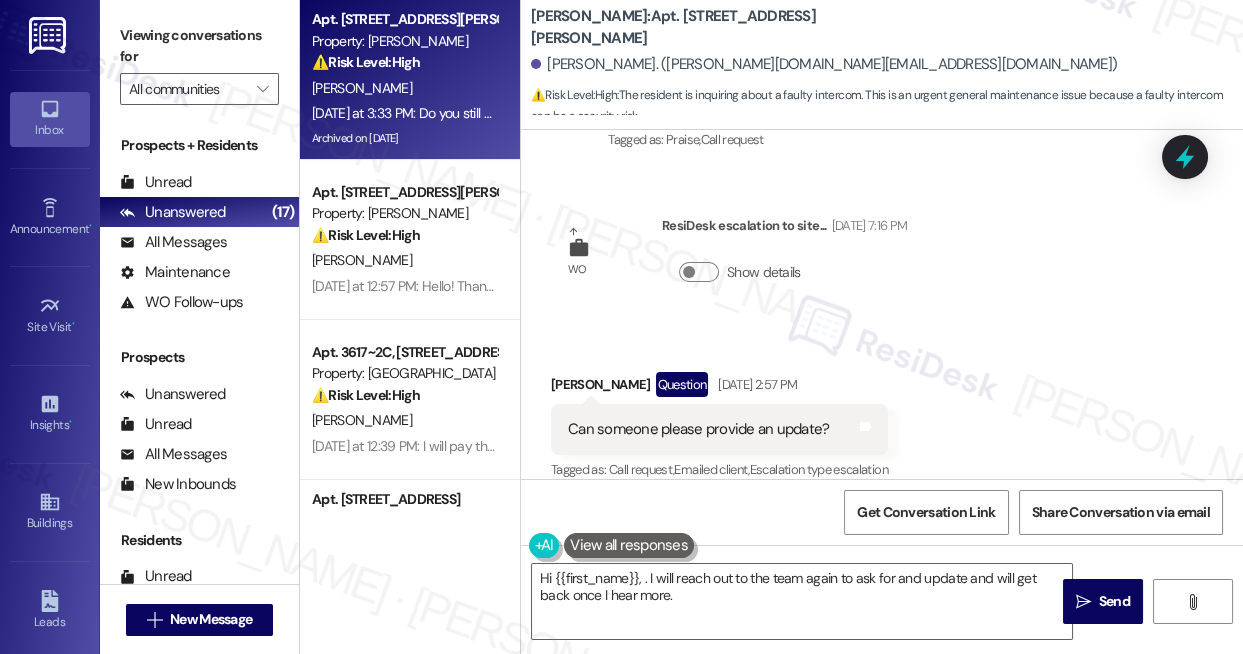 scroll, scrollTop: 65411, scrollLeft: 0, axis: vertical 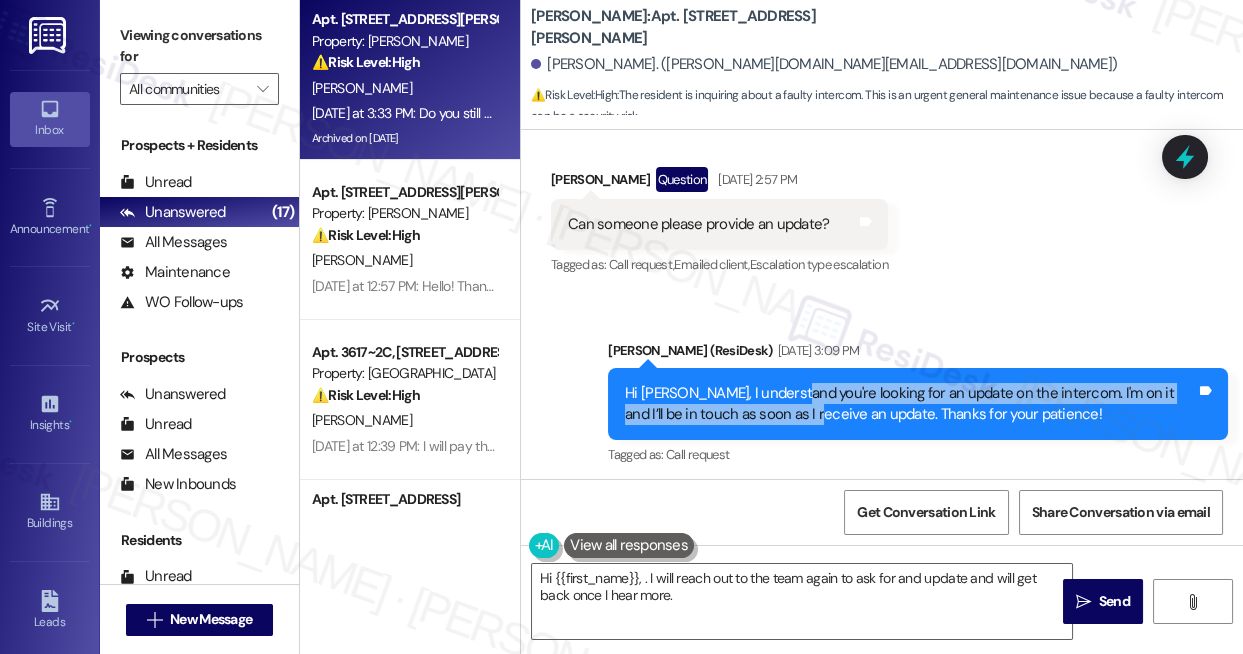 click on "Hi [PERSON_NAME], I understand you're looking for an update on the intercom. I'm on it and I’ll be in touch as soon as I receive an update. Thanks for your patience!" at bounding box center [910, 404] 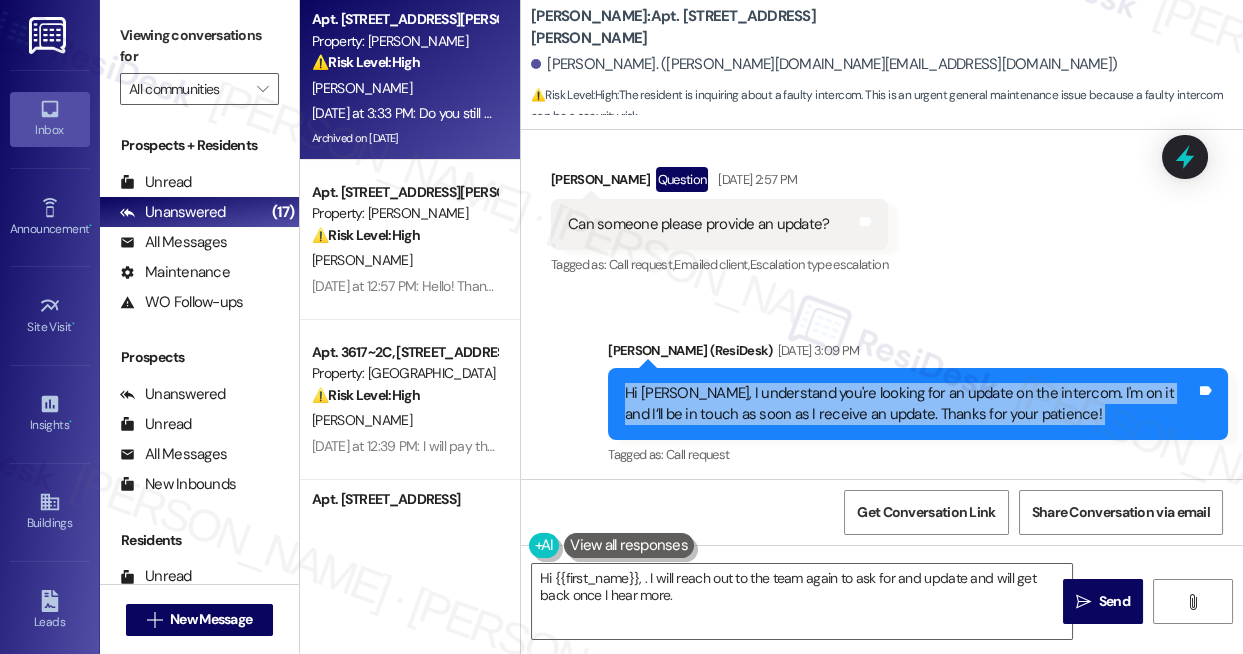 click on "Hi [PERSON_NAME], I understand you're looking for an update on the intercom. I'm on it and I’ll be in touch as soon as I receive an update. Thanks for your patience!" at bounding box center [910, 404] 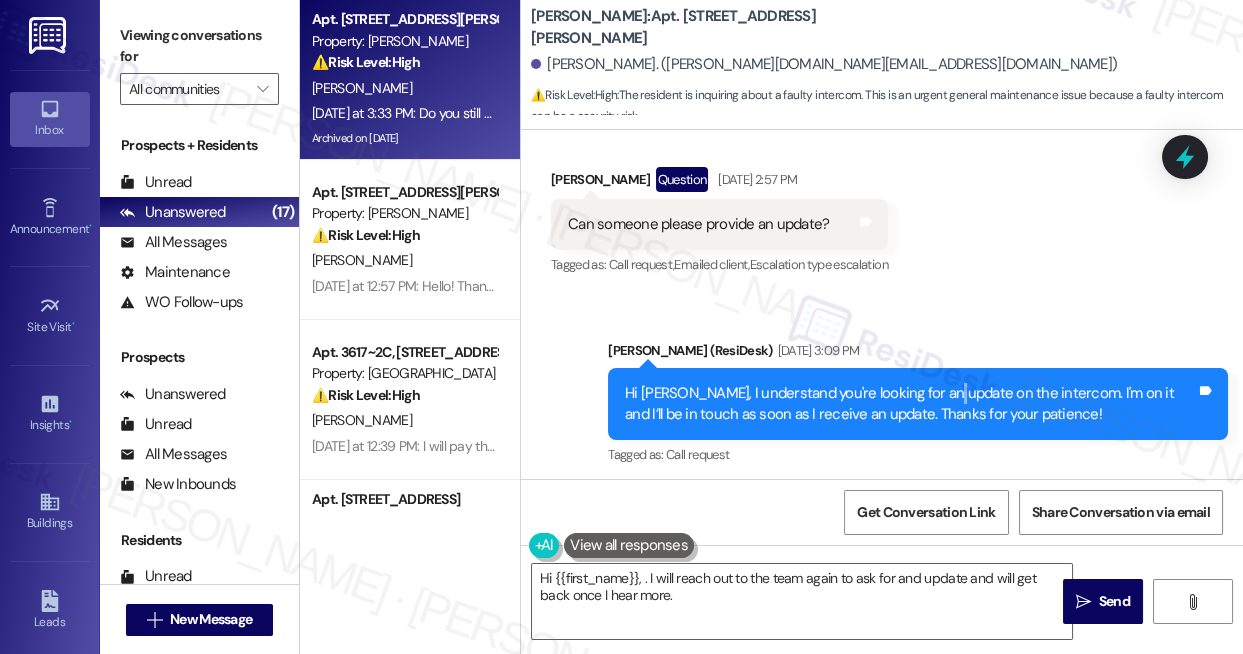 click on "Hi [PERSON_NAME], I understand you're looking for an update on the intercom. I'm on it and I’ll be in touch as soon as I receive an update. Thanks for your patience!" at bounding box center [910, 404] 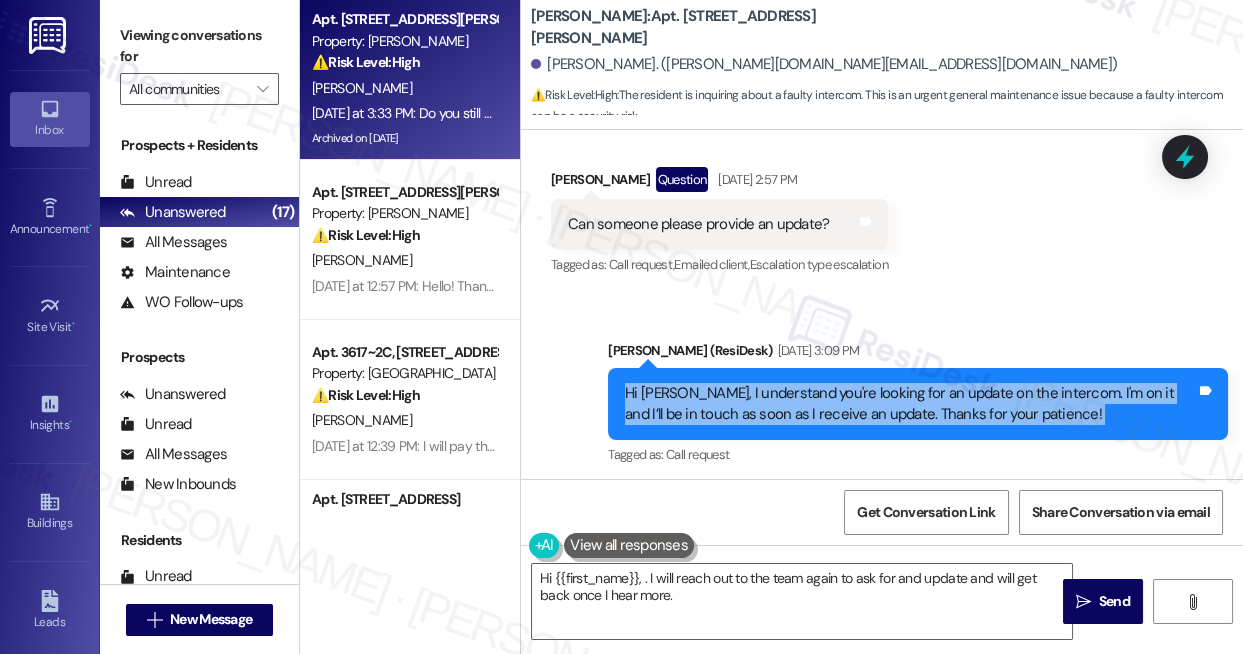 click on "Hi [PERSON_NAME], I understand you're looking for an update on the intercom. I'm on it and I’ll be in touch as soon as I receive an update. Thanks for your patience!" at bounding box center [910, 404] 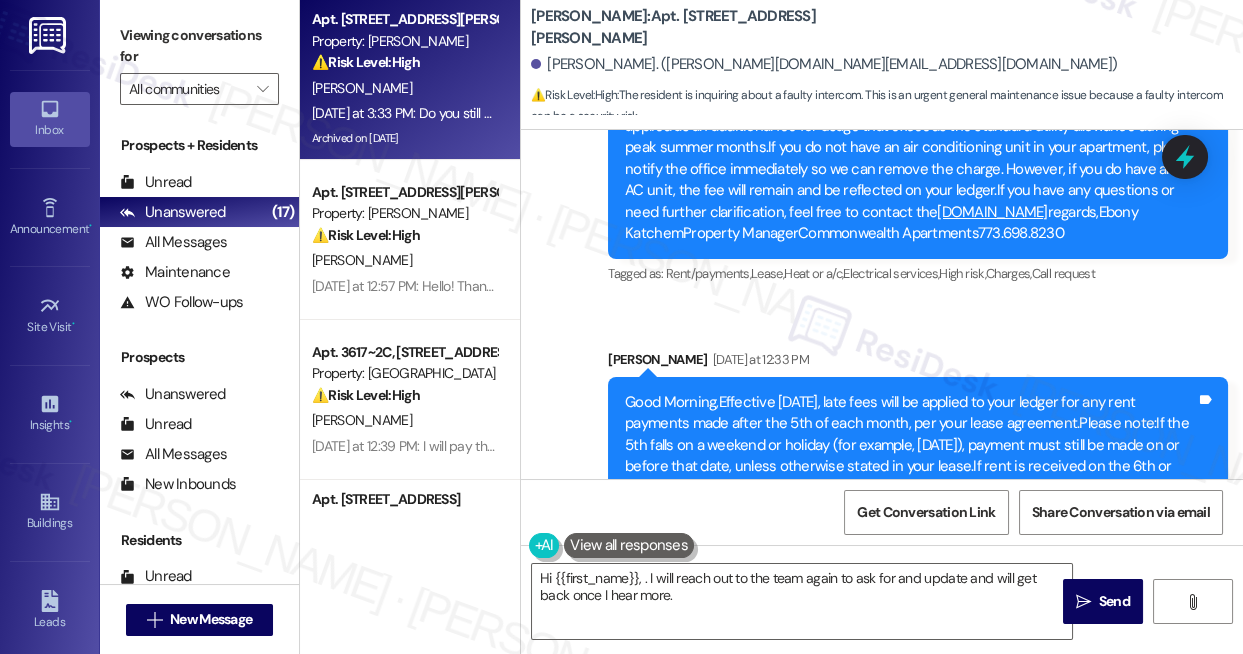 scroll, scrollTop: 66775, scrollLeft: 0, axis: vertical 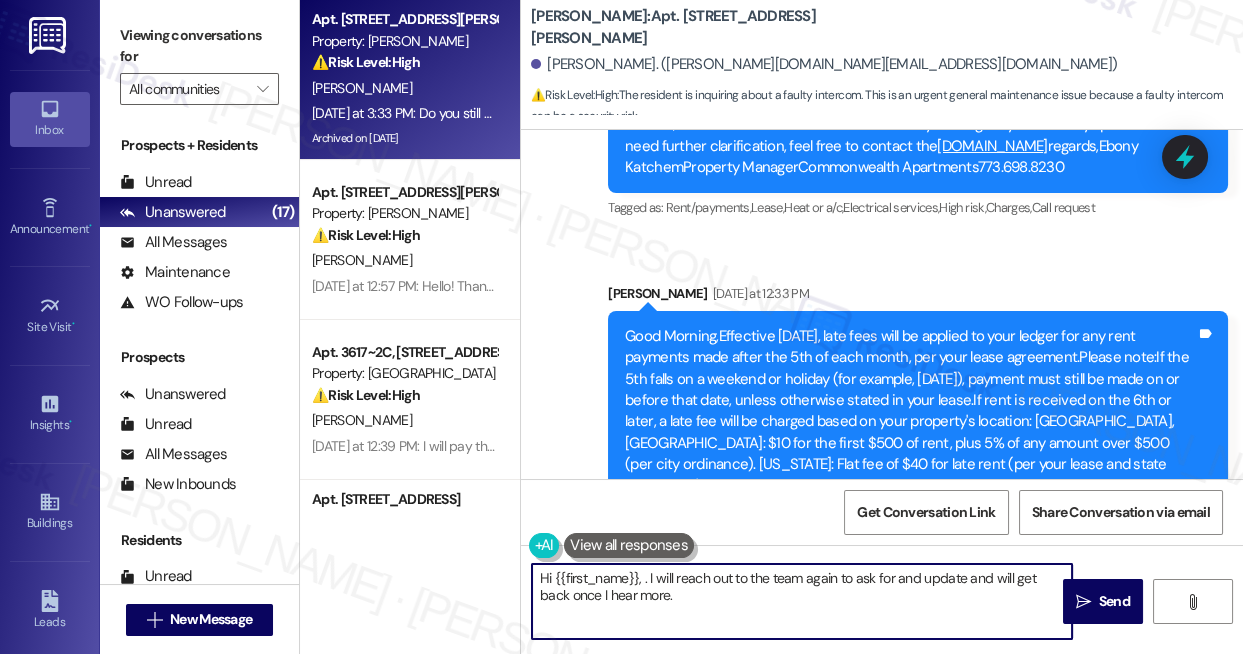 click on "Hi {{first_name}}, . I will reach out to the team again to ask for and update and will get back once I hear more." at bounding box center (802, 601) 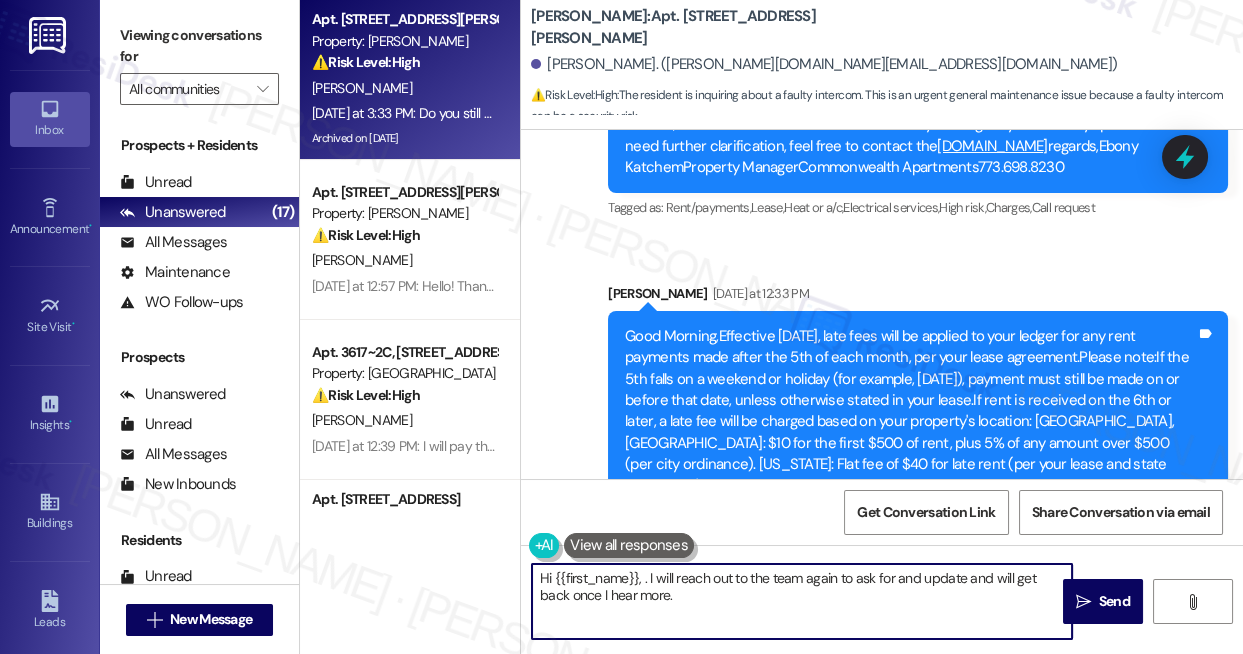 click on "Hi {{first_name}}, . I will reach out to the team again to ask for and update and will get back once I hear more." at bounding box center [802, 601] 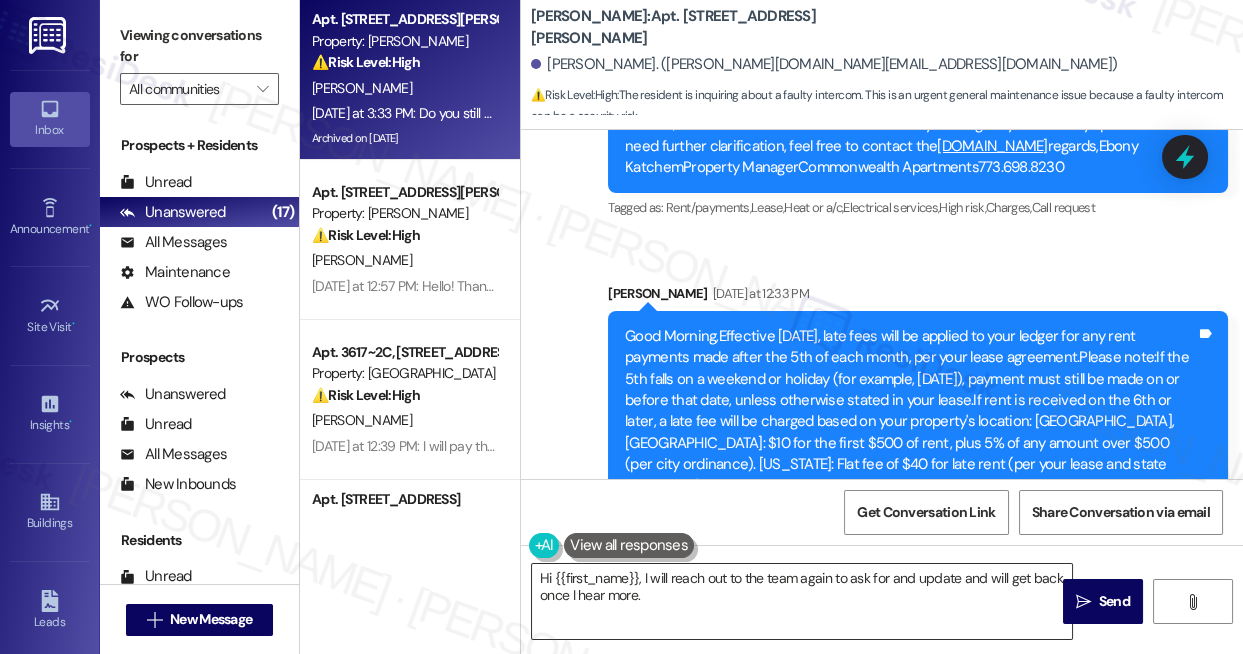 click on "Hi {{first_name}}, I will reach out to the team again to ask for and update and will get back once I hear more." at bounding box center [802, 601] 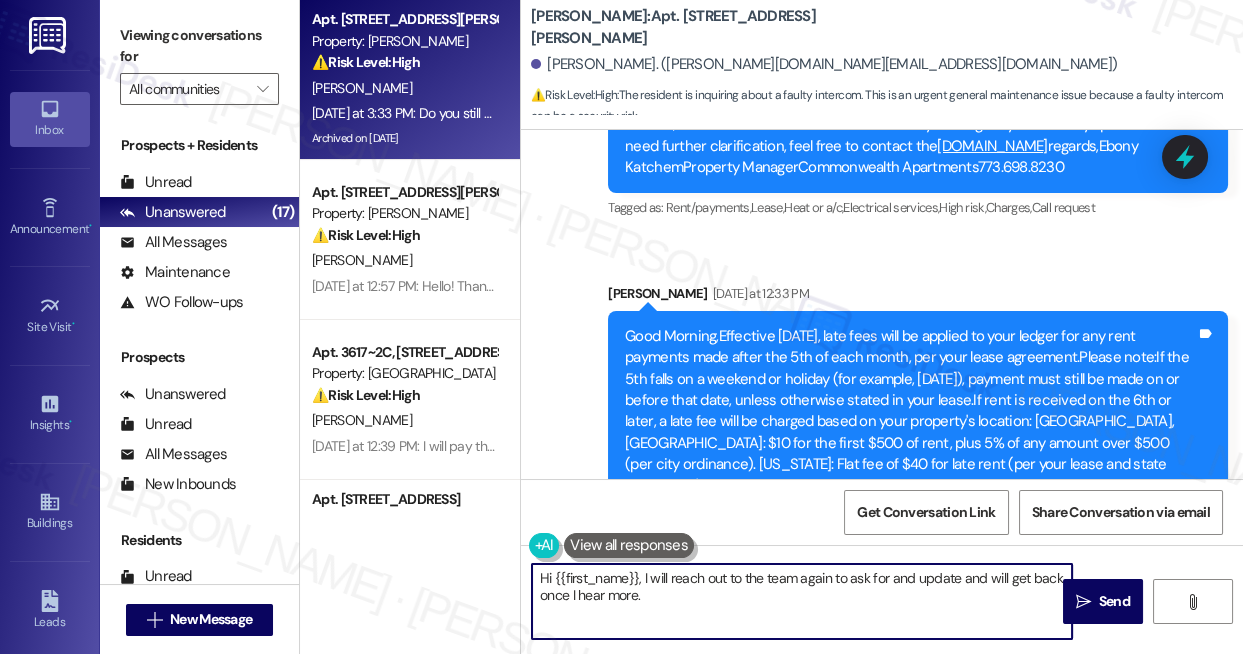 click on "Hi {{first_name}}, I will reach out to the team again to ask for and update and will get back once I hear more." at bounding box center [802, 601] 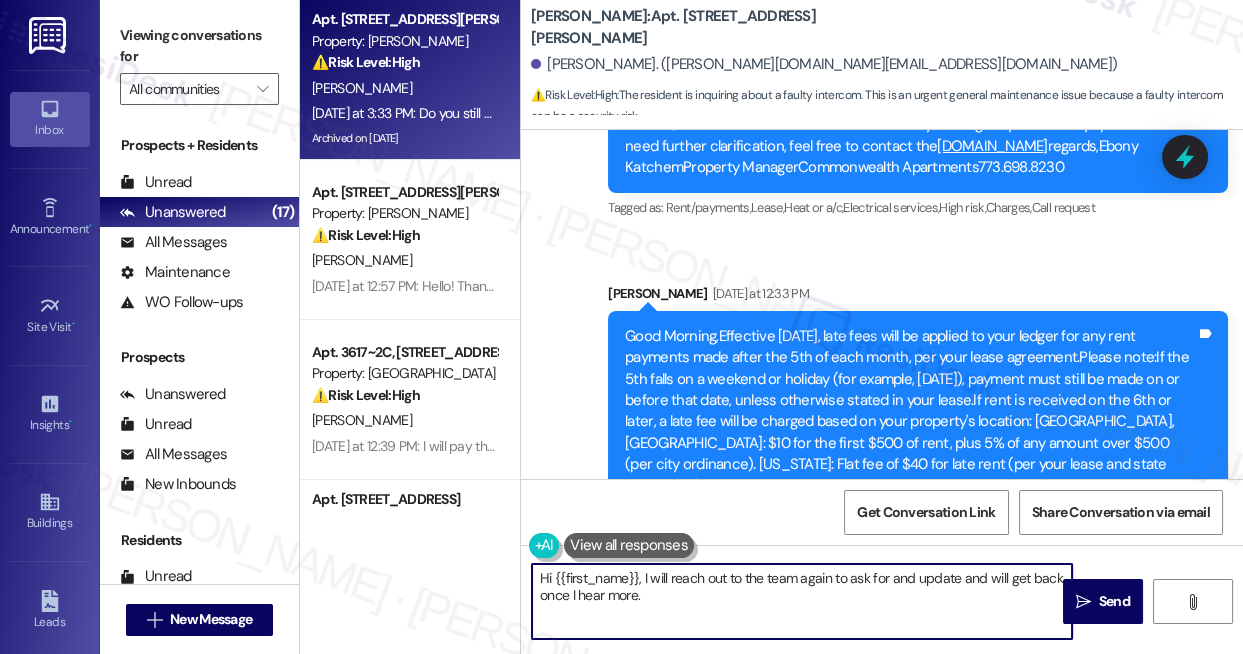 click on "Hi {{first_name}}, I will reach out to the team again to ask for and update and will get back once I hear more." at bounding box center (802, 601) 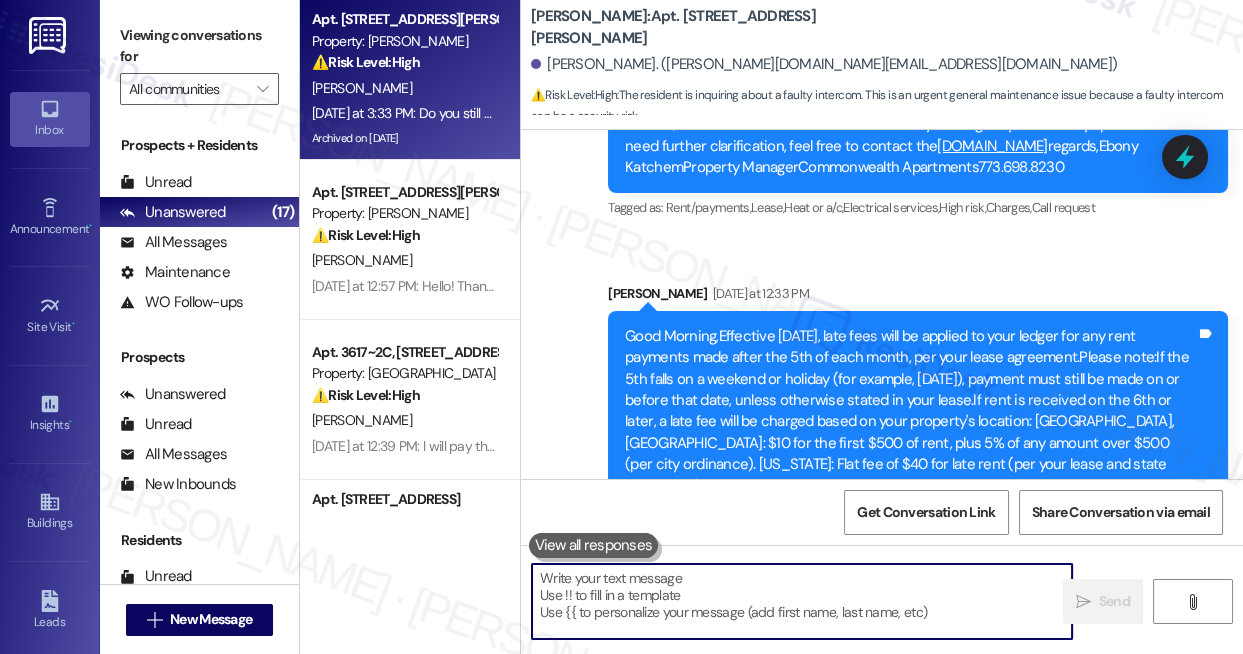scroll, scrollTop: 66936, scrollLeft: 0, axis: vertical 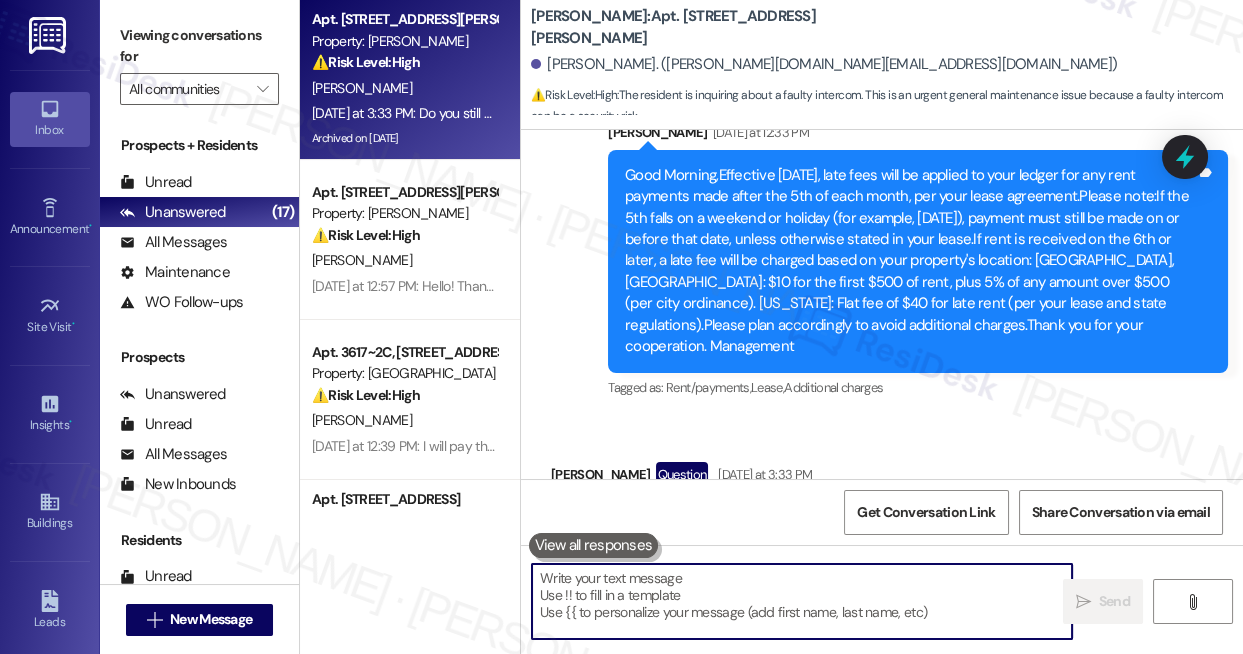 type 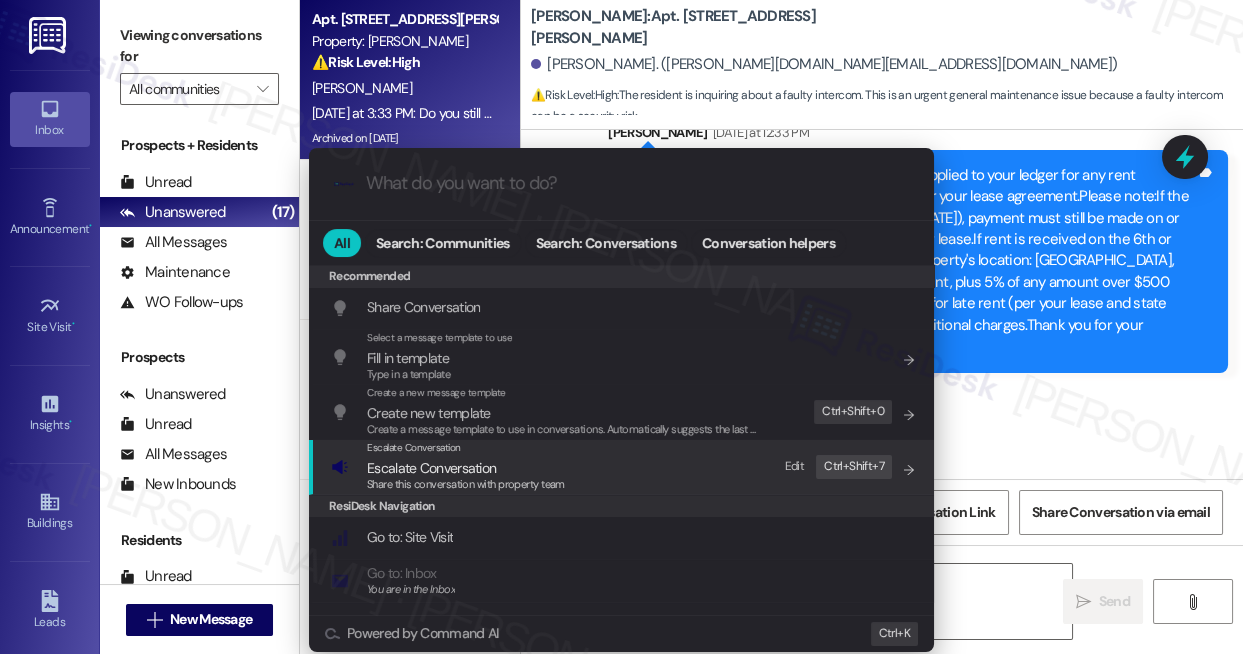 click on "Escalate Conversation Escalate Conversation Share this conversation with property team Edit Ctrl+ Shift+ 7" at bounding box center [623, 467] 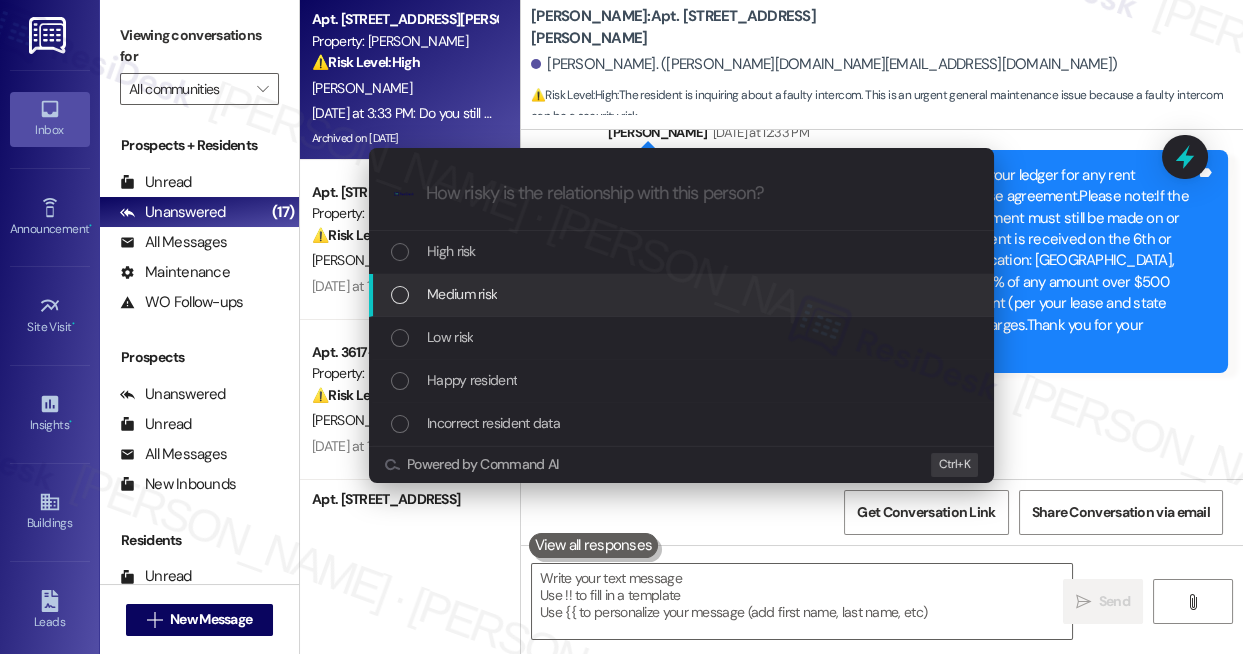 click on "Medium risk" at bounding box center [681, 295] 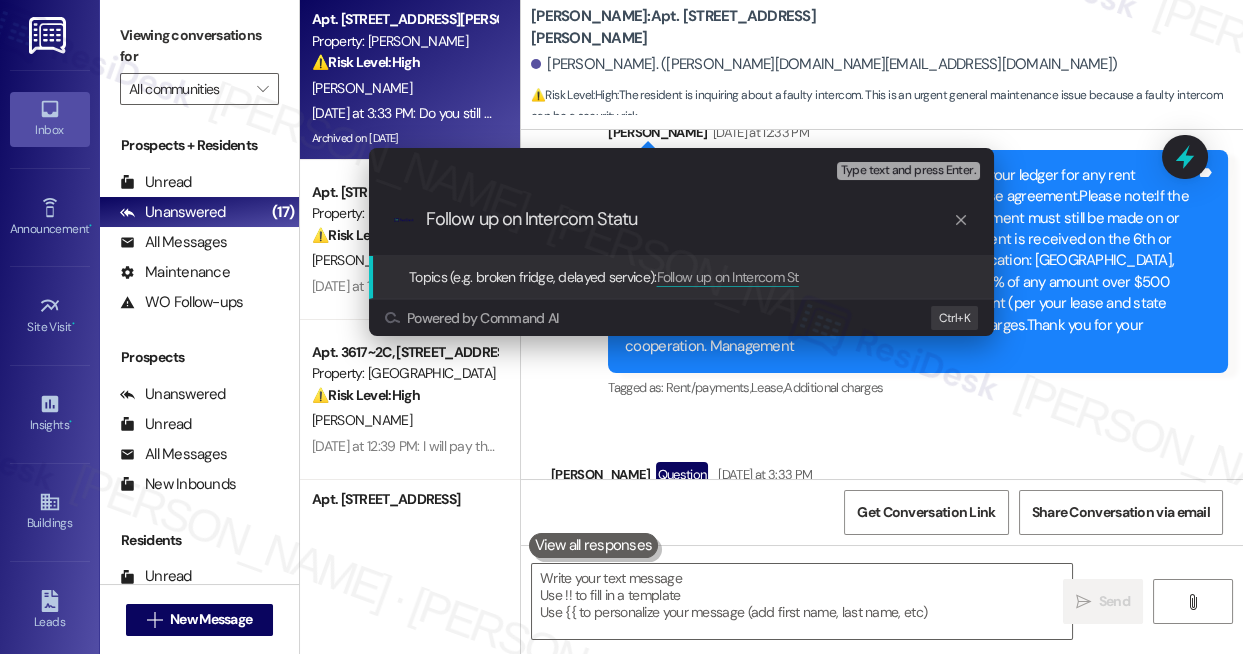 type on "Follow up on Intercom Status" 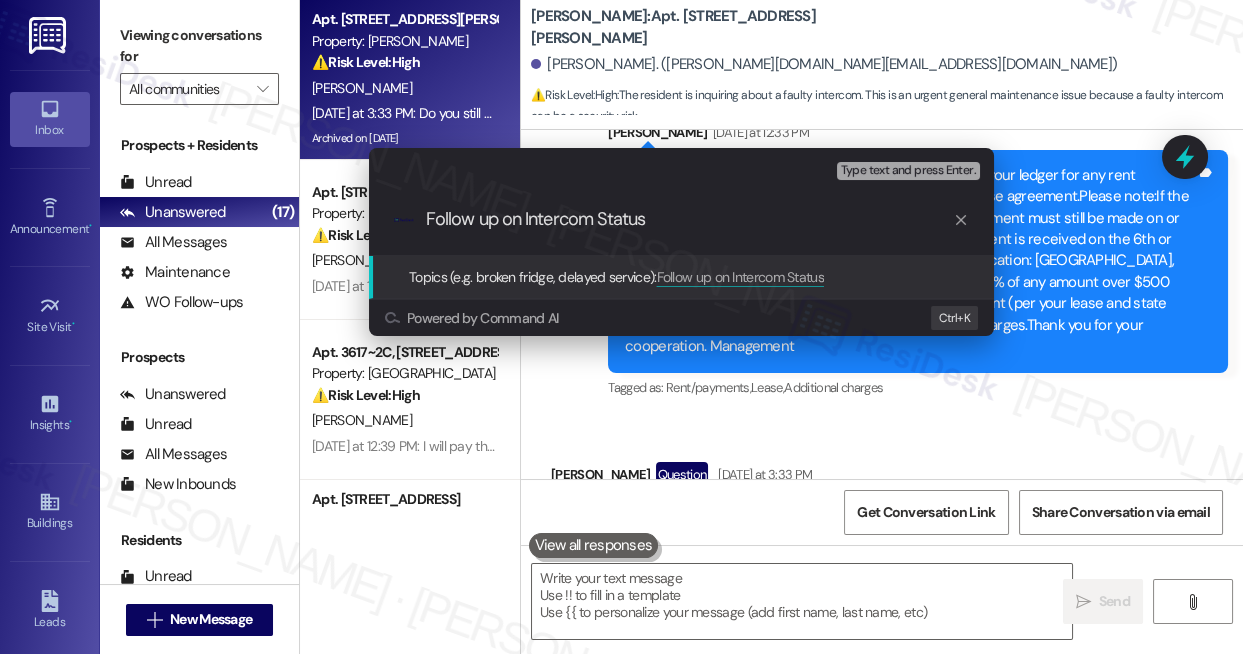 type 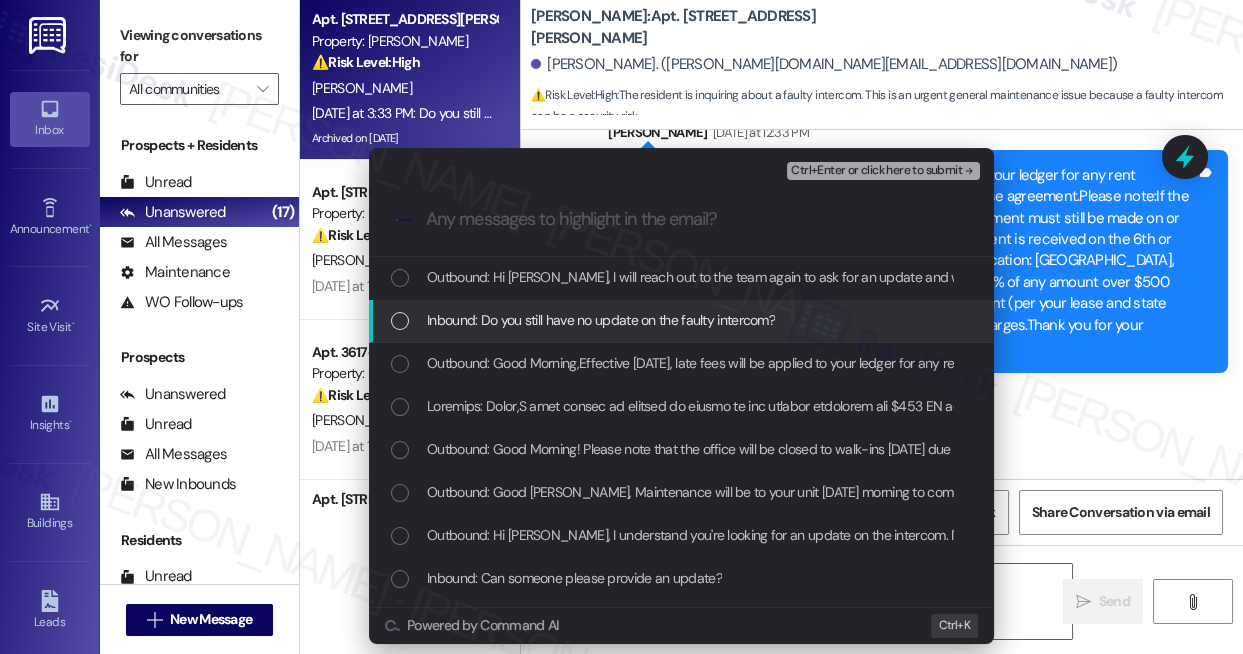 click on "Inbound: Do you still have no update on the faulty intercom?" at bounding box center (601, 320) 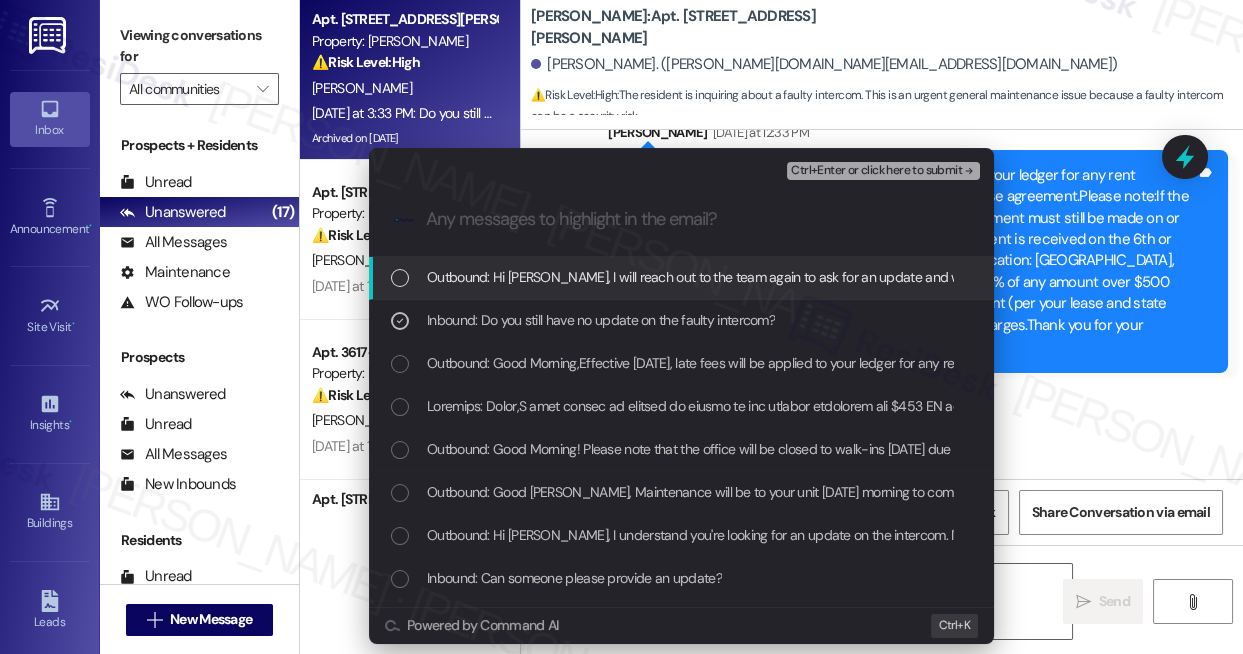 click on "Ctrl+Enter or click here to submit" at bounding box center [876, 171] 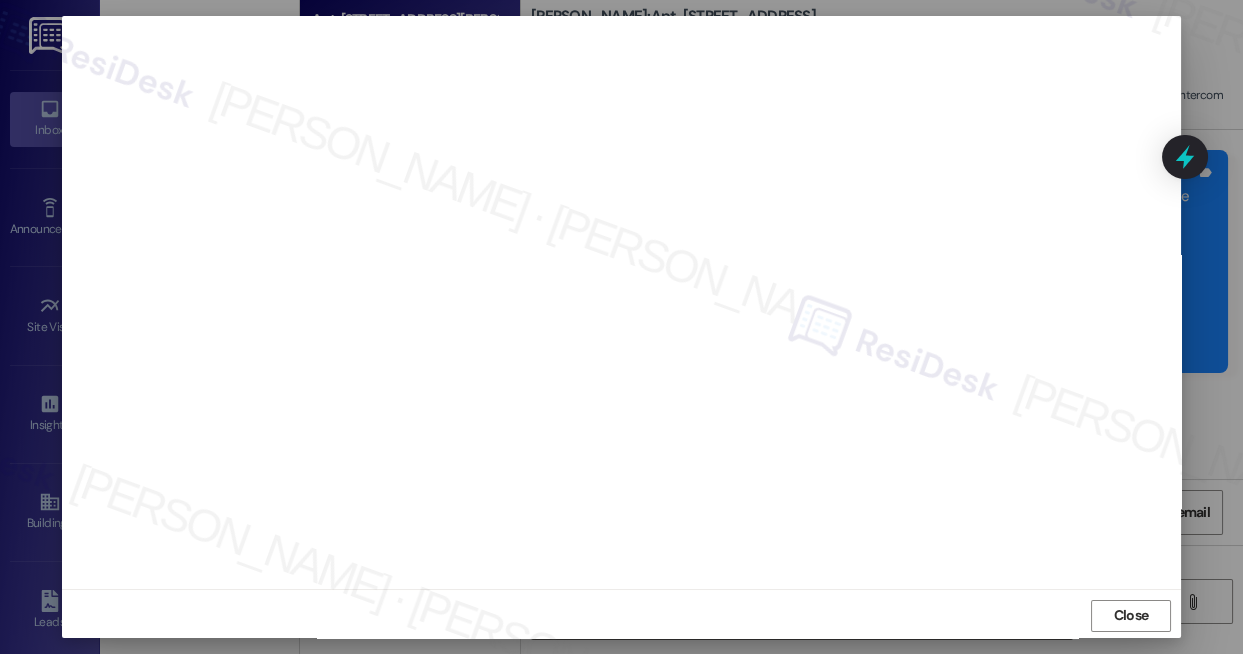 scroll, scrollTop: 19, scrollLeft: 0, axis: vertical 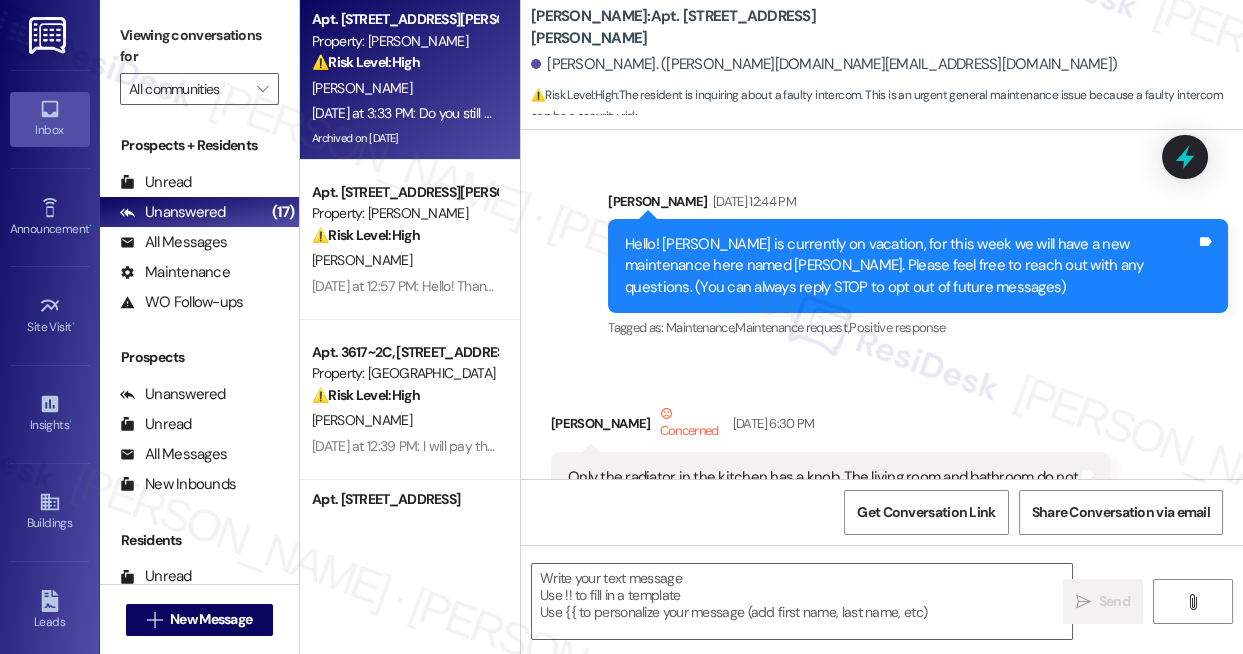 type on "Fetching suggested responses. Please feel free to read through the conversation in the meantime." 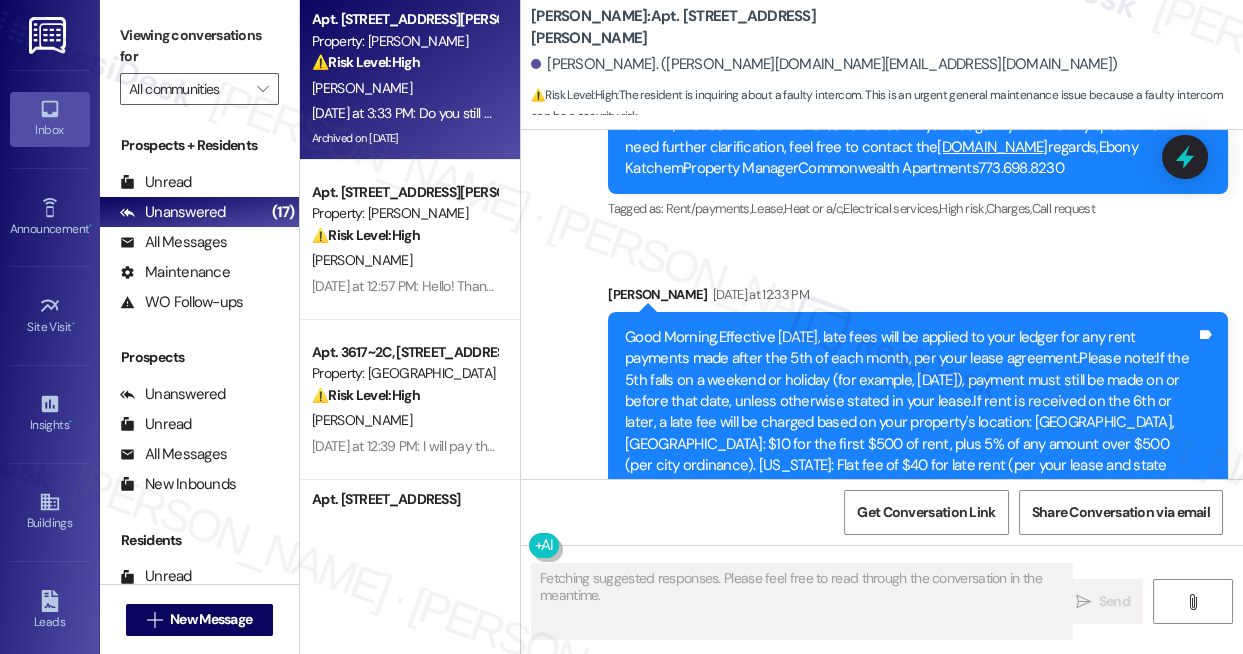 scroll, scrollTop: 66965, scrollLeft: 0, axis: vertical 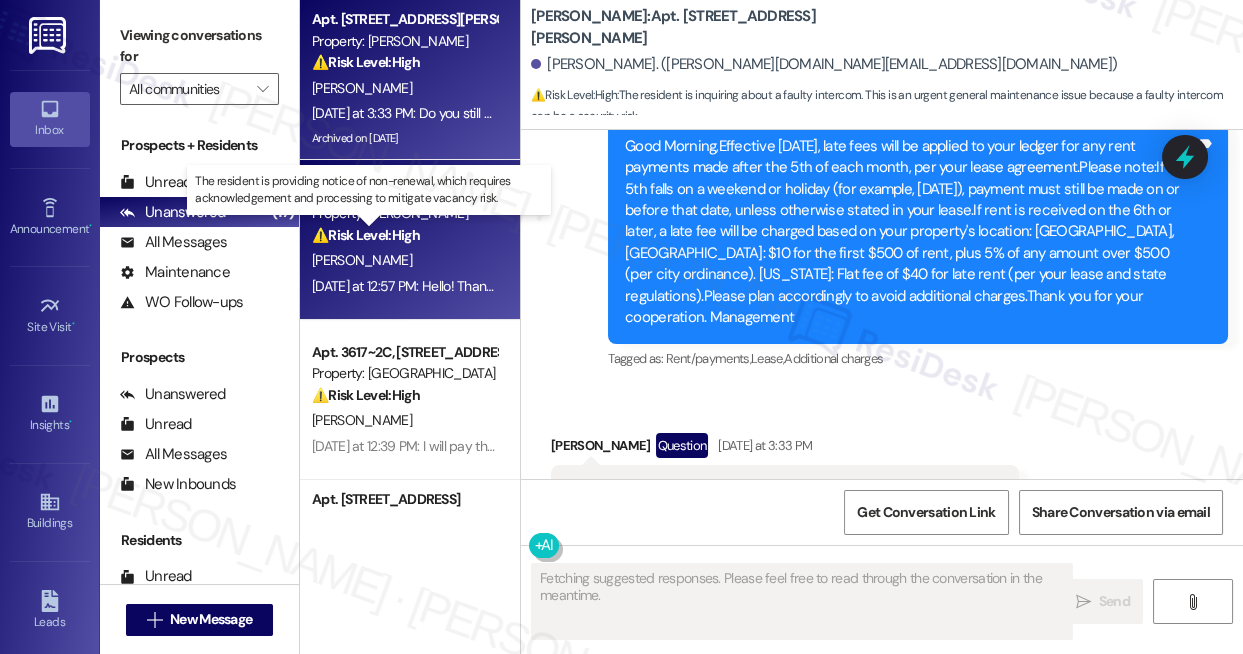 click on "⚠️  Risk Level:  High" at bounding box center (366, 235) 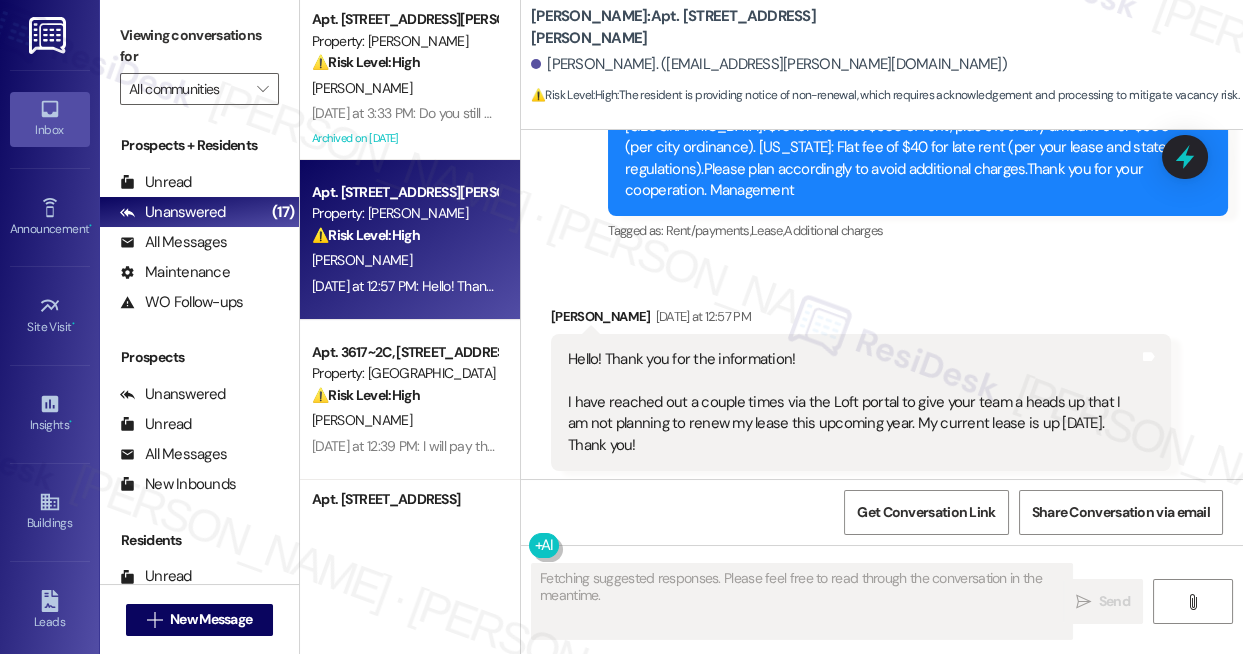 scroll, scrollTop: 27912, scrollLeft: 0, axis: vertical 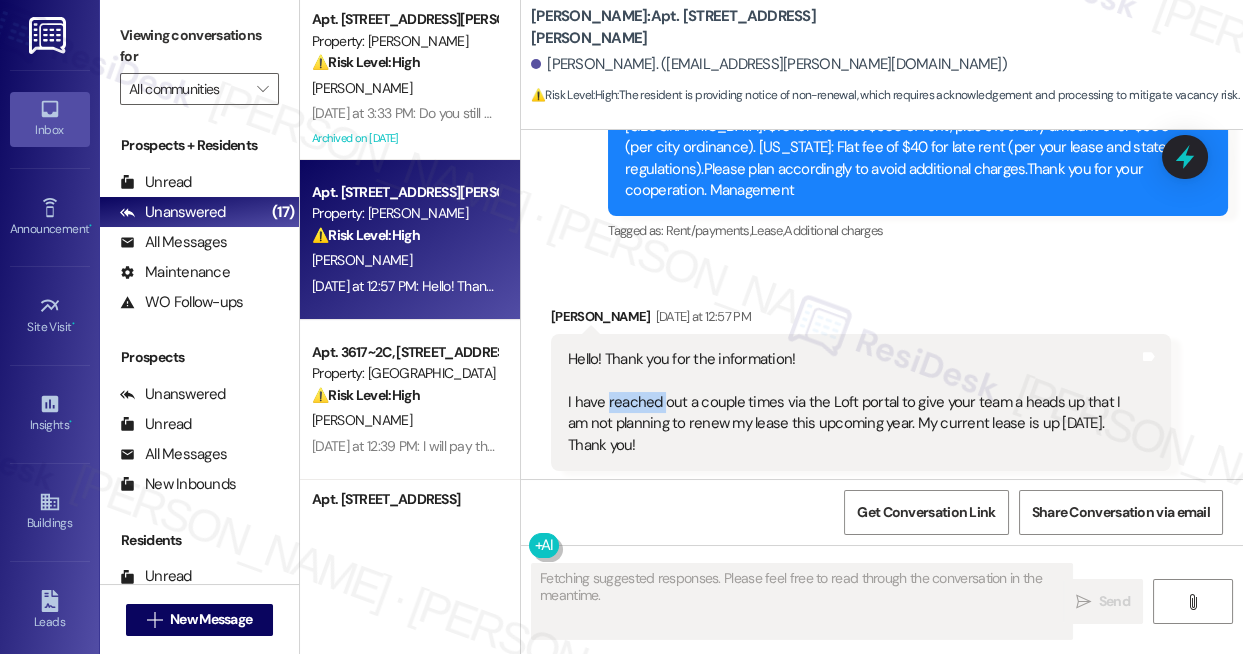click on "Hello! Thank you for the information!
I have reached out a couple times via the Loft portal to give your team a heads up that I am not planning to renew my lease this upcoming year. My current lease is up [DATE]. Thank you!" at bounding box center (853, 402) 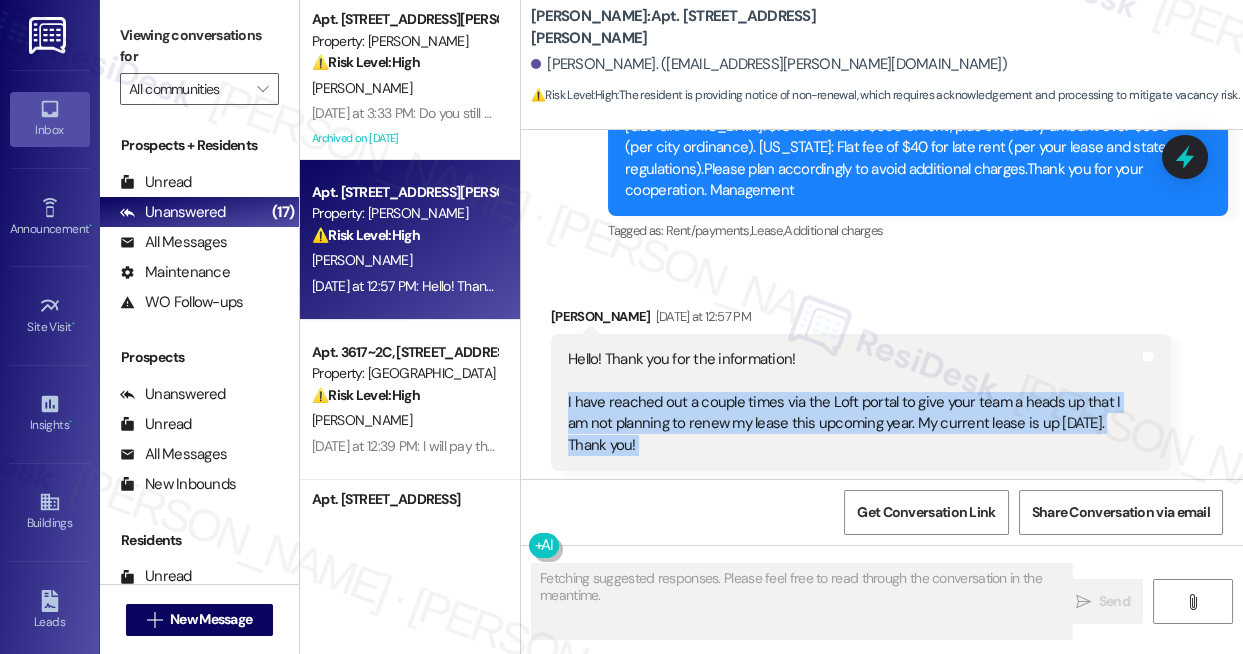 click on "Hello! Thank you for the information!
I have reached out a couple times via the Loft portal to give your team a heads up that I am not planning to renew my lease this upcoming year. My current lease is up [DATE]. Thank you!" at bounding box center (853, 402) 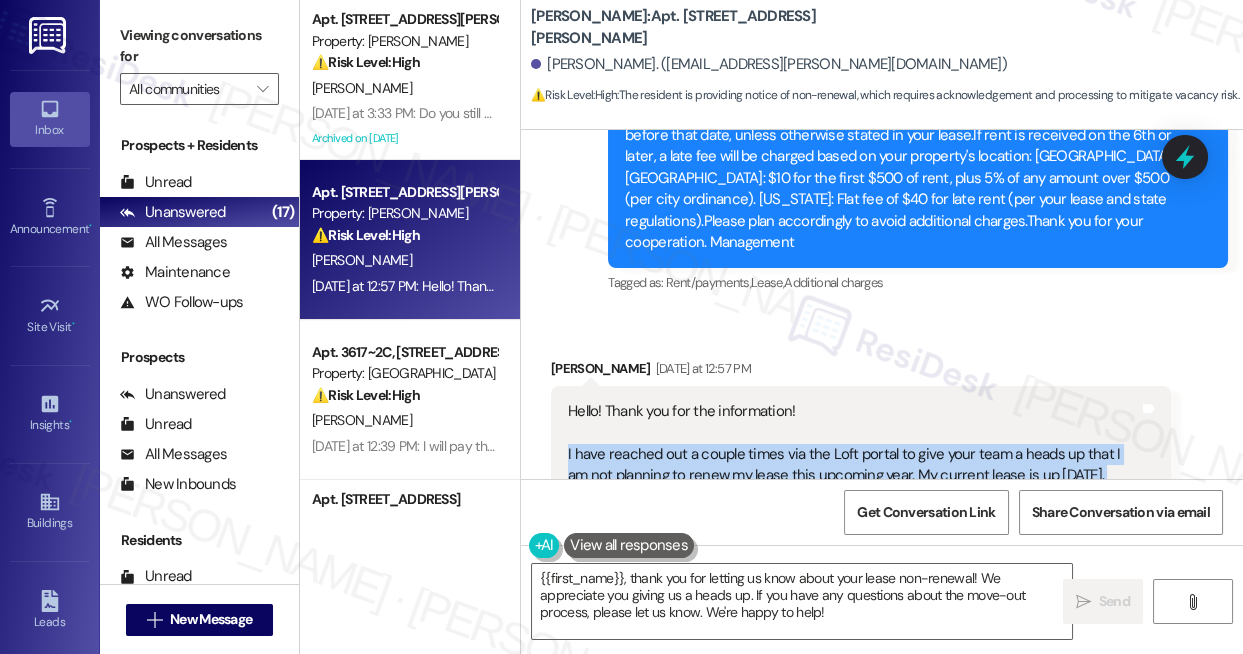 scroll, scrollTop: 27912, scrollLeft: 0, axis: vertical 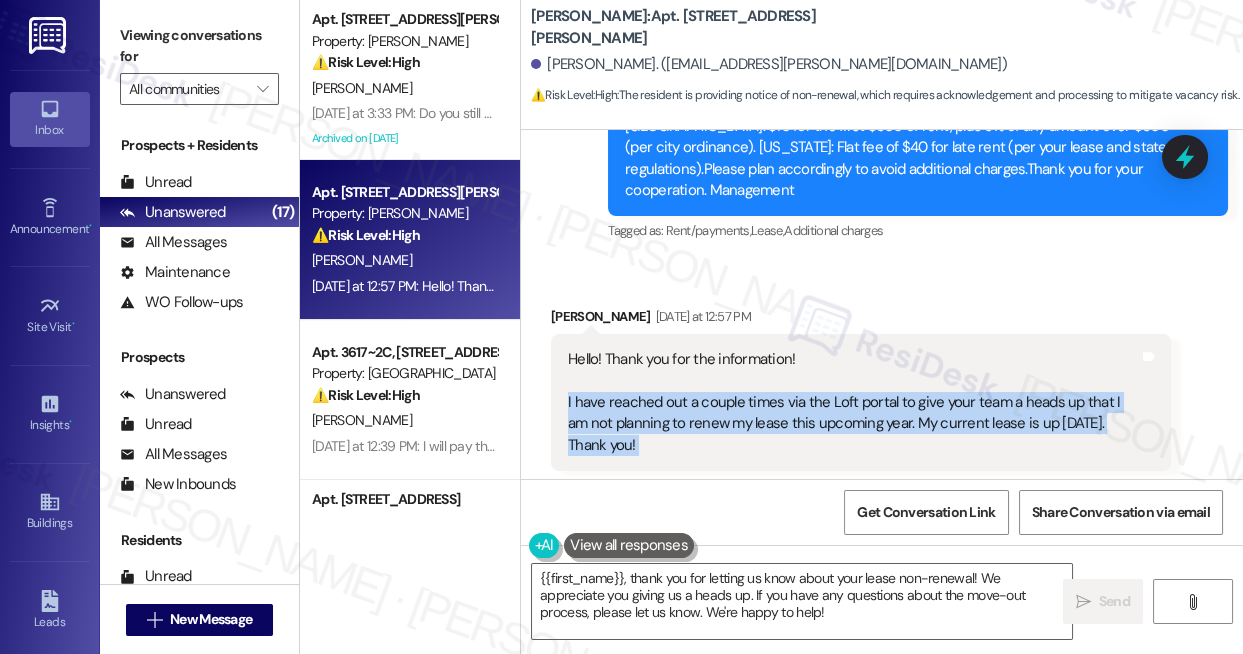 copy on "I have reached out a couple times via the Loft portal to give your team a heads up that I am not planning to renew my lease this upcoming year. My current lease is up [DATE]. Thank you! Tags and notes" 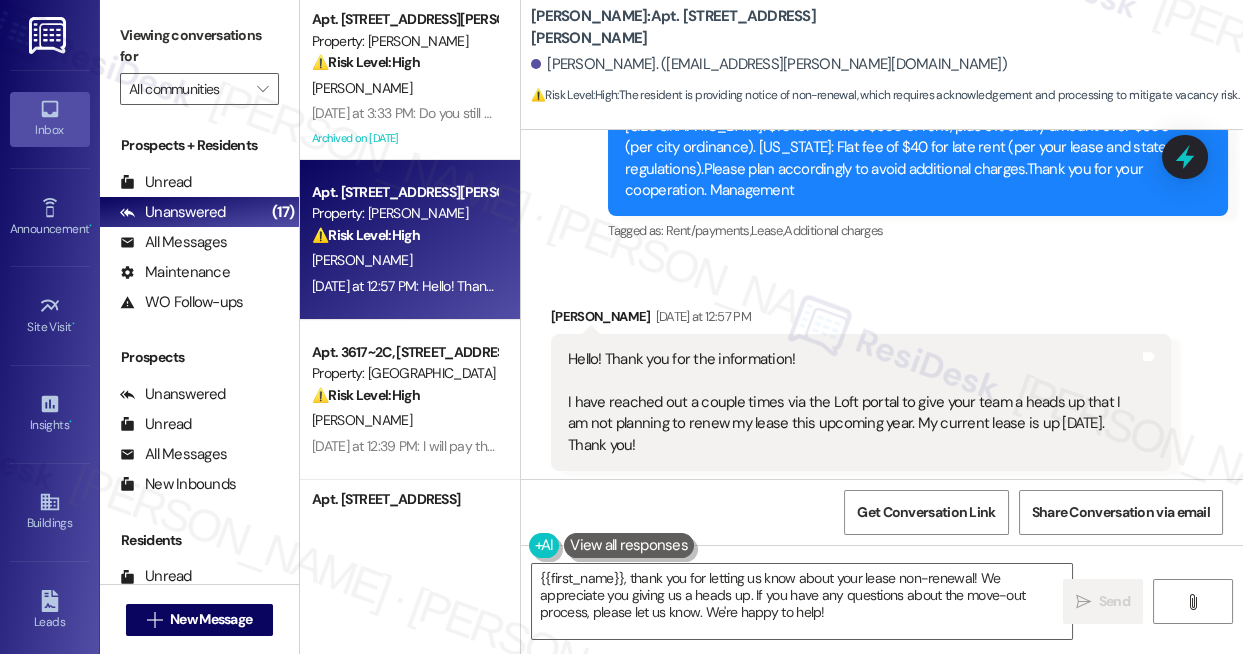drag, startPoint x: 1131, startPoint y: 243, endPoint x: 960, endPoint y: 379, distance: 218.48799 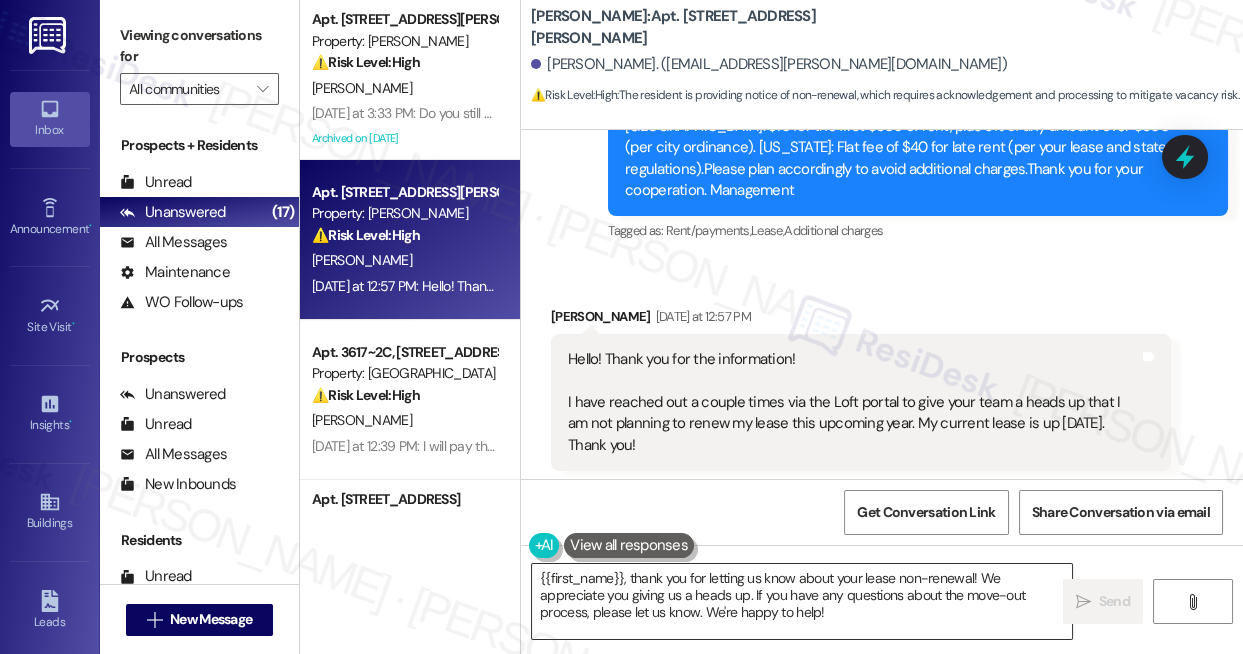 click on "{{first_name}}, thank you for letting us know about your lease non-renewal! We appreciate you giving us a heads up. If you have any questions about the move-out process, please let us know. We're happy to help!" at bounding box center (802, 601) 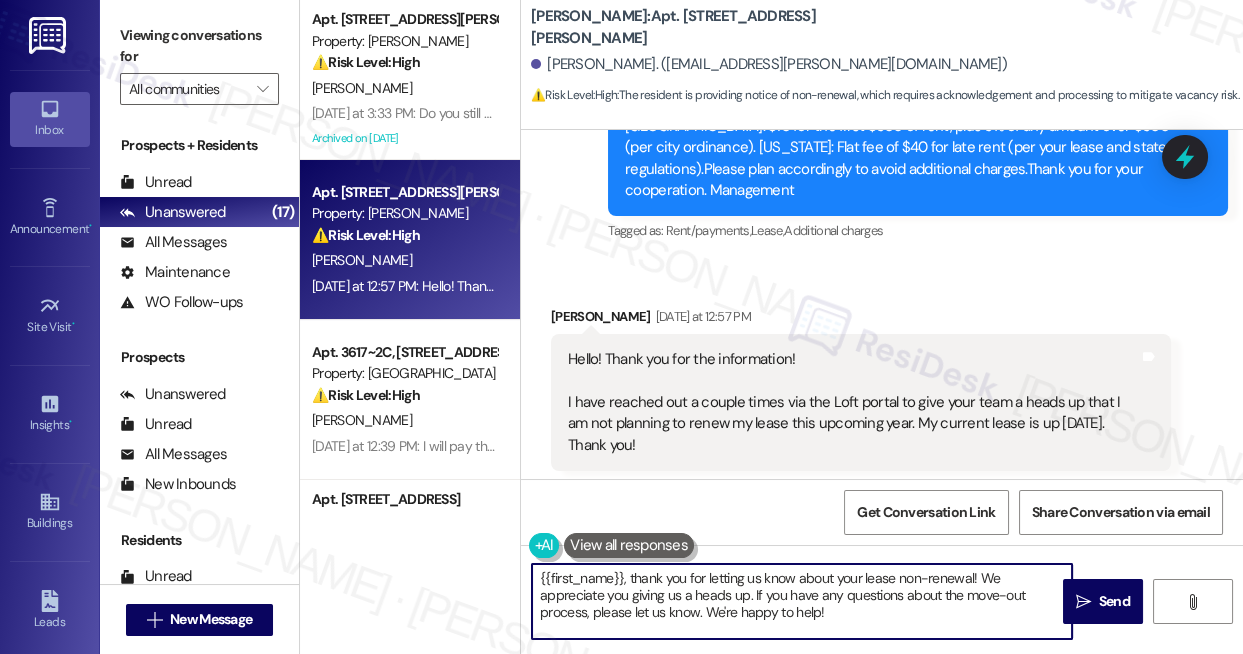 click on "{{first_name}}, thank you for letting us know about your lease non-renewal! We appreciate you giving us a heads up. If you have any questions about the move-out process, please let us know. We're happy to help!" at bounding box center (802, 601) 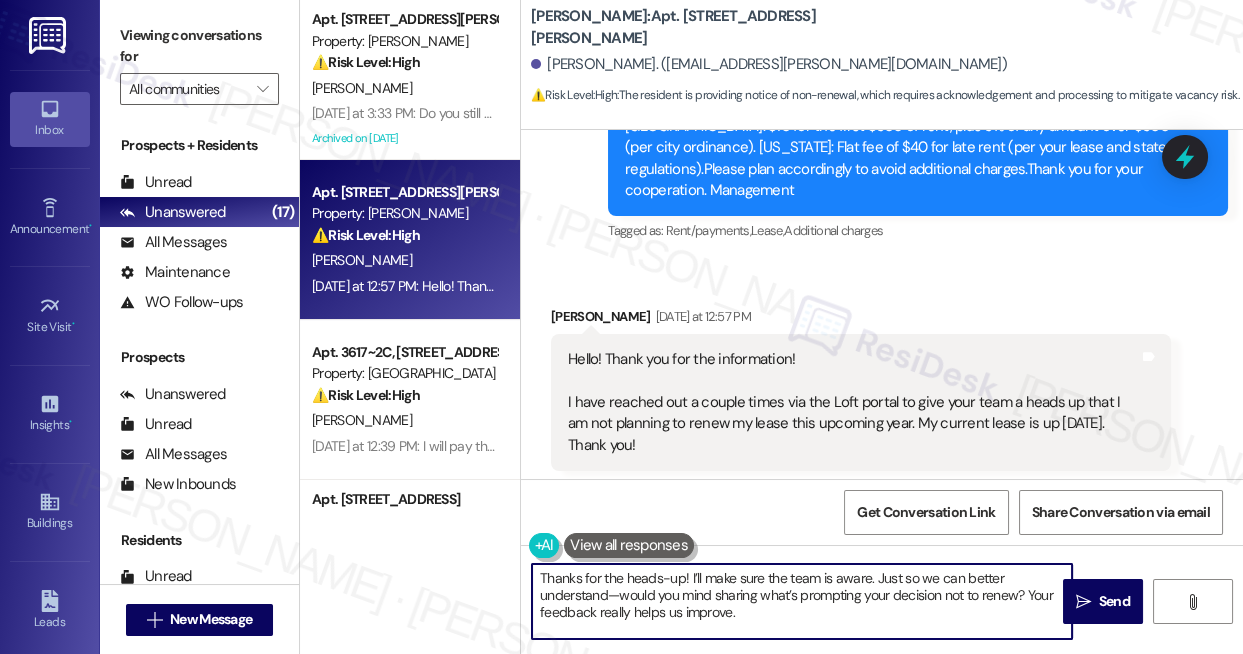 scroll, scrollTop: 136, scrollLeft: 0, axis: vertical 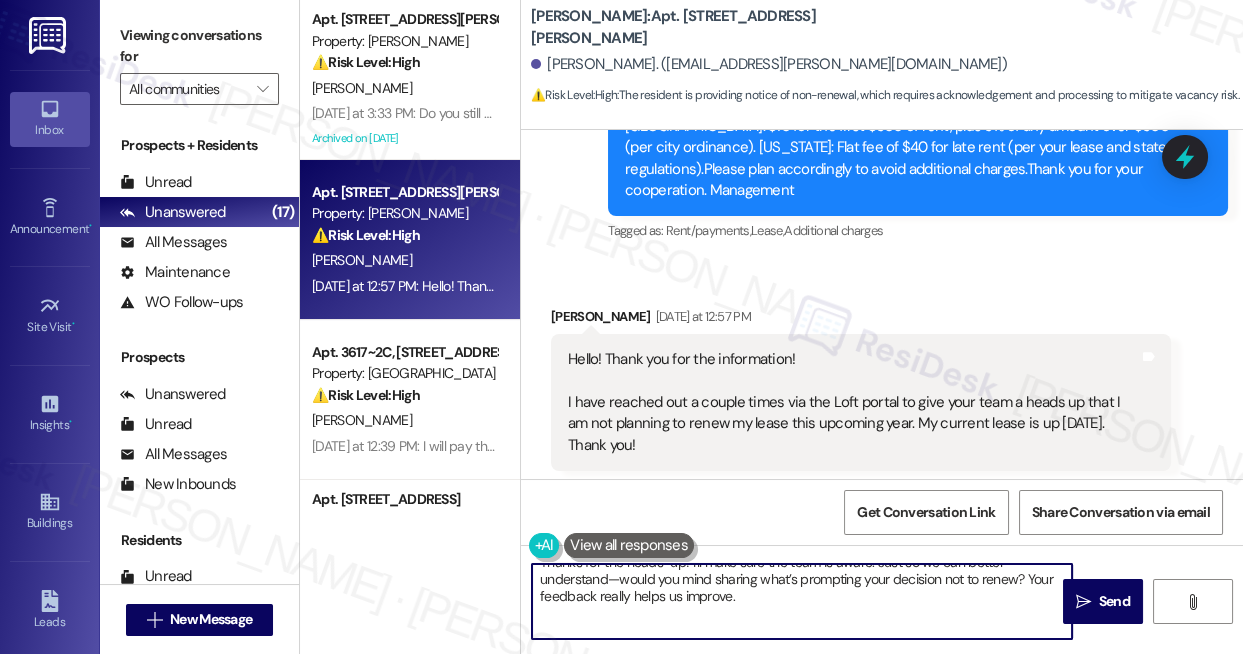 drag, startPoint x: 561, startPoint y: 622, endPoint x: 533, endPoint y: 608, distance: 31.304953 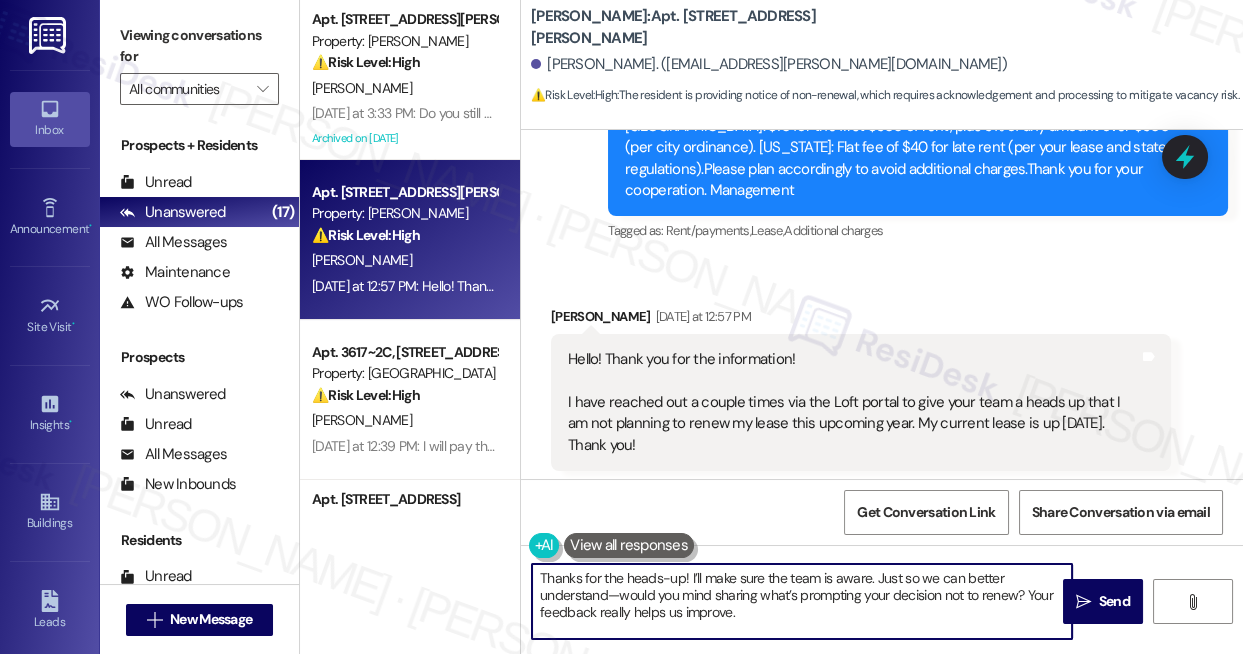 scroll, scrollTop: 0, scrollLeft: 0, axis: both 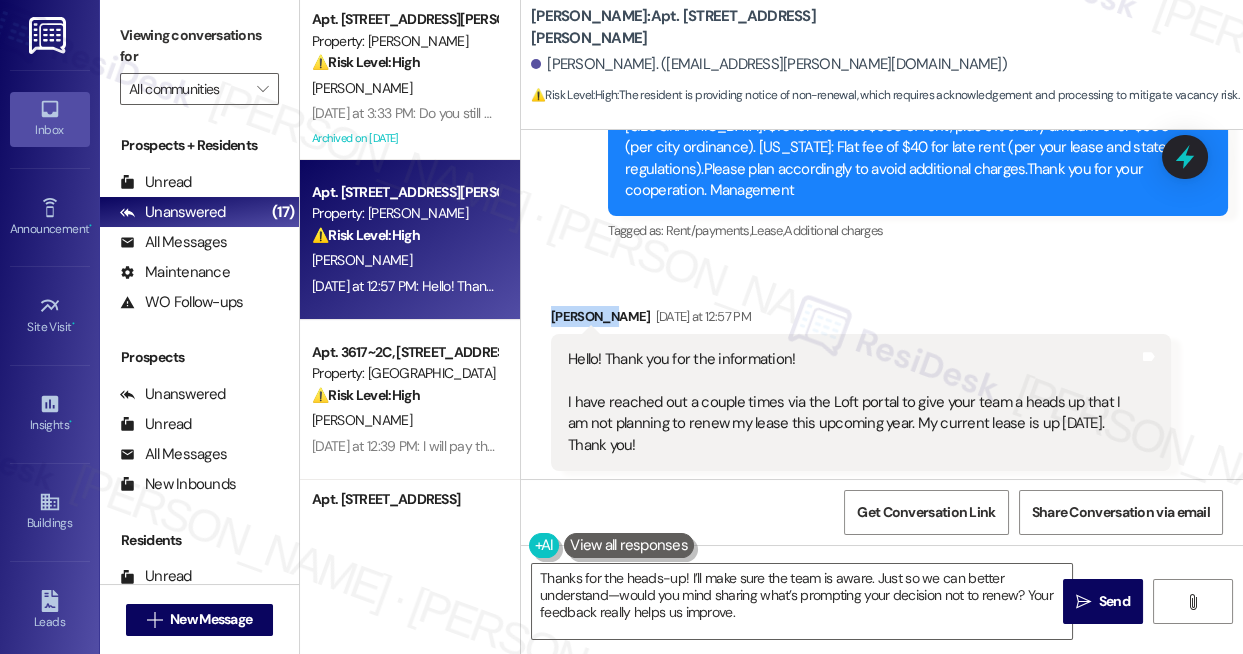 click on "[PERSON_NAME] [DATE] at 12:57 PM" at bounding box center [861, 320] 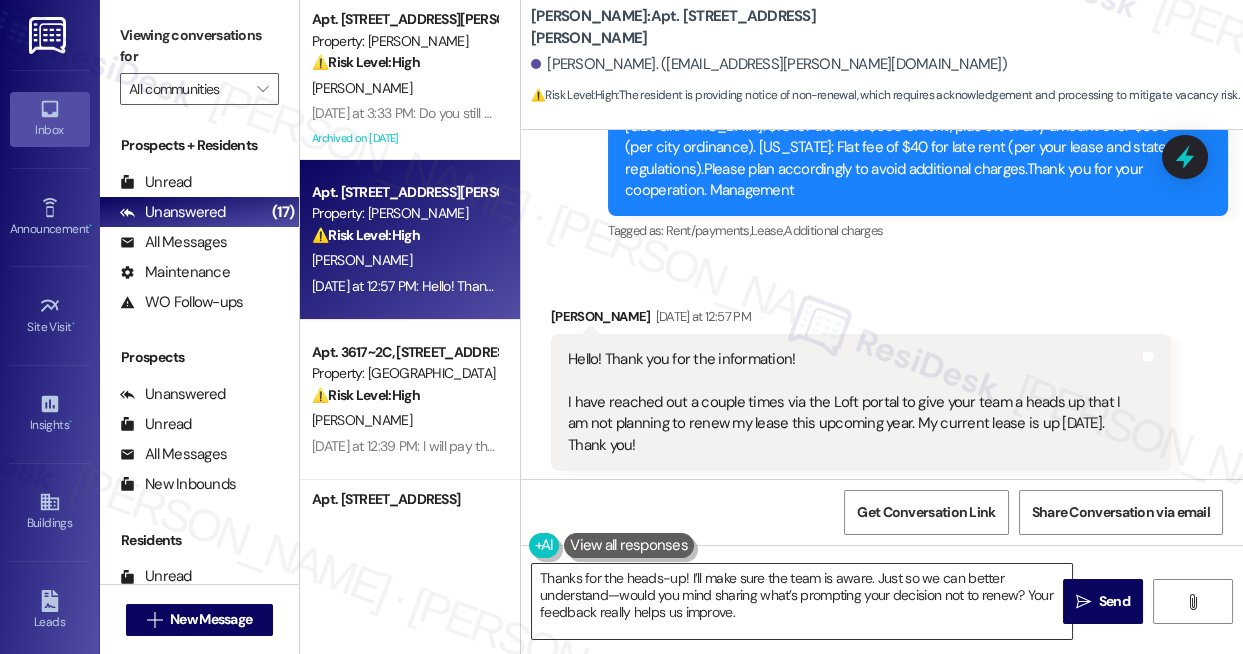 click on "Thanks for the heads-up! I’ll make sure the team is aware. Just so we can better understand—would you mind sharing what’s prompting your decision not to renew? Your feedback really helps us improve." at bounding box center [802, 601] 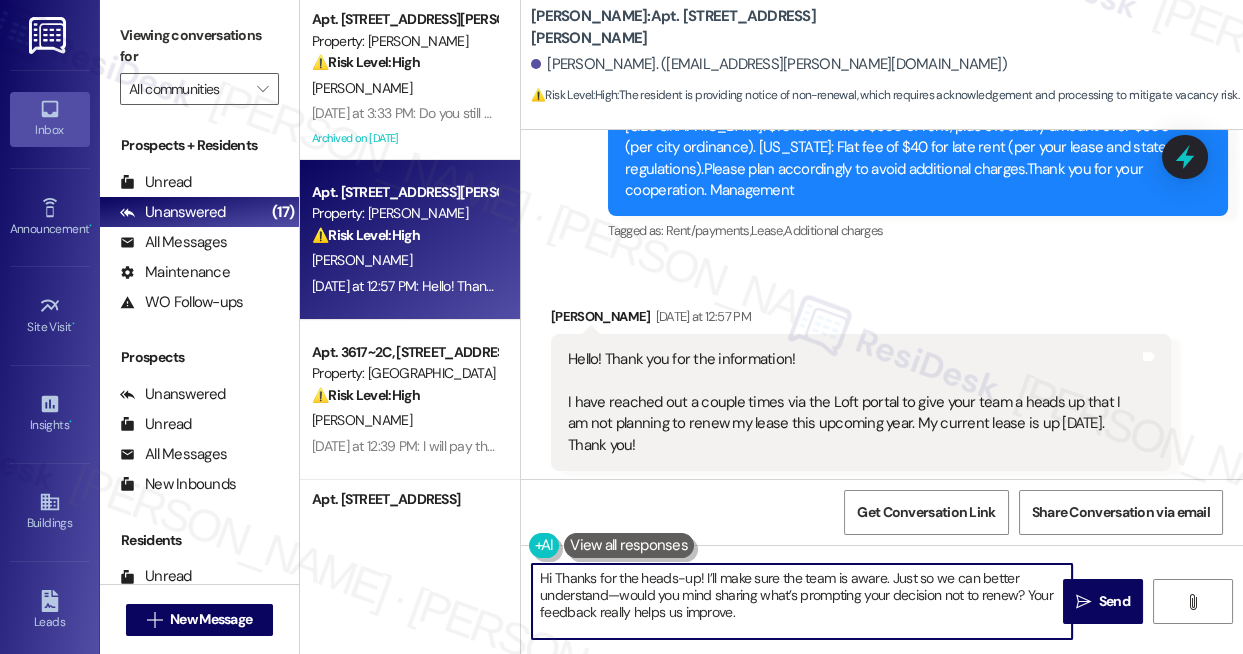 paste on "Aubriana" 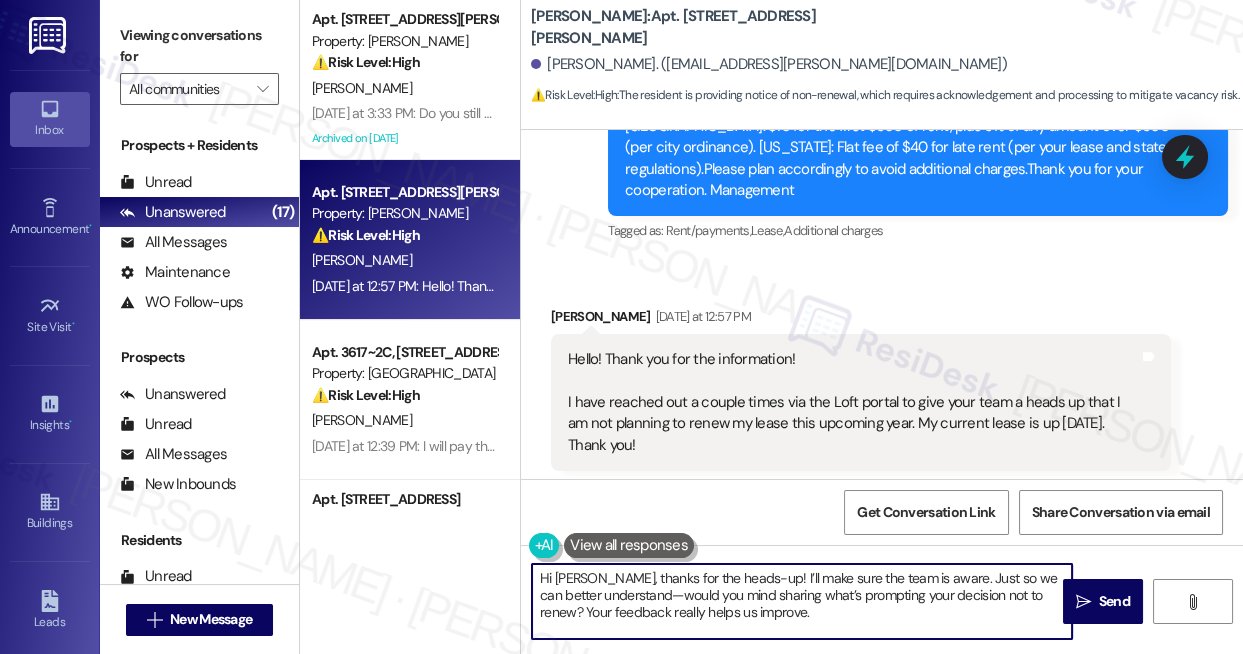 click on "Hi [PERSON_NAME], thanks for the heads-up! I’ll make sure the team is aware. Just so we can better understand—would you mind sharing what’s prompting your decision not to renew? Your feedback really helps us improve." at bounding box center (802, 601) 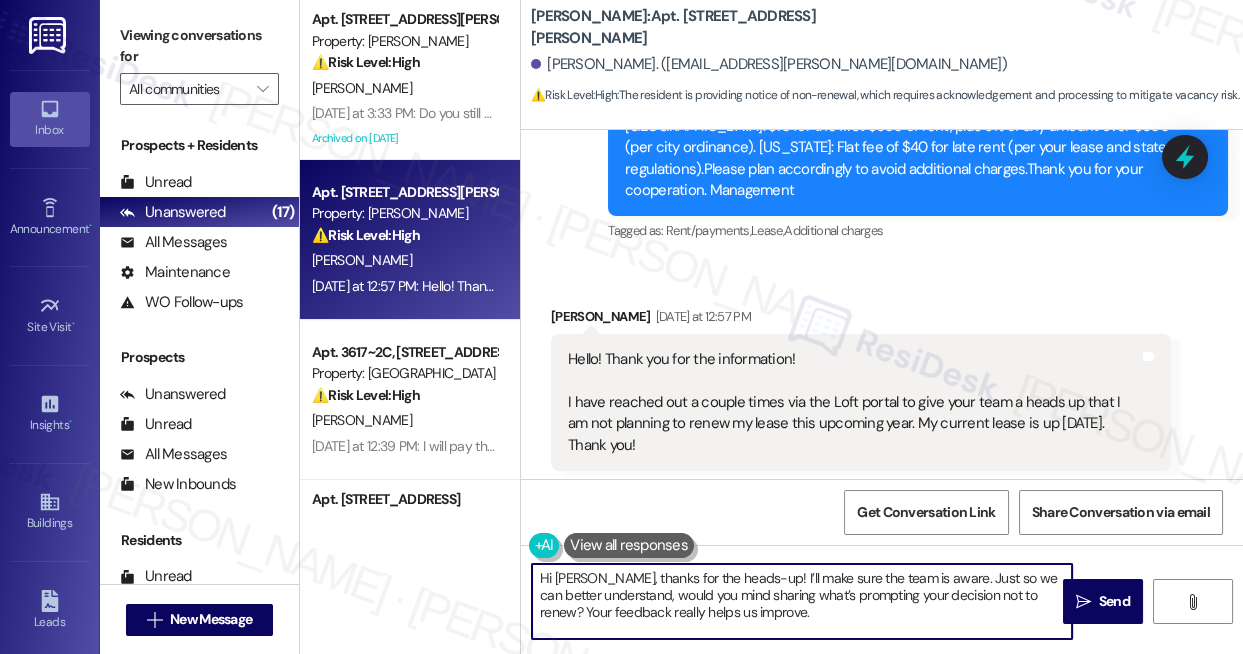 click on "Hi [PERSON_NAME], thanks for the heads-up! I’ll make sure the team is aware. Just so we can better understand, would you mind sharing what’s prompting your decision not to renew? Your feedback really helps us improve." at bounding box center [802, 601] 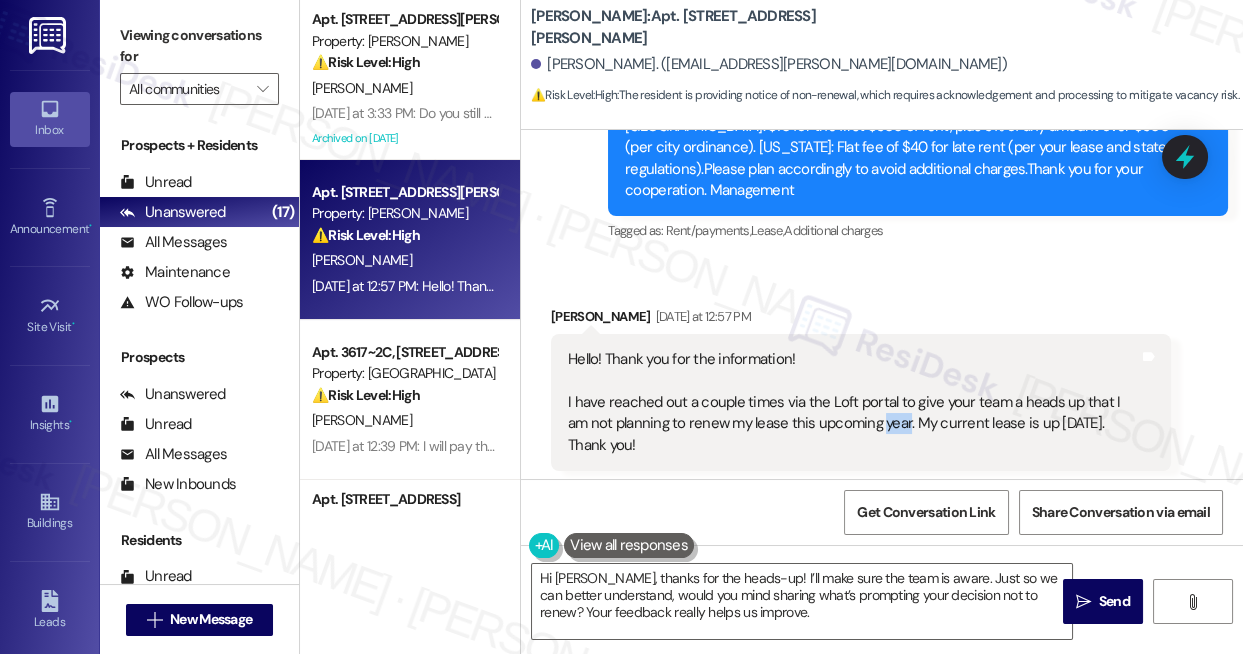 click on "Hello! Thank you for the information!
I have reached out a couple times via the Loft portal to give your team a heads up that I am not planning to renew my lease this upcoming year. My current lease is up [DATE]. Thank you!" at bounding box center (853, 402) 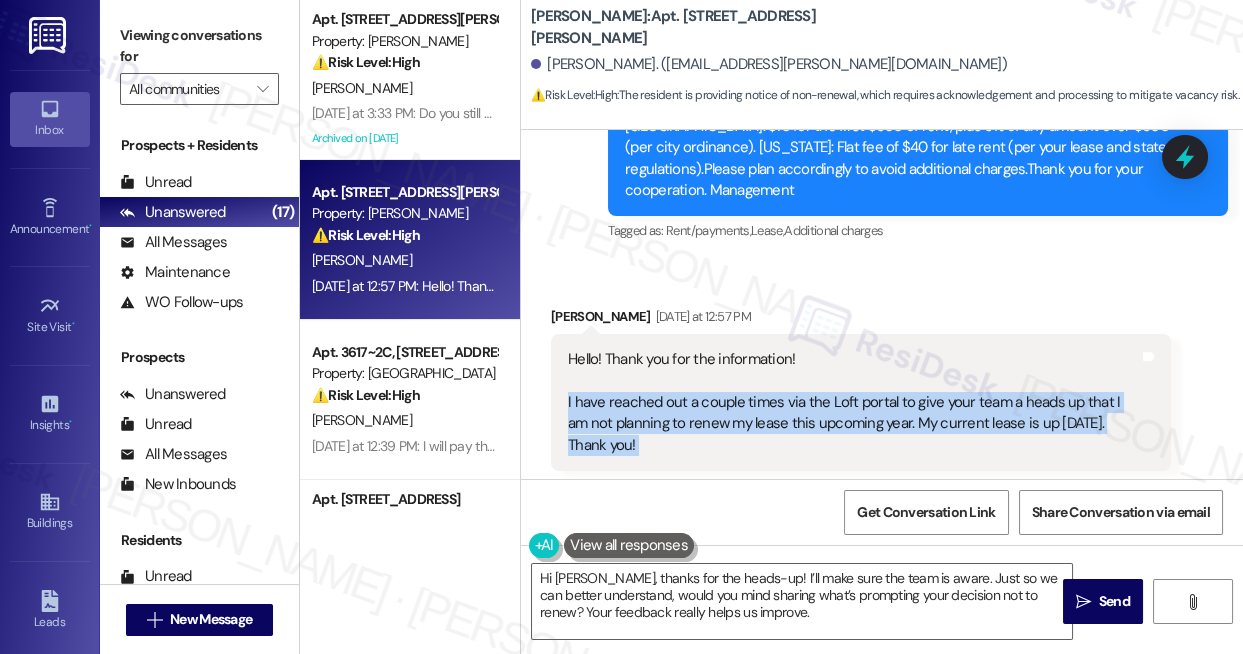 click on "Hello! Thank you for the information!
I have reached out a couple times via the Loft portal to give your team a heads up that I am not planning to renew my lease this upcoming year. My current lease is up [DATE]. Thank you!" at bounding box center [853, 402] 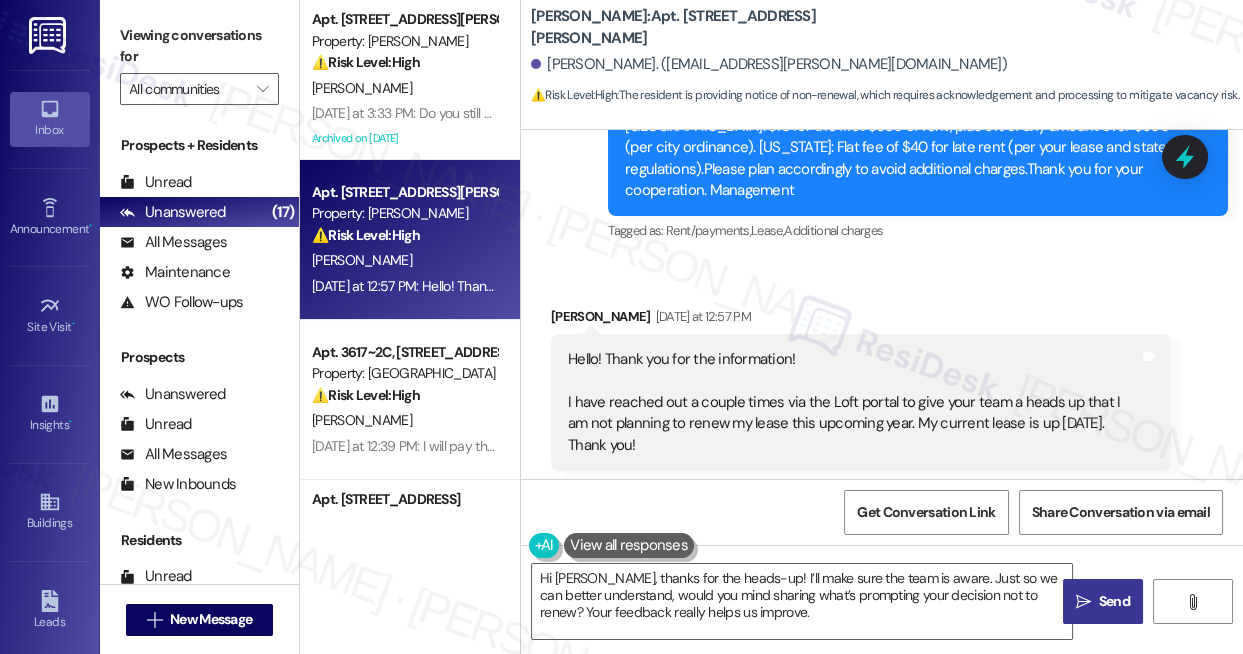 click on "" at bounding box center [1083, 602] 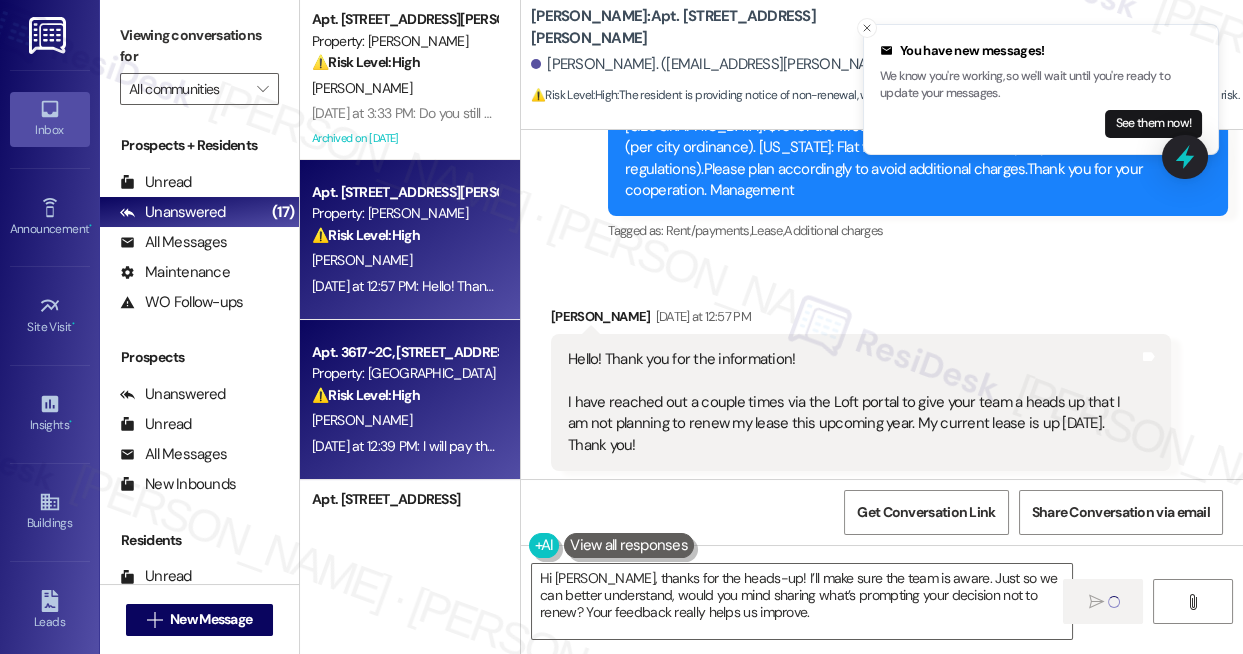 type 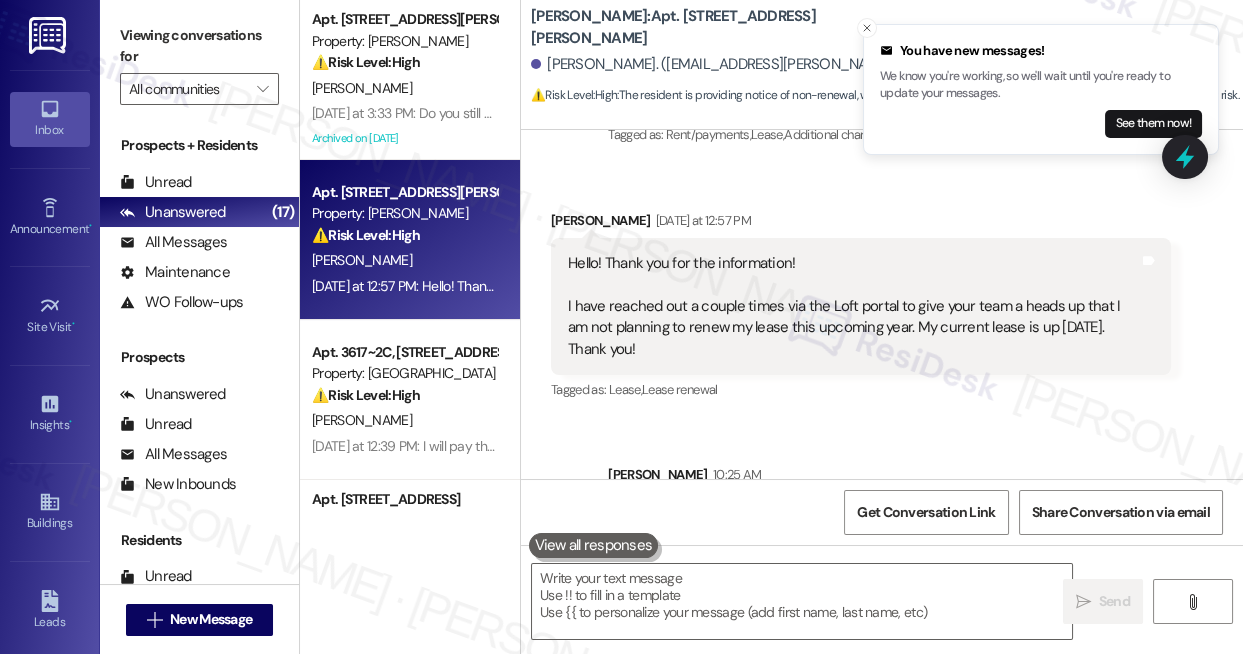 scroll, scrollTop: 28094, scrollLeft: 0, axis: vertical 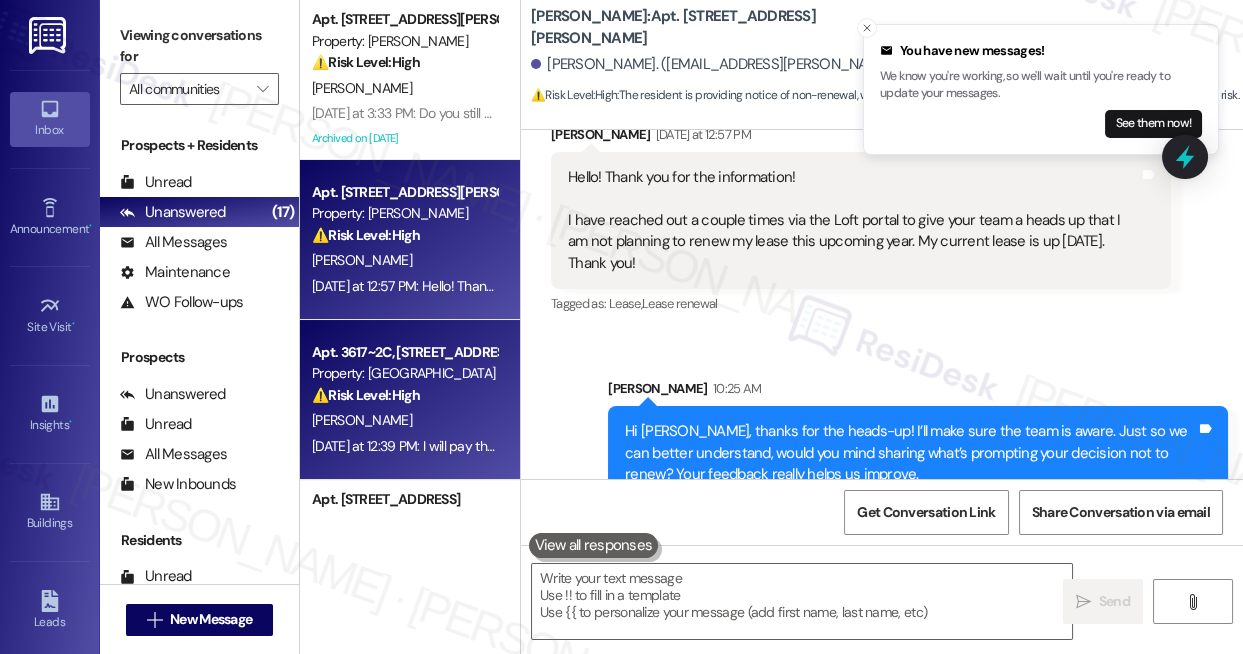 click on "Property: [GEOGRAPHIC_DATA]" at bounding box center (404, 373) 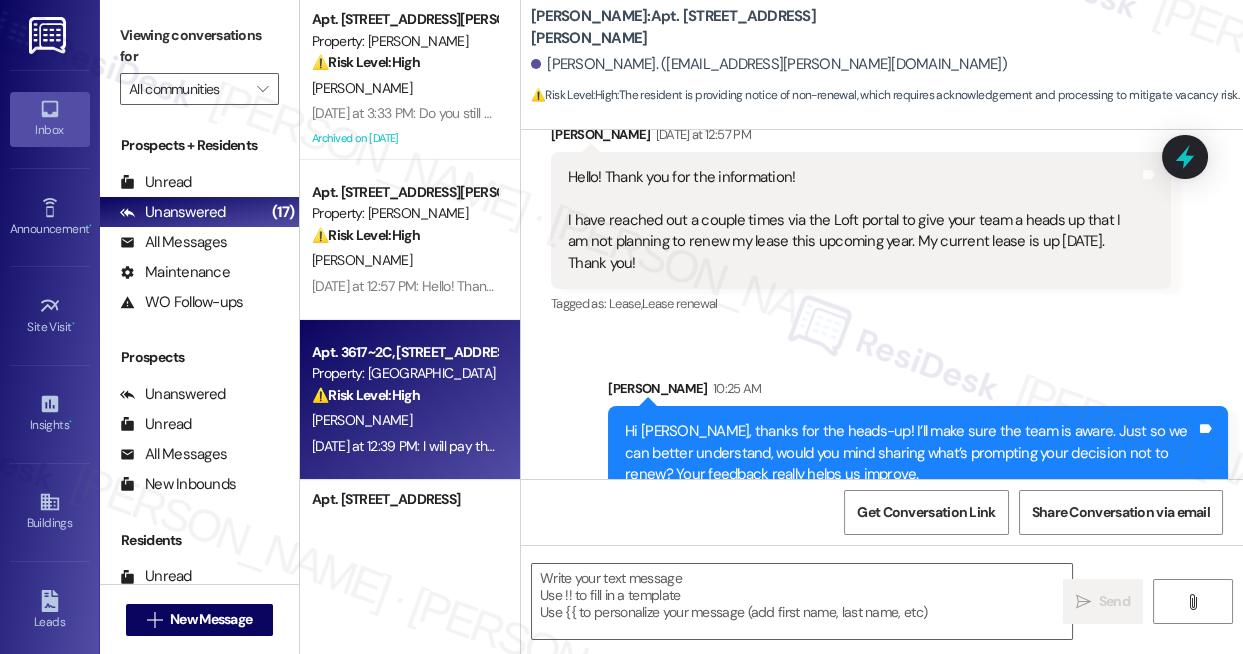 type on "Fetching suggested responses. Please feel free to read through the conversation in the meantime." 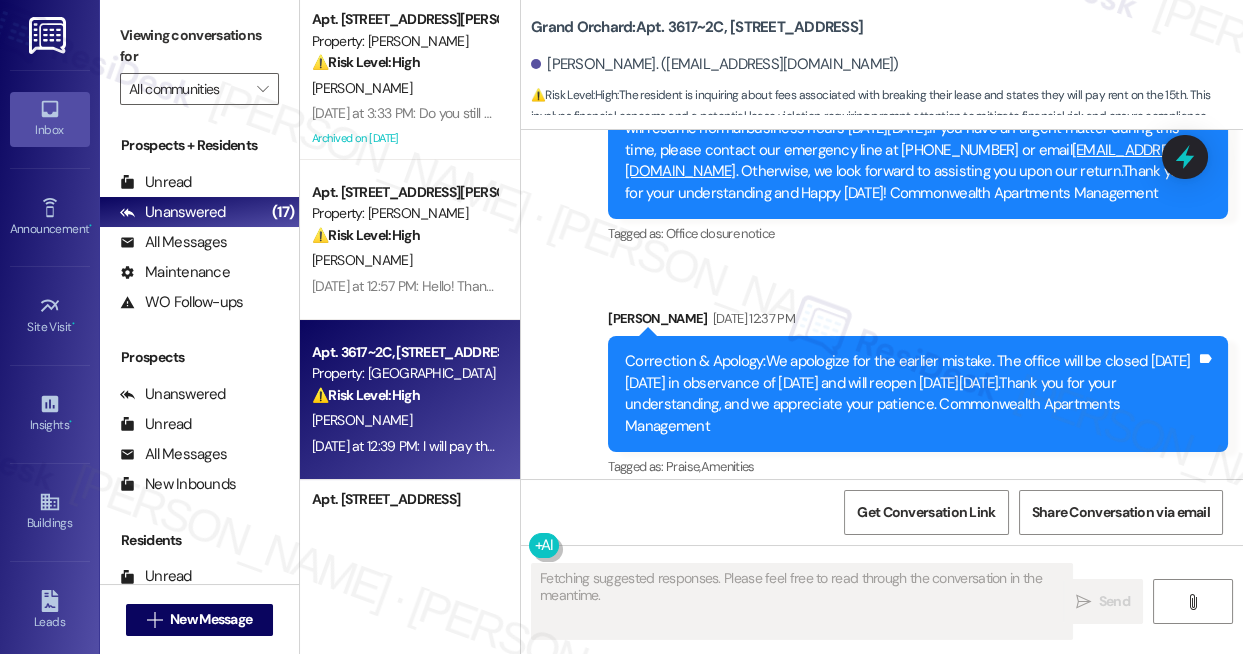 scroll, scrollTop: 5563, scrollLeft: 0, axis: vertical 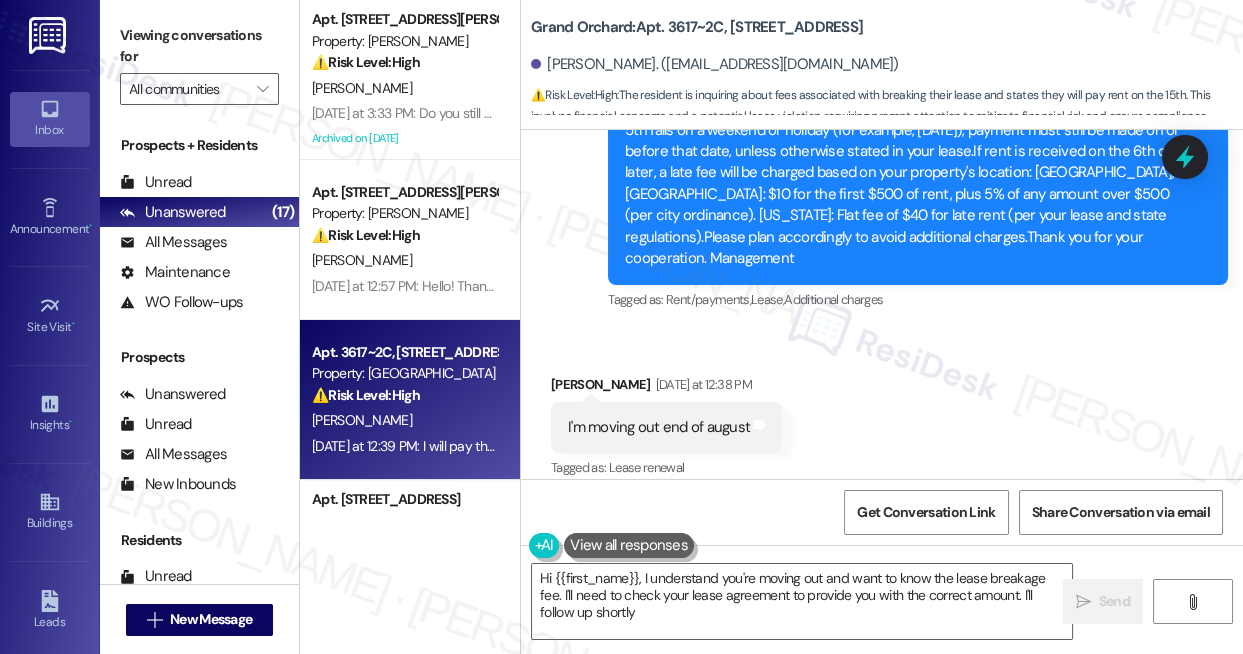 type on "Hi {{first_name}}, I understand you're moving out and want to know the lease breakage fee. I'll need to check your lease agreement to provide you with the correct amount. I'll follow up shortly!" 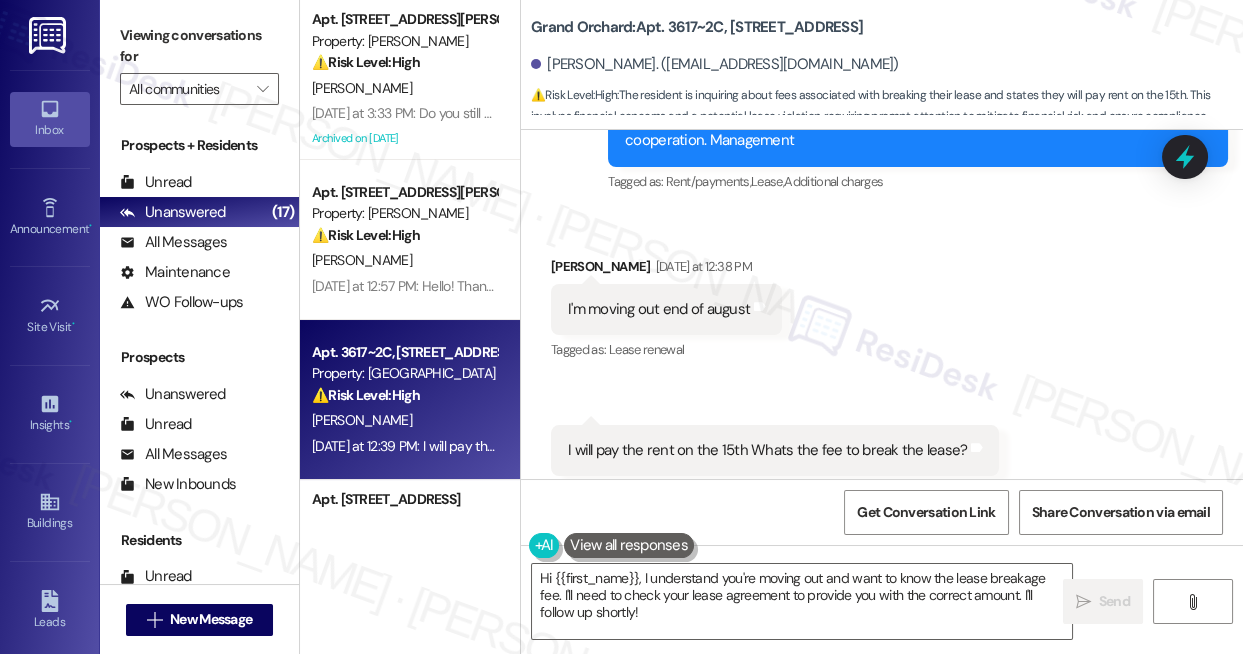 scroll, scrollTop: 5564, scrollLeft: 0, axis: vertical 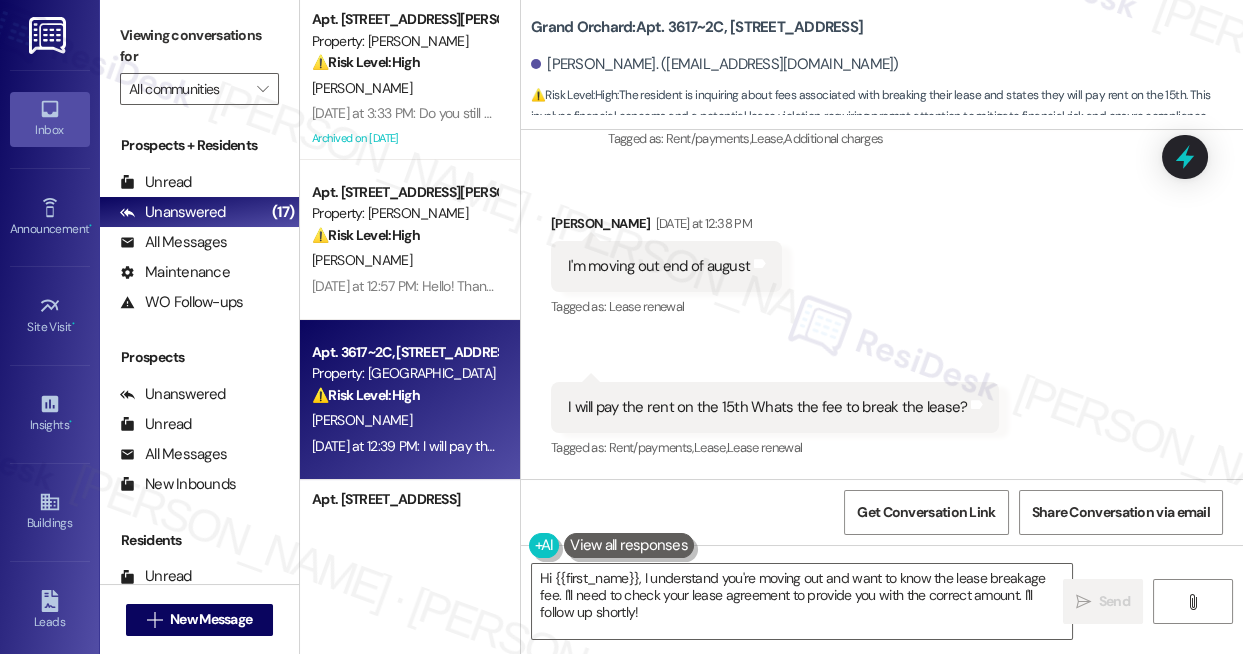 click on "I'm moving out end of august" at bounding box center [659, 266] 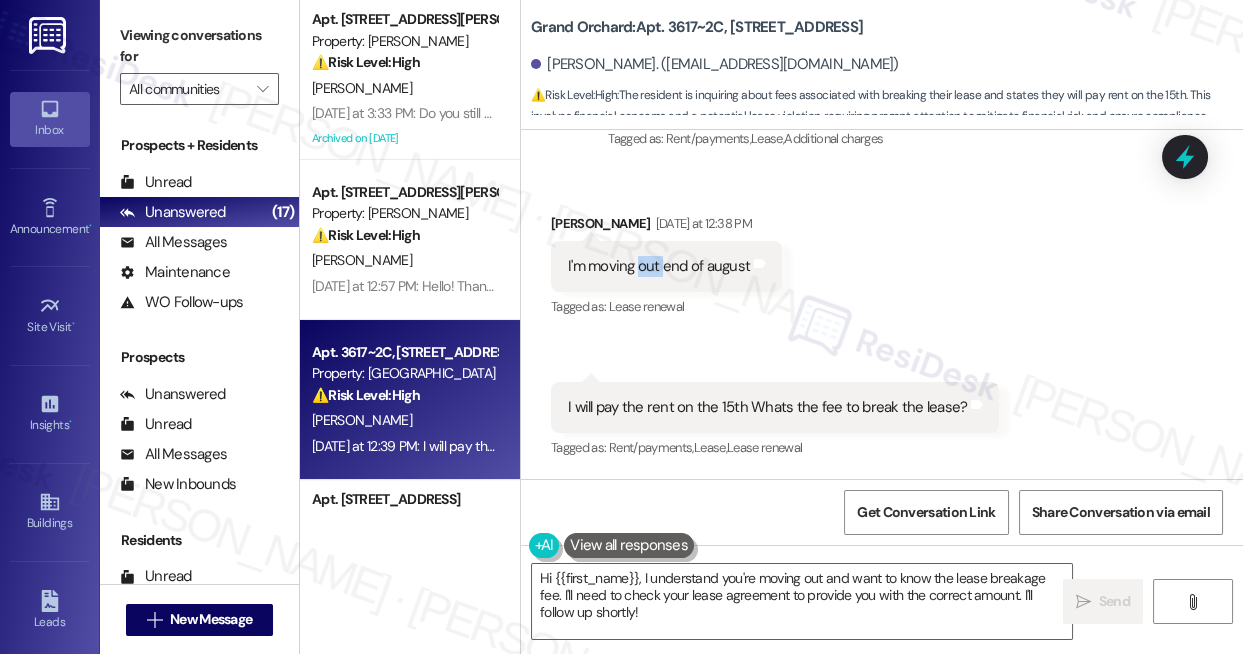 click on "I'm moving out end of august" at bounding box center (659, 266) 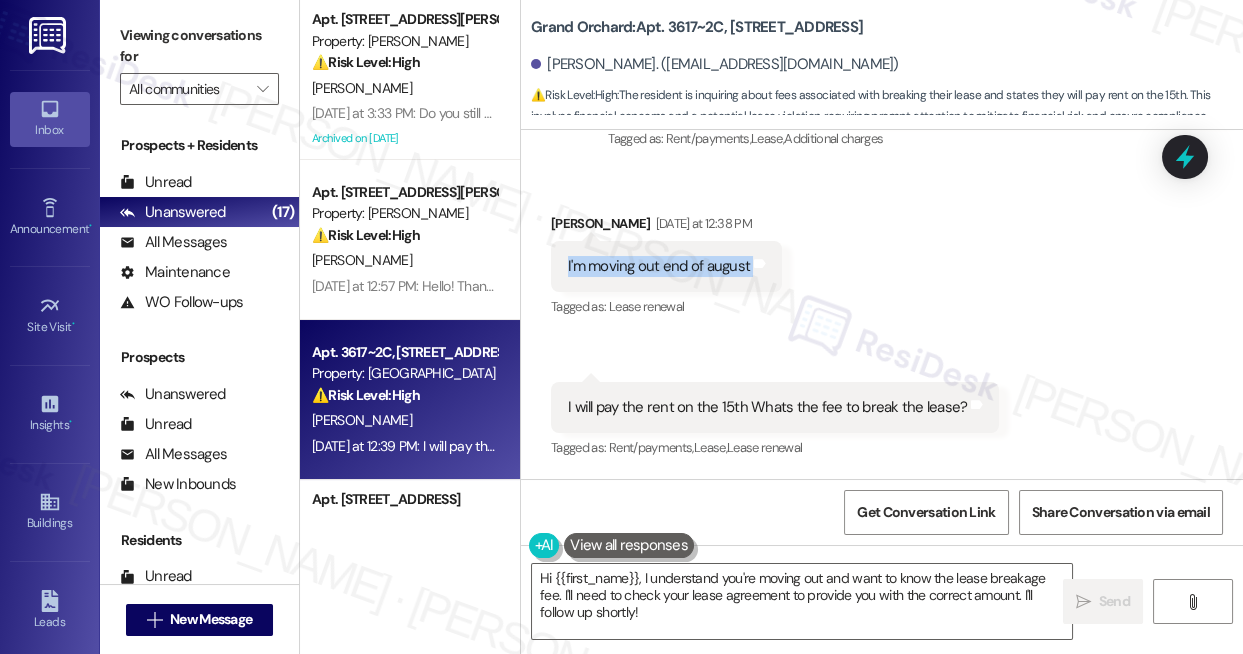 click on "I'm moving out end of august" at bounding box center [659, 266] 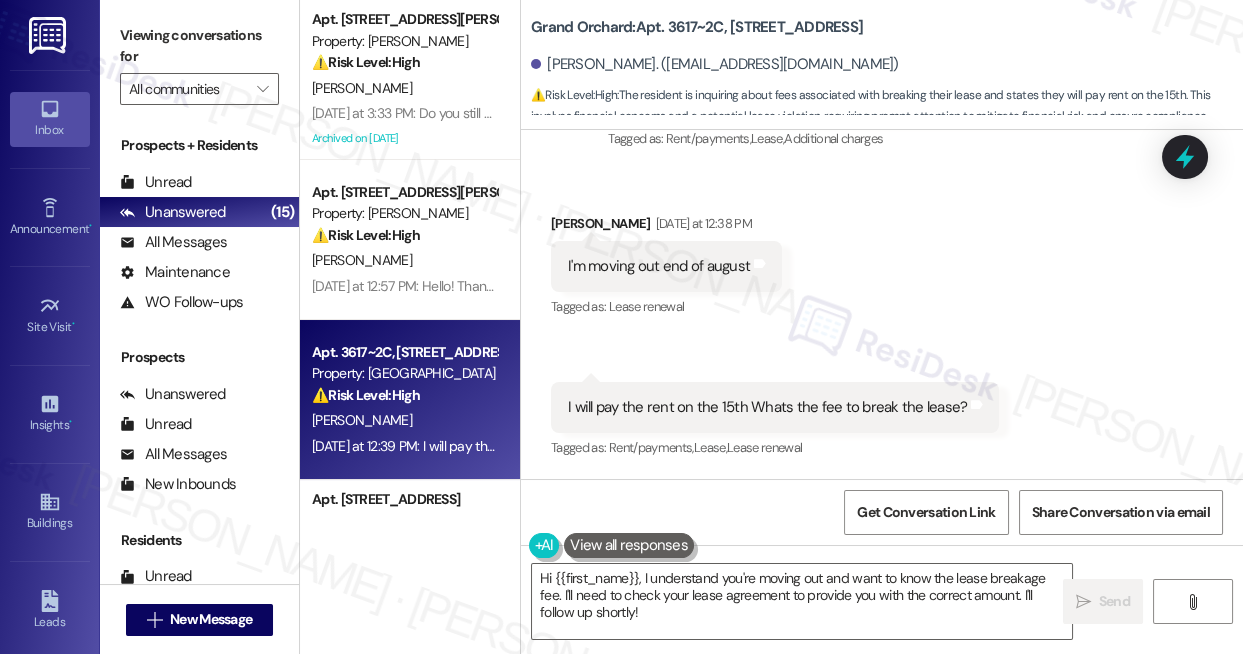 click on "Received via SMS [PERSON_NAME] [DATE] at 12:38 PM I'm moving out end of august Tags and notes Tagged as:   Lease renewal Click to highlight conversations about Lease renewal Received via SMS 12:39 PM [PERSON_NAME] Question   Neutral [DATE] at 12:39 PM I will pay the rent on the 15th Whats the fee to break the lease? Tags and notes Tagged as:   Rent/payments ,  Click to highlight conversations about Rent/payments Lease ,  Click to highlight conversations about Lease Lease renewal Click to highlight conversations about Lease renewal" at bounding box center [882, 323] 